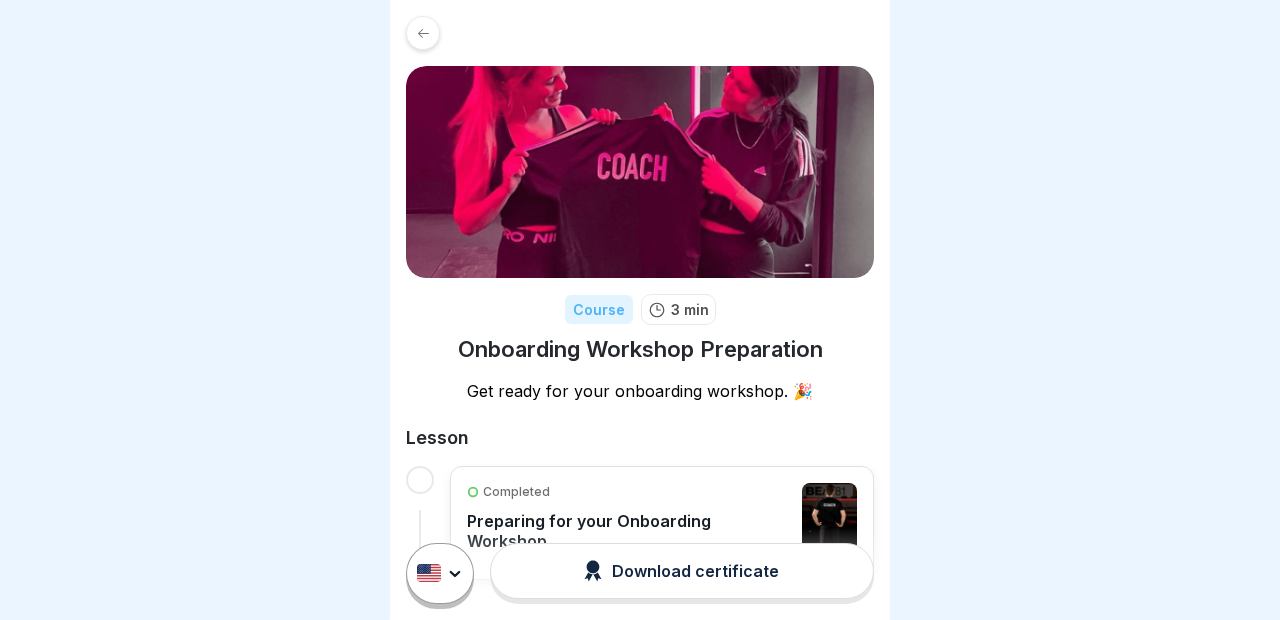 scroll, scrollTop: 0, scrollLeft: 0, axis: both 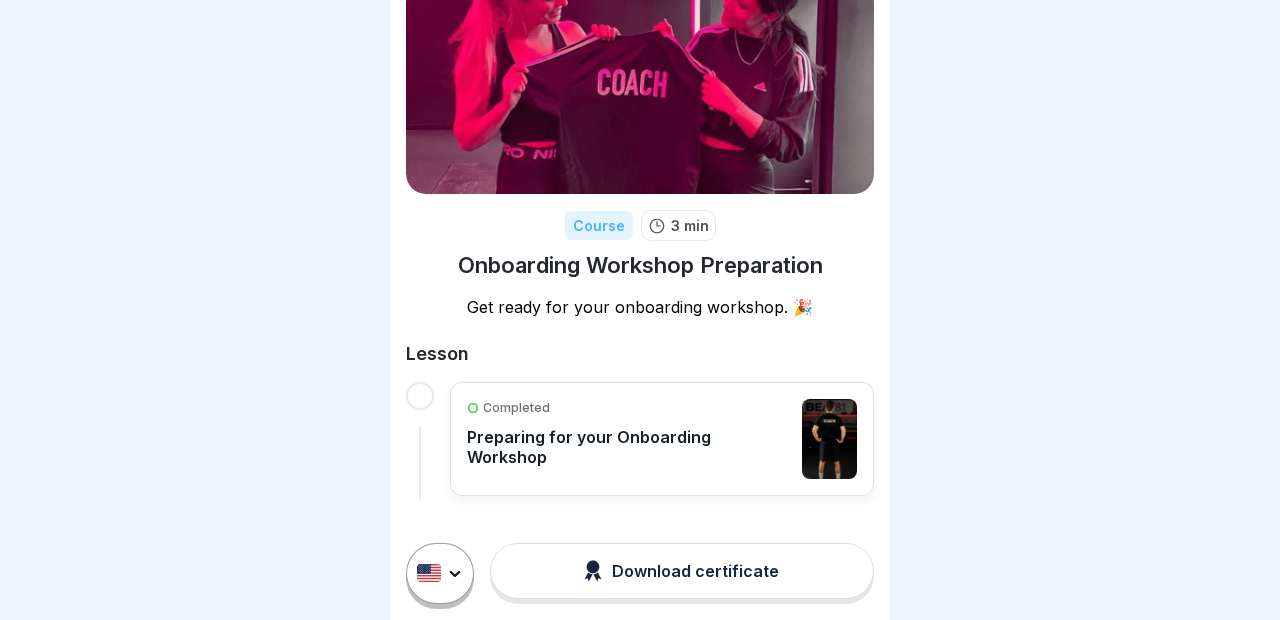click on "Preparing for your Onboarding Workshop" at bounding box center [629, 447] 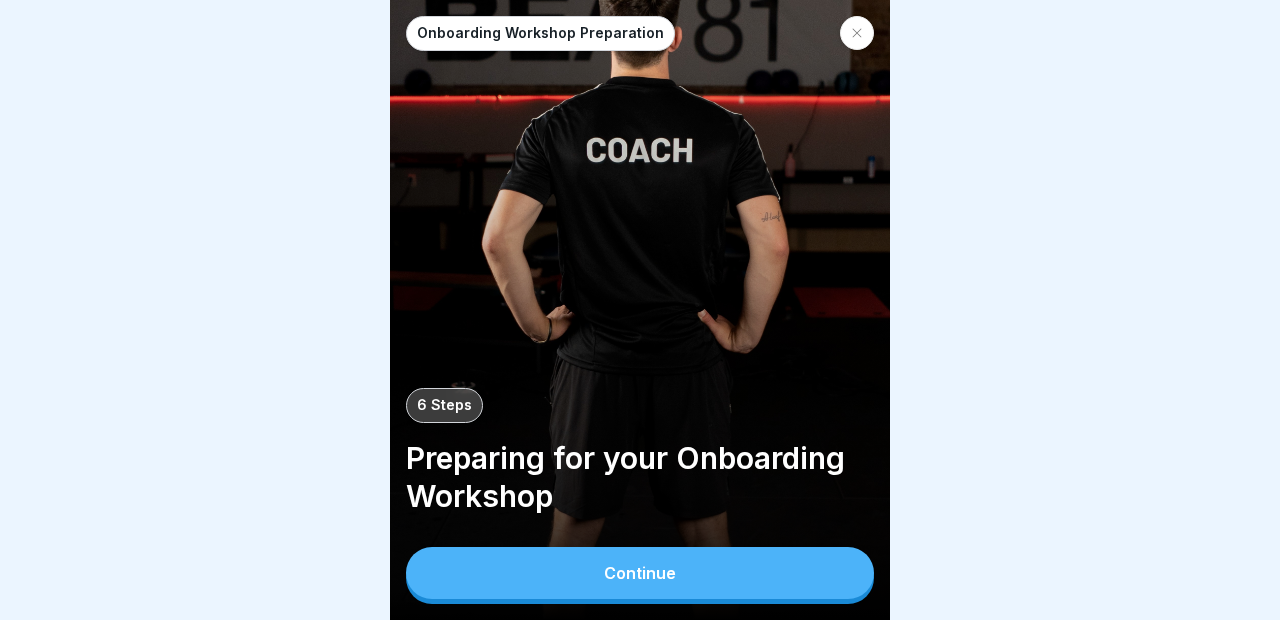 click on "Continue" at bounding box center (640, 573) 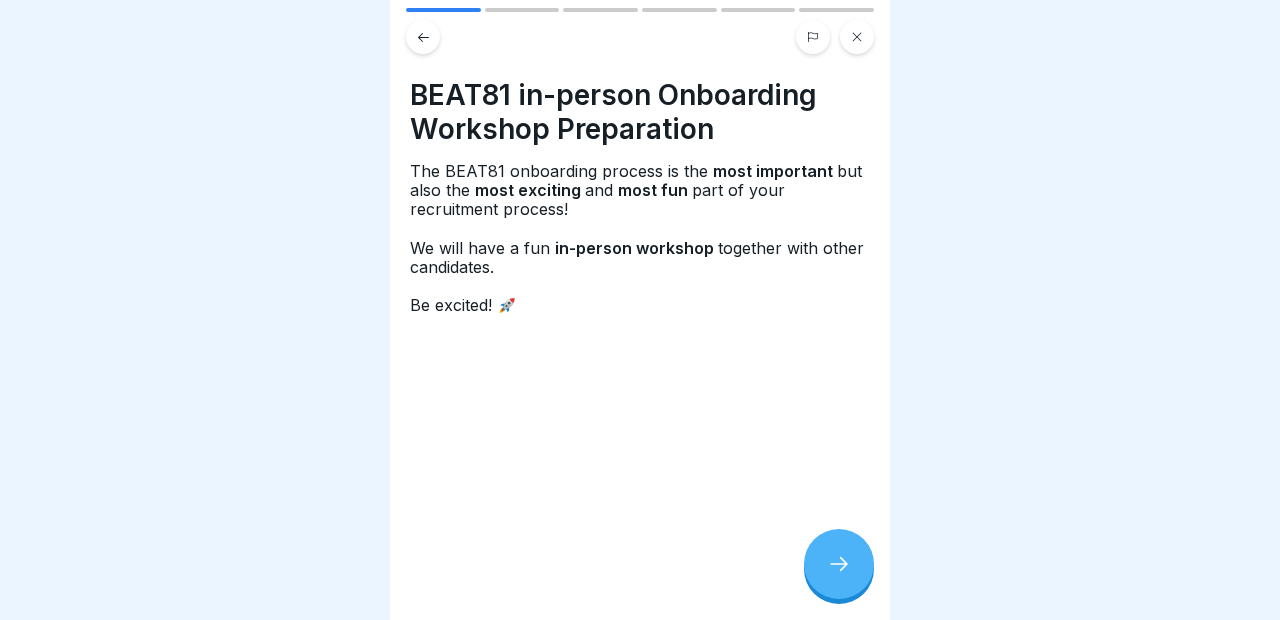 click at bounding box center (839, 564) 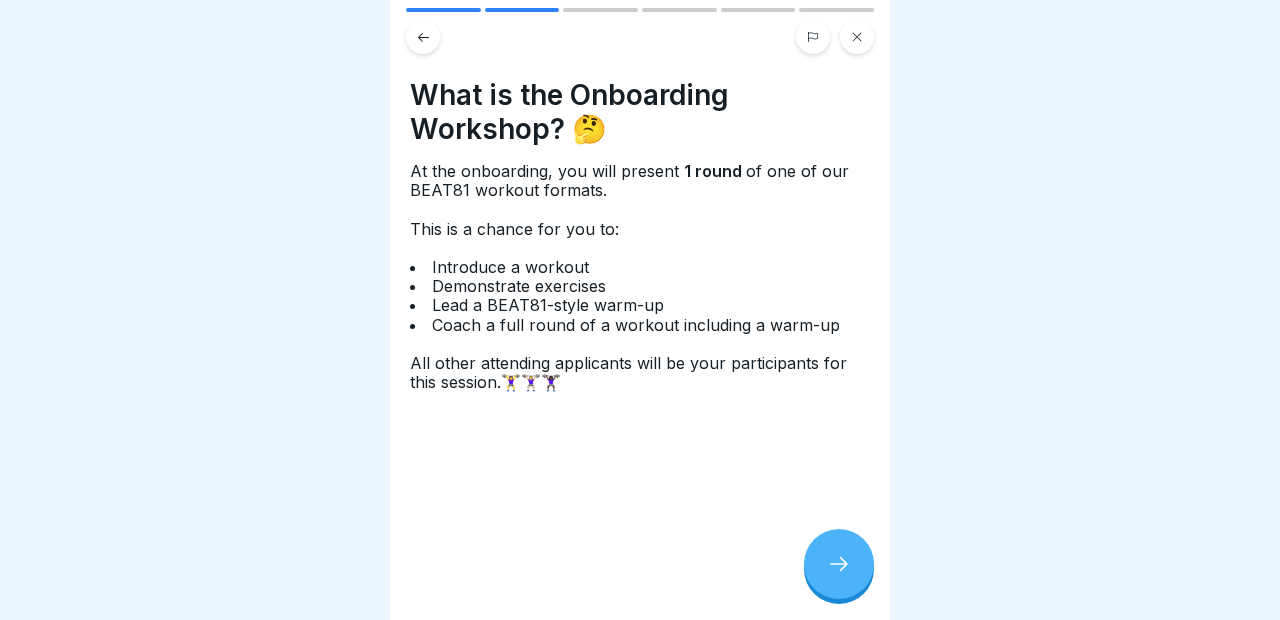 click at bounding box center [839, 564] 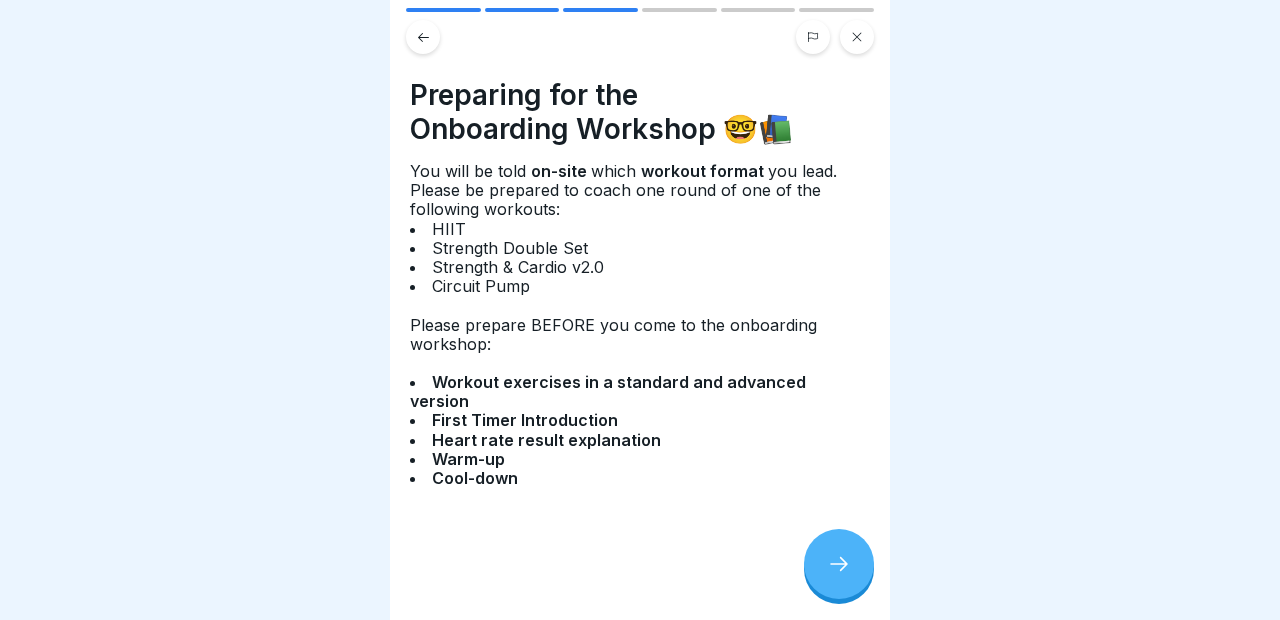 click at bounding box center [839, 564] 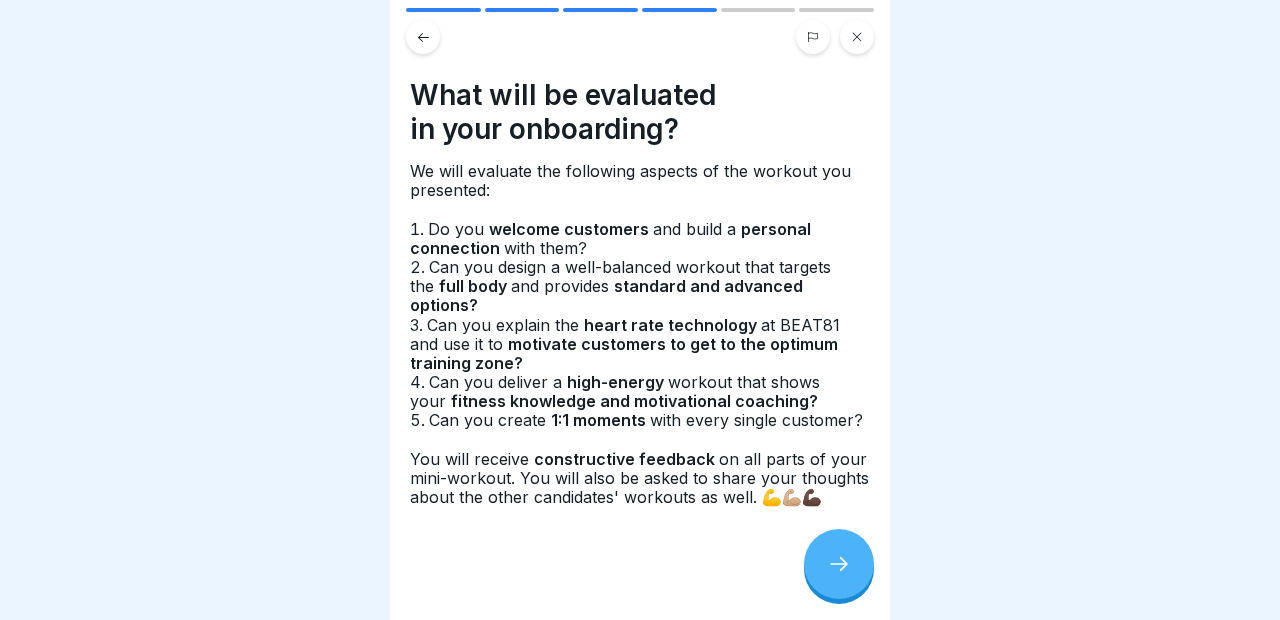 click at bounding box center (839, 564) 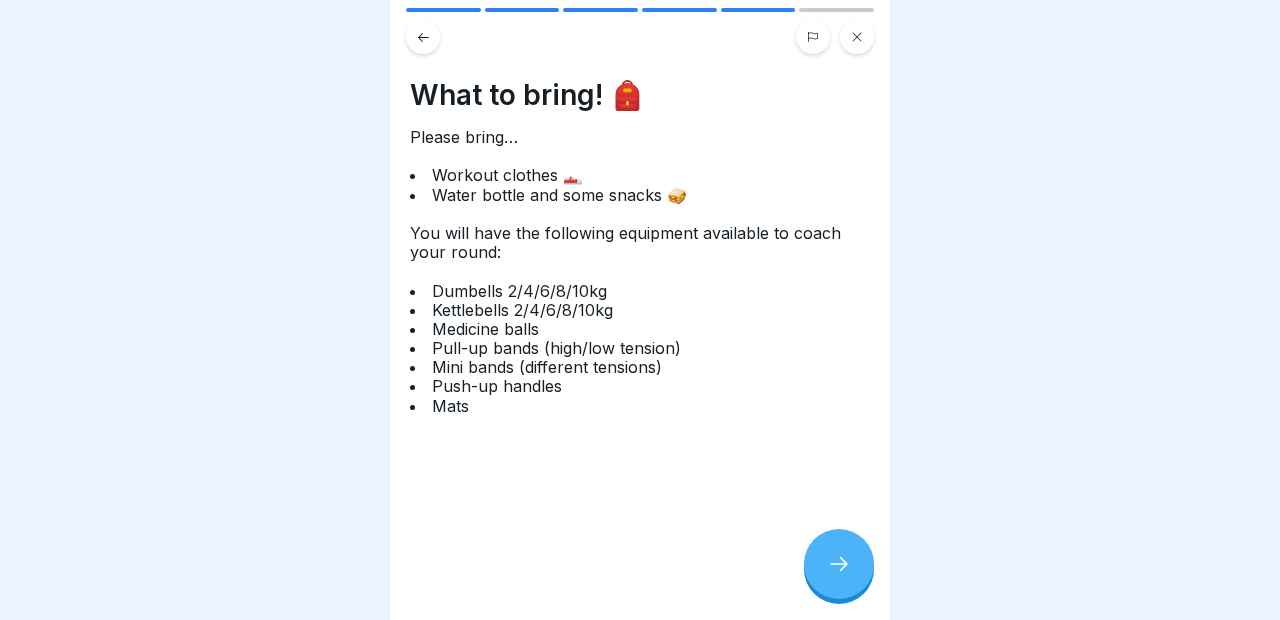 click at bounding box center [839, 564] 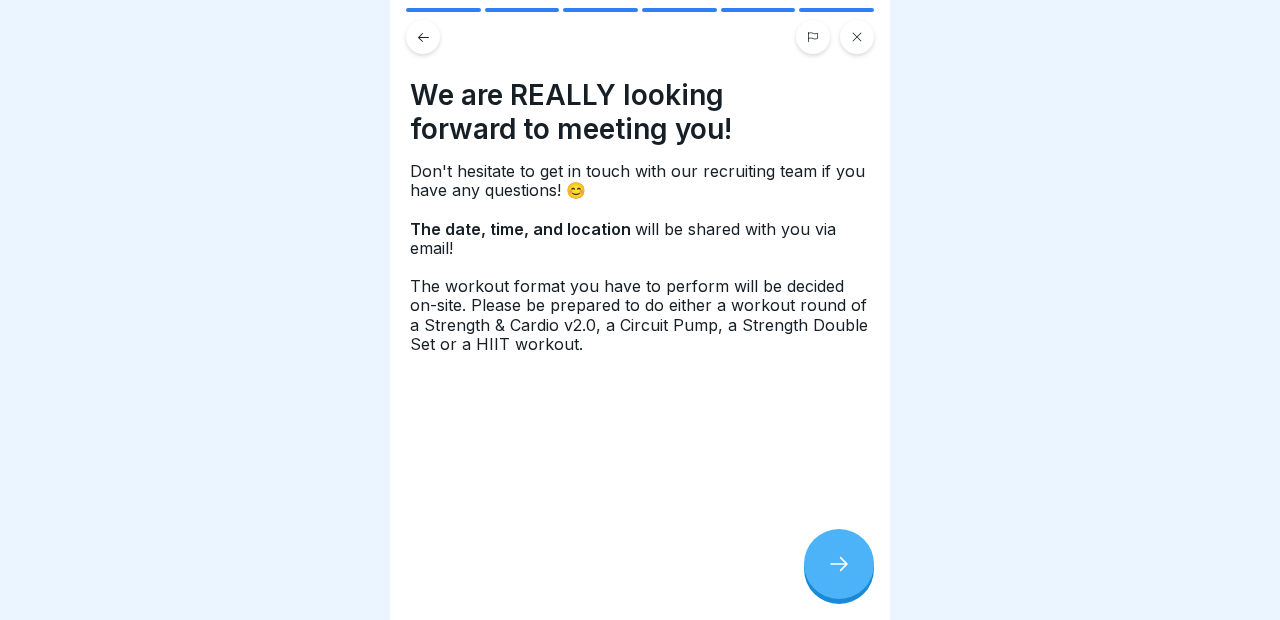 click at bounding box center (423, 37) 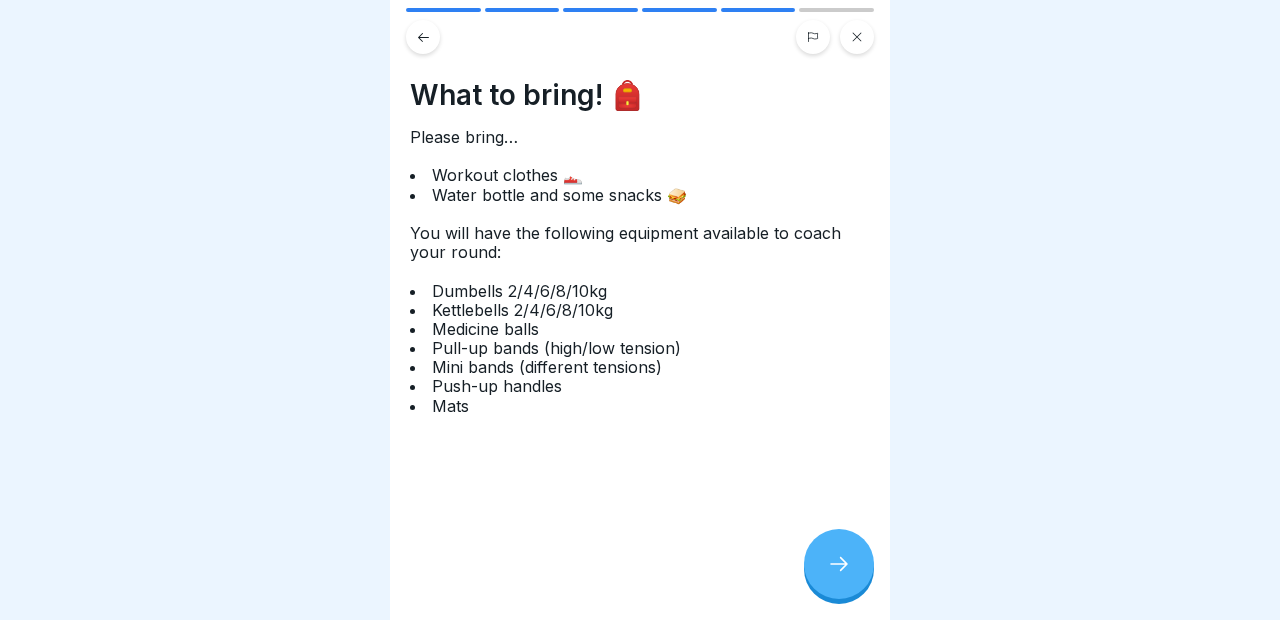 click at bounding box center (839, 564) 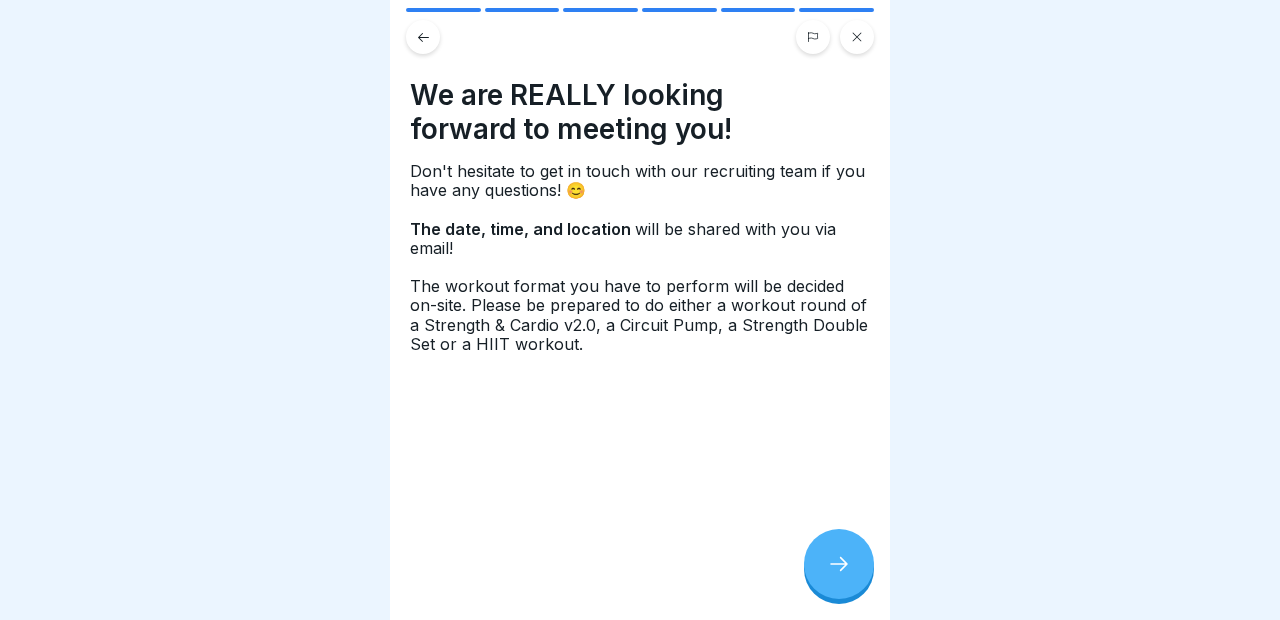 click at bounding box center [839, 564] 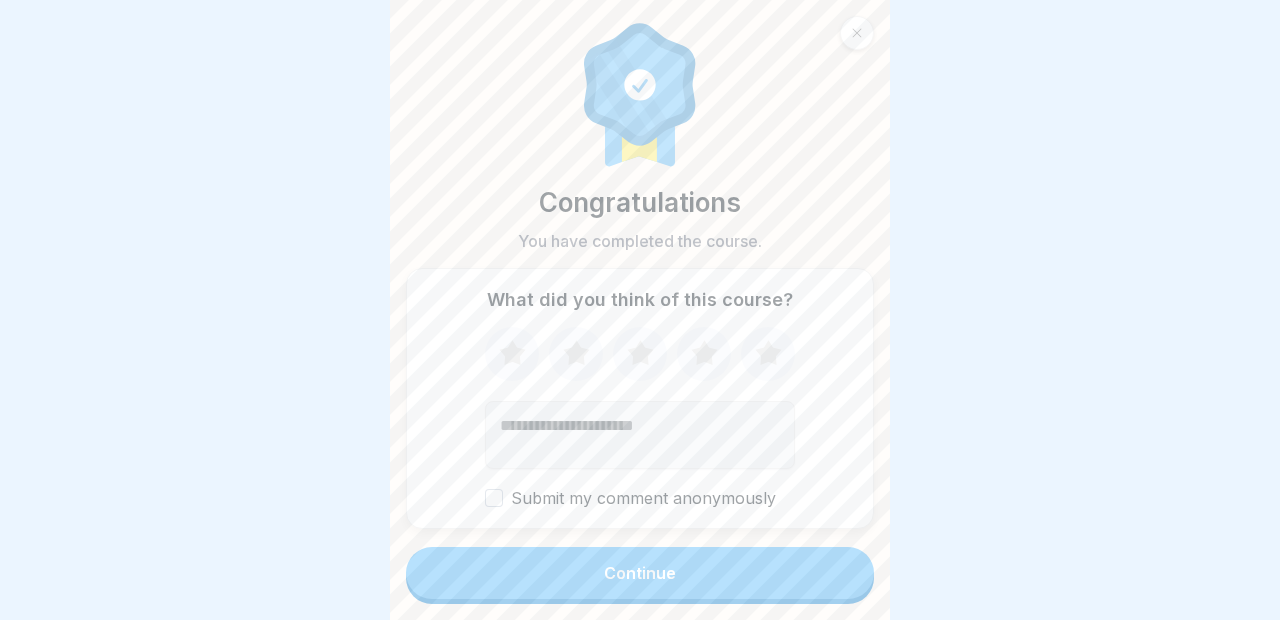 click on "Continue" at bounding box center [640, 573] 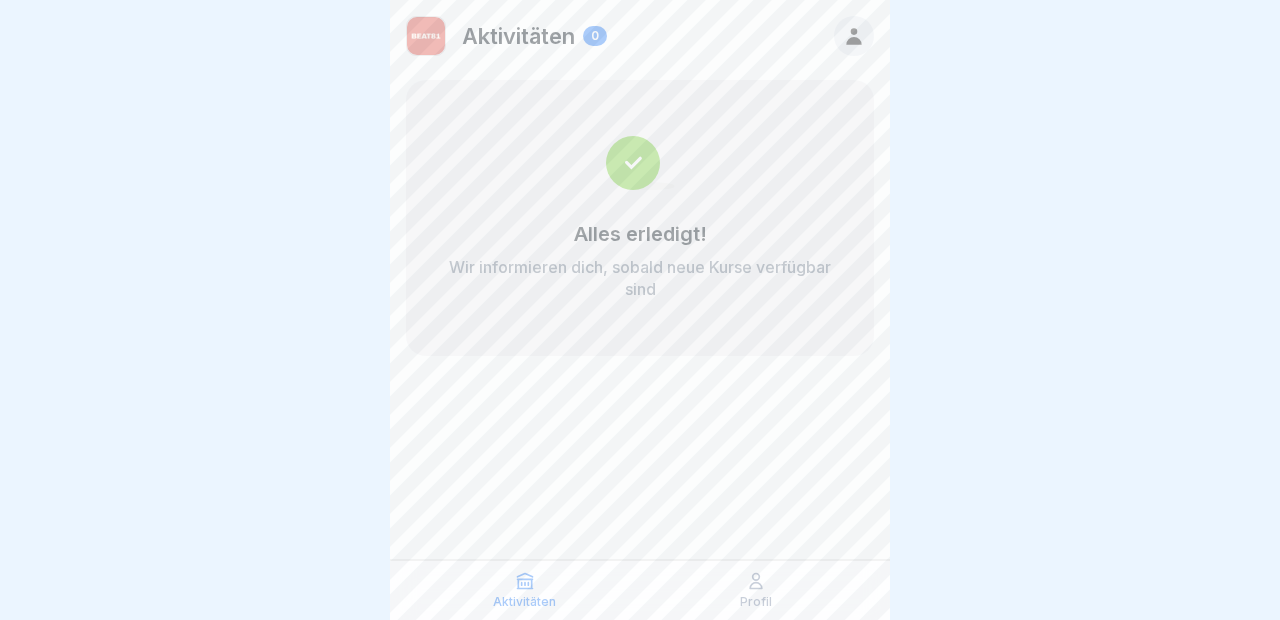 click 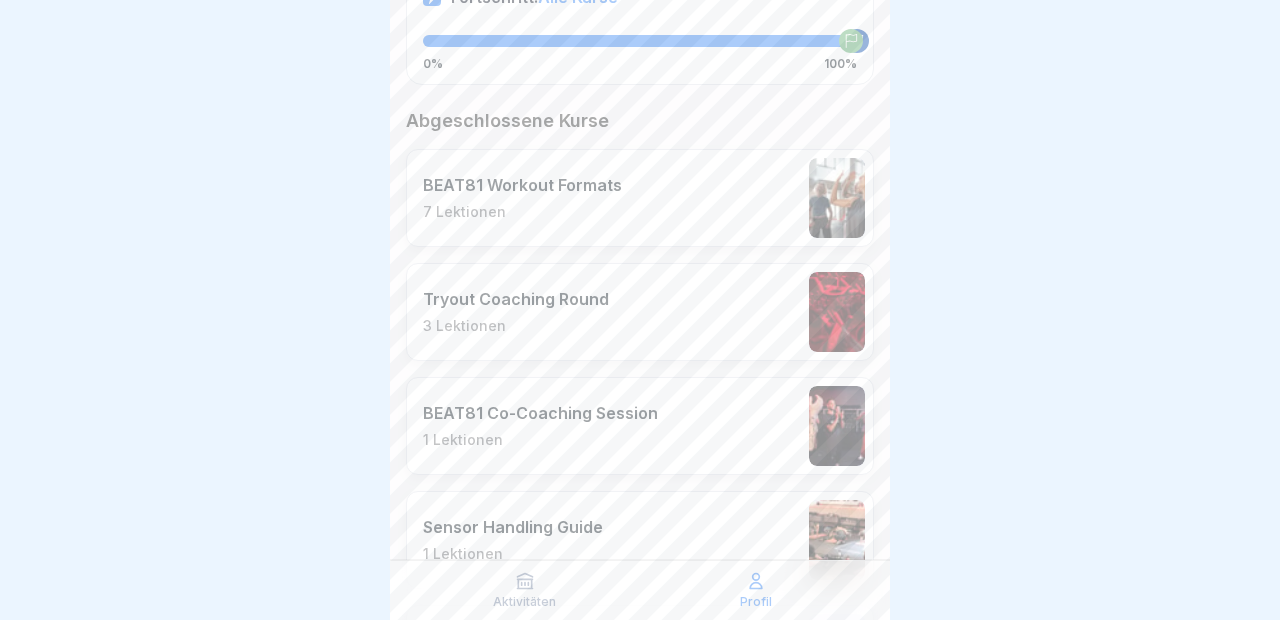 scroll, scrollTop: 487, scrollLeft: 0, axis: vertical 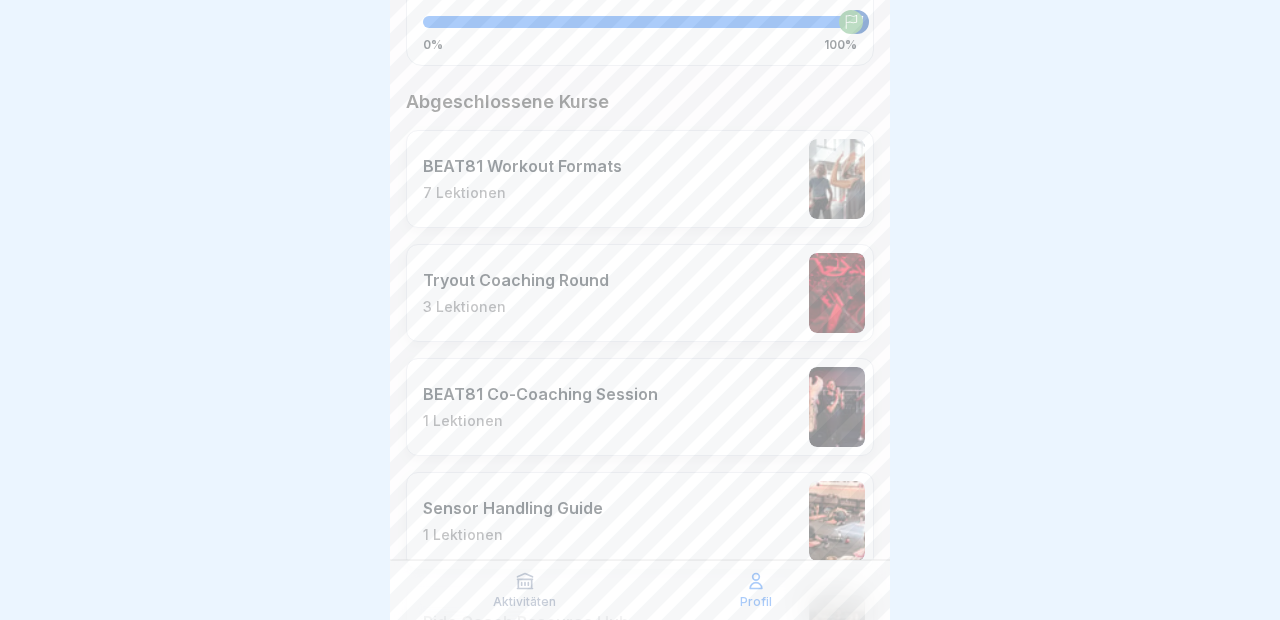click on "BEAT81 Workout Formats 7 Lektionen" at bounding box center (640, 179) 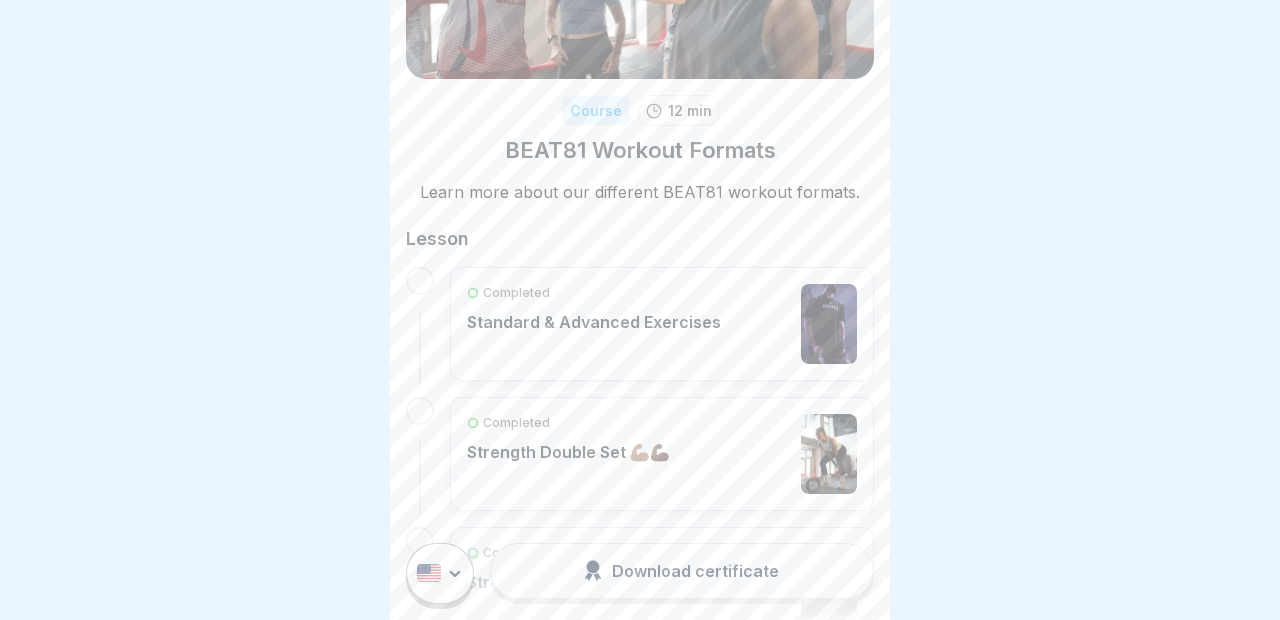 scroll, scrollTop: 267, scrollLeft: 0, axis: vertical 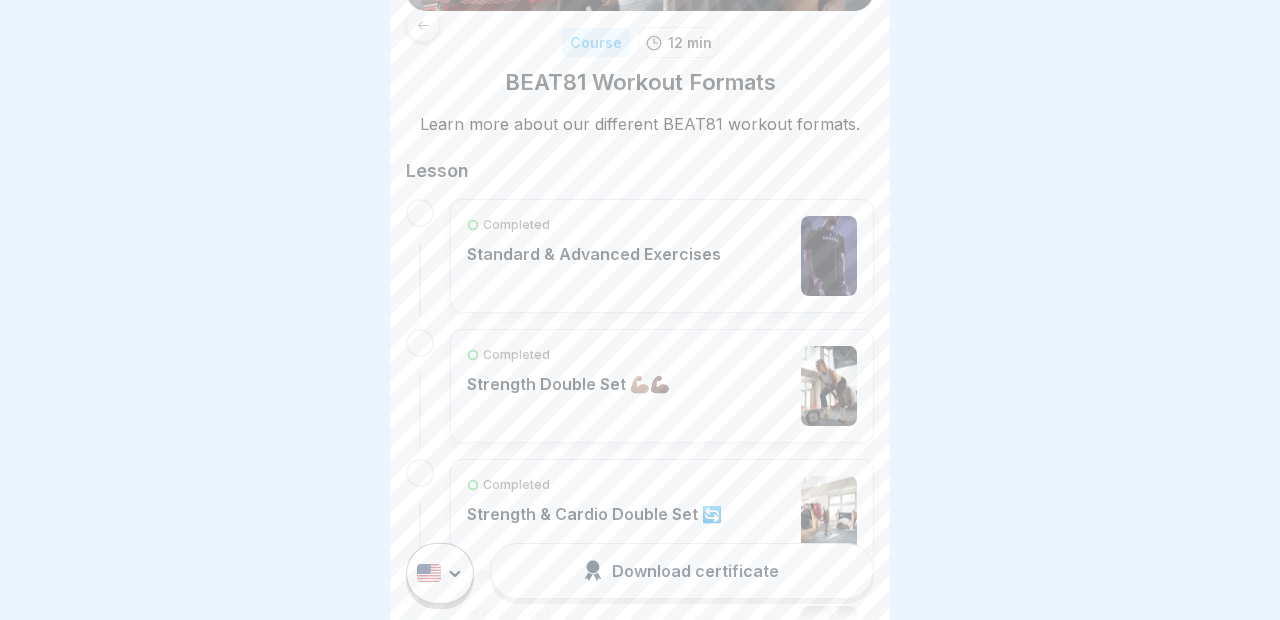 click on "Completed Standard & Advanced Exercises" at bounding box center [594, 256] 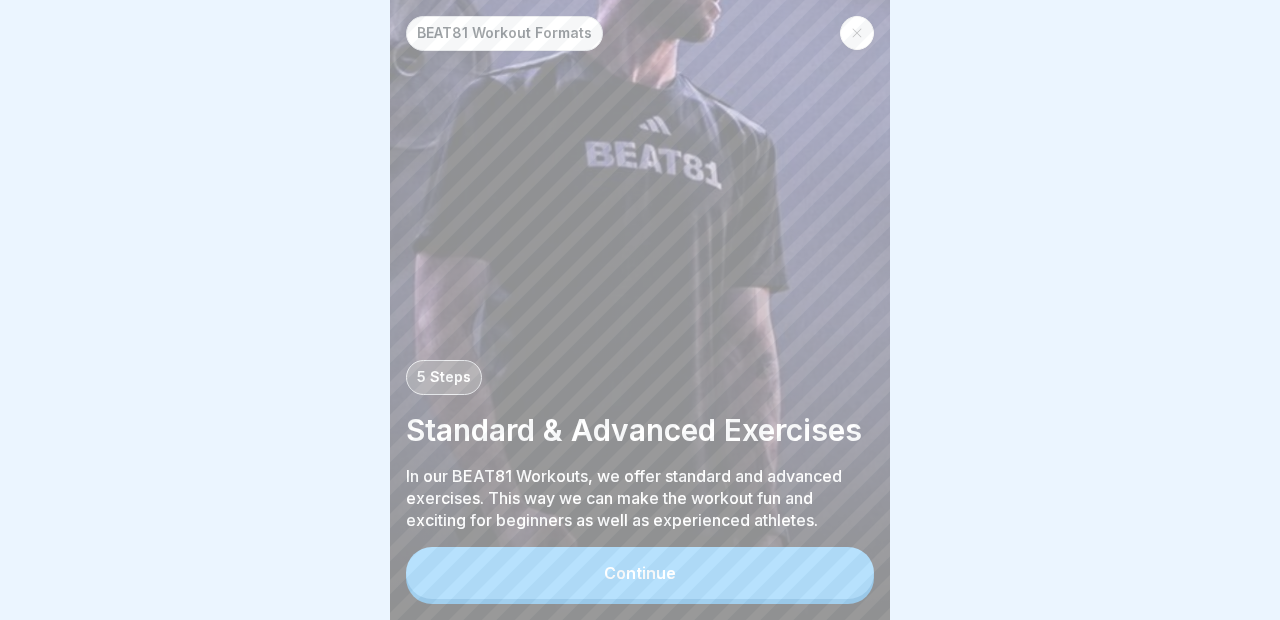 scroll, scrollTop: 0, scrollLeft: 0, axis: both 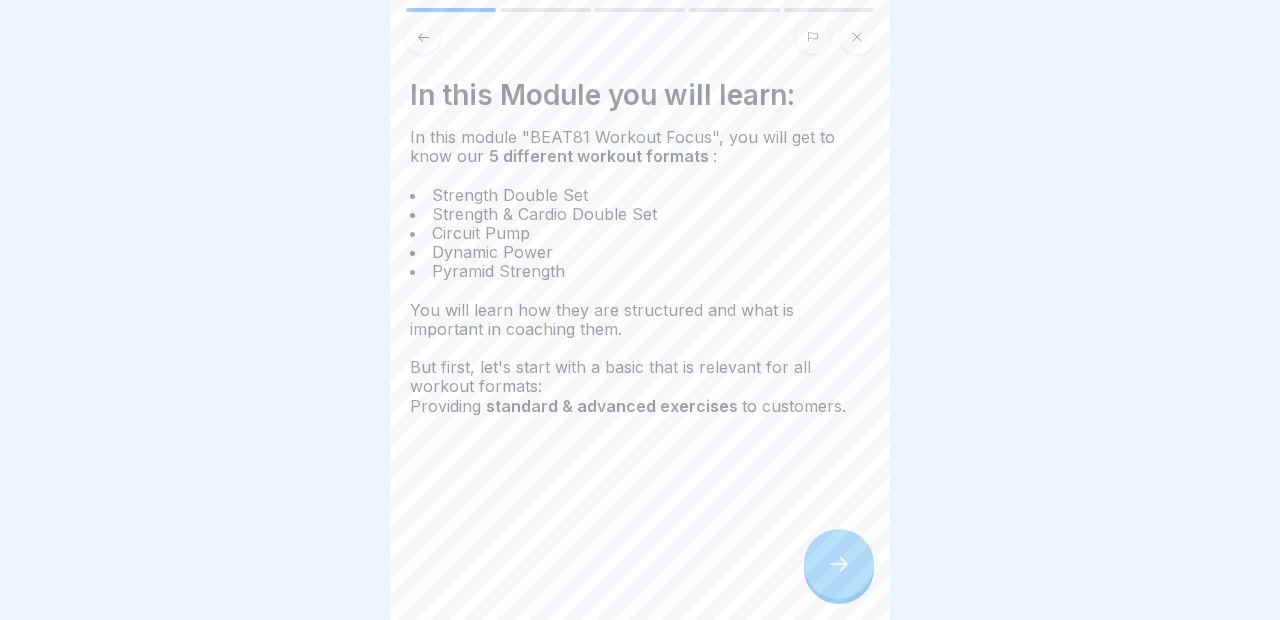 click at bounding box center [839, 564] 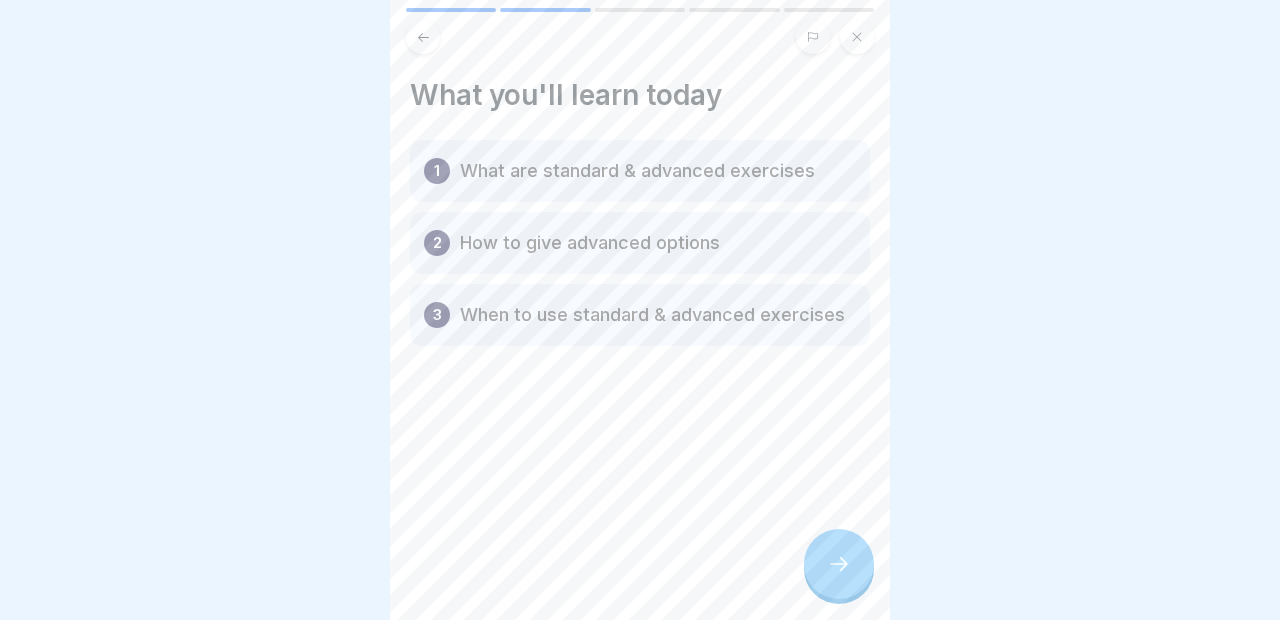 click at bounding box center (839, 564) 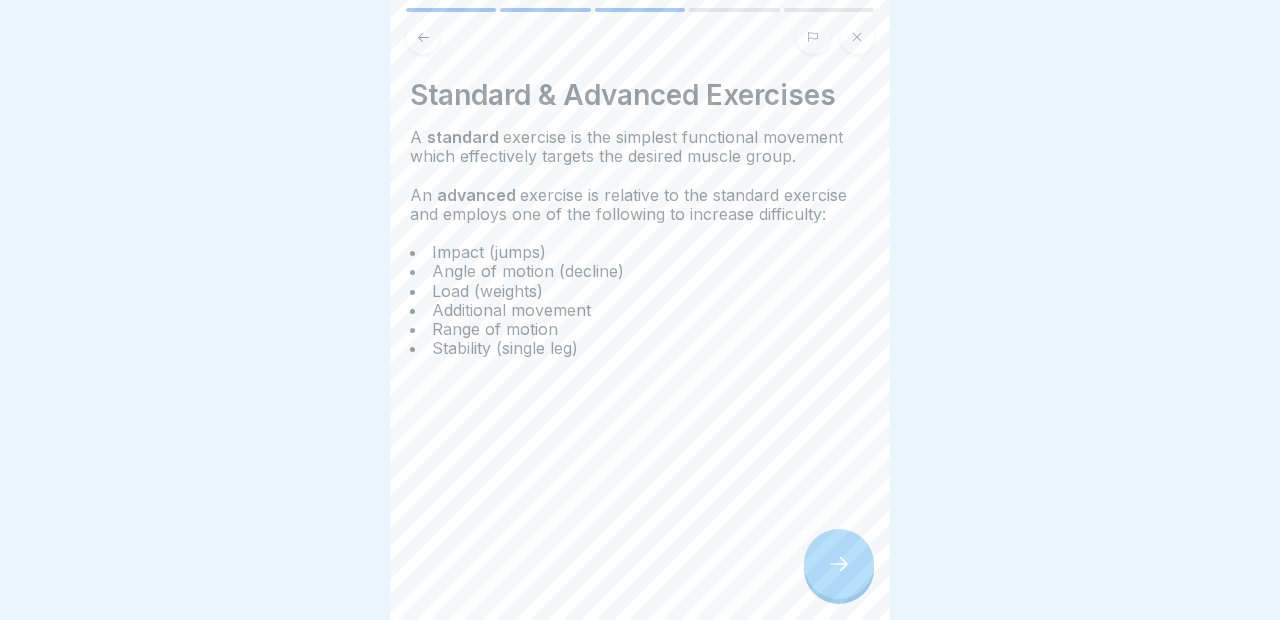 click at bounding box center [839, 564] 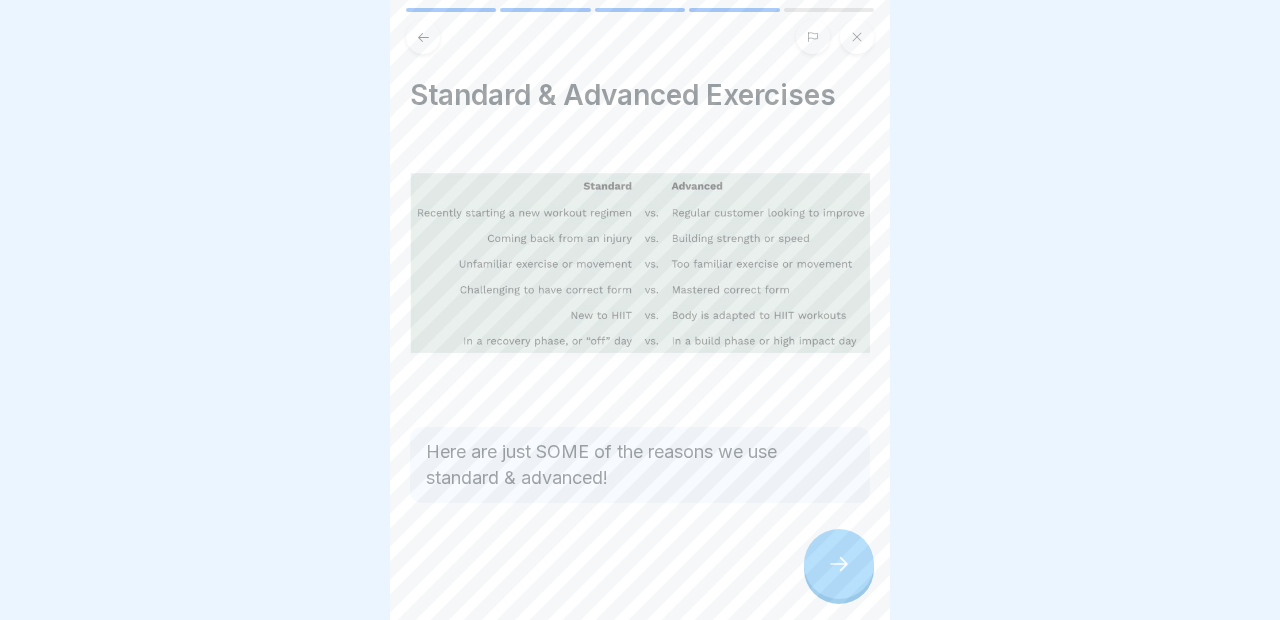 click at bounding box center (839, 564) 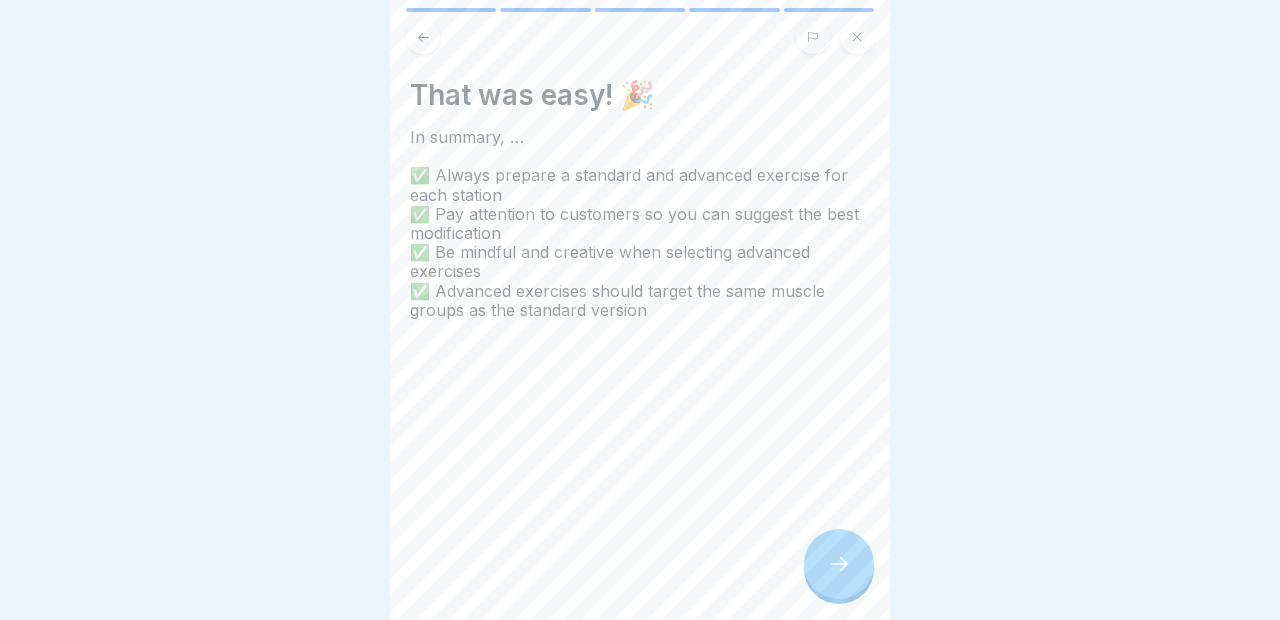 click at bounding box center [839, 564] 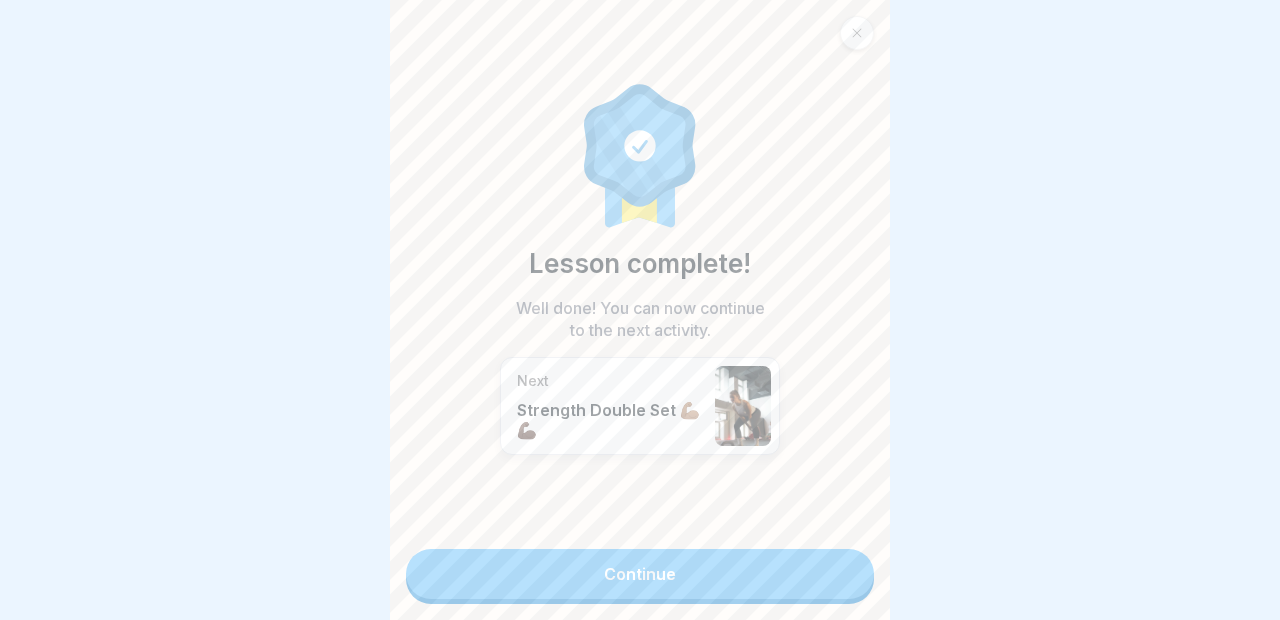 click on "Continue" at bounding box center [640, 574] 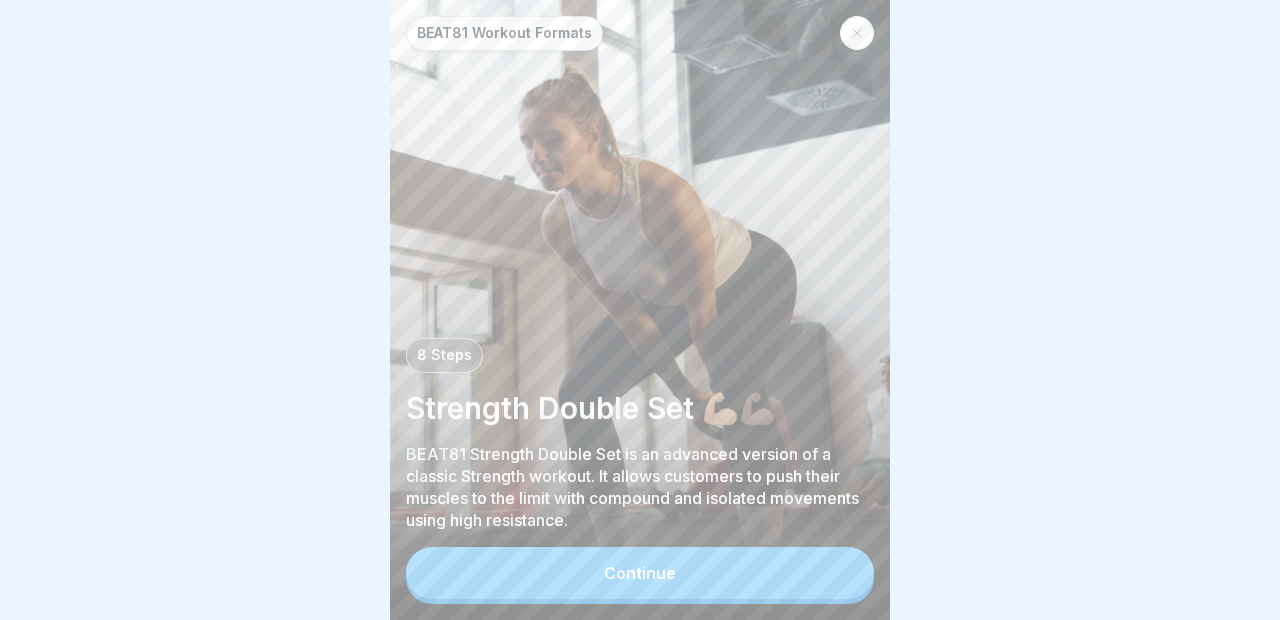 click on "Continue" at bounding box center [640, 573] 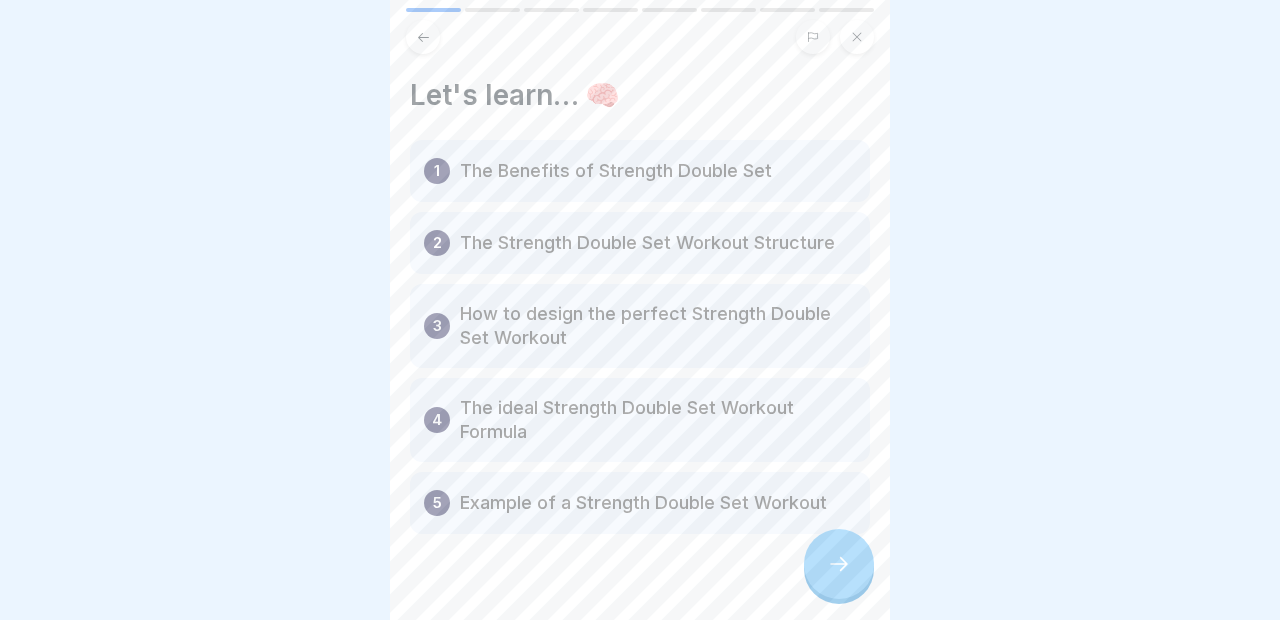 click at bounding box center [839, 564] 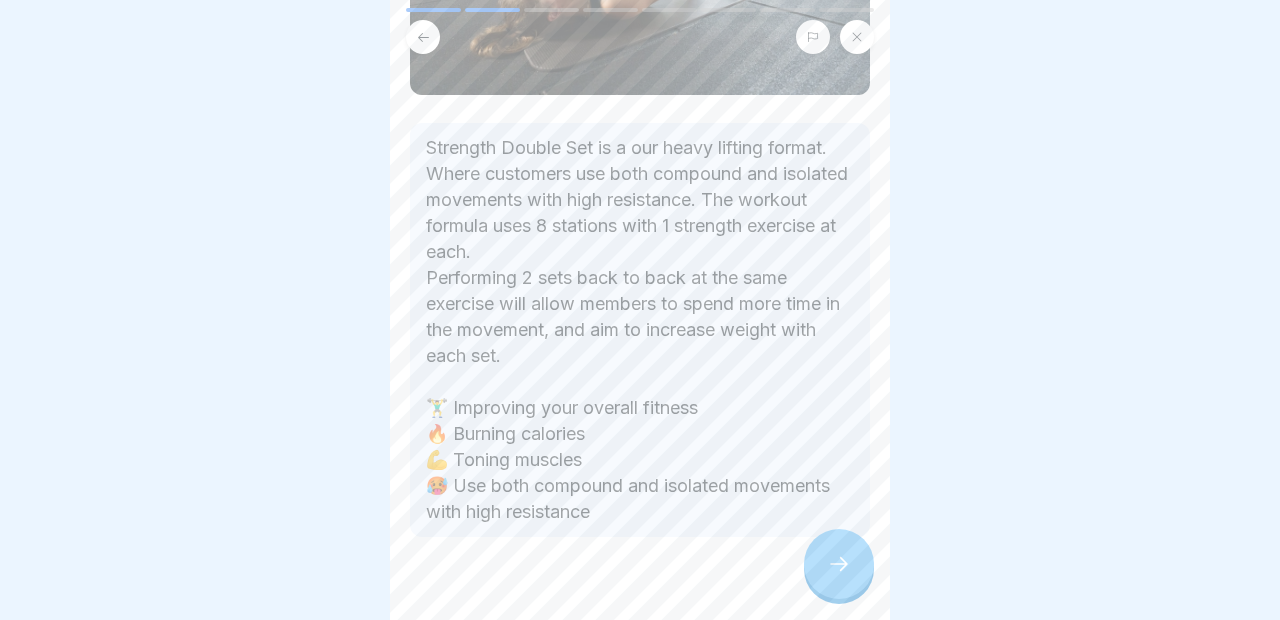scroll, scrollTop: 386, scrollLeft: 0, axis: vertical 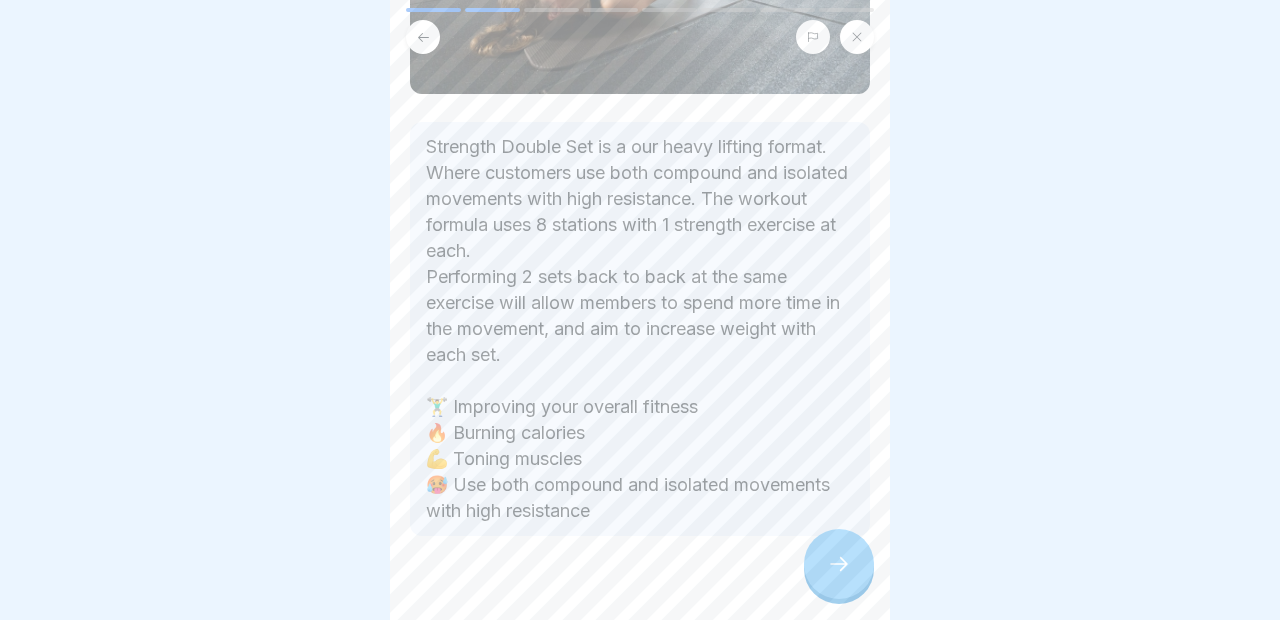click 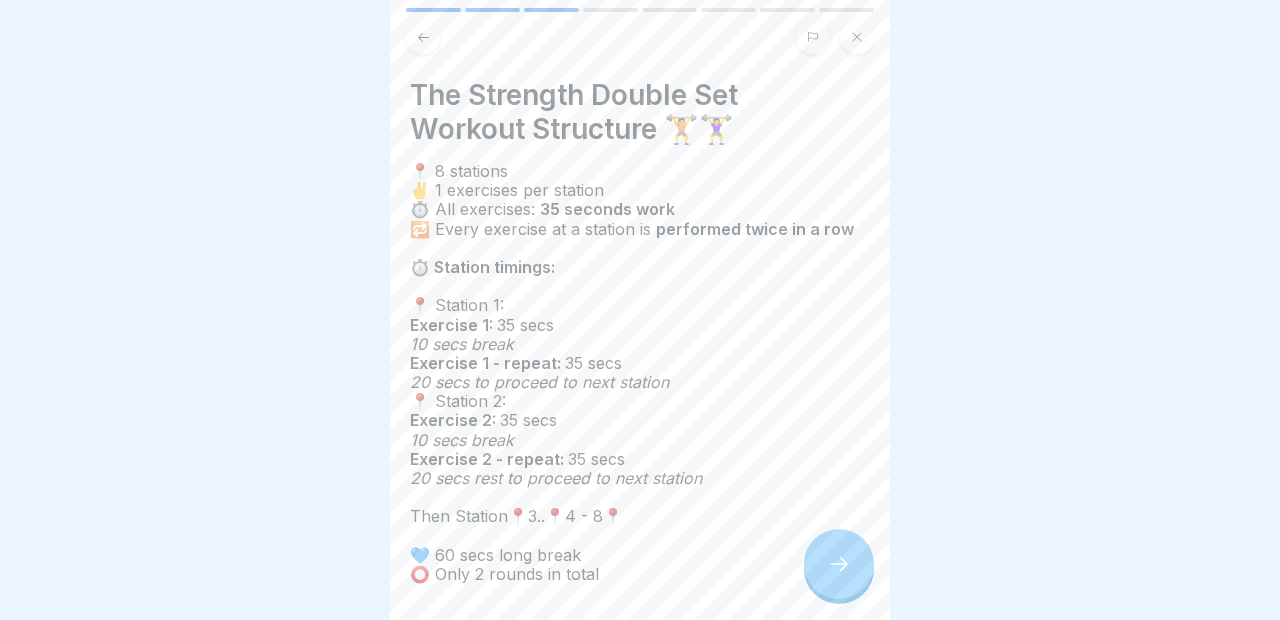 click 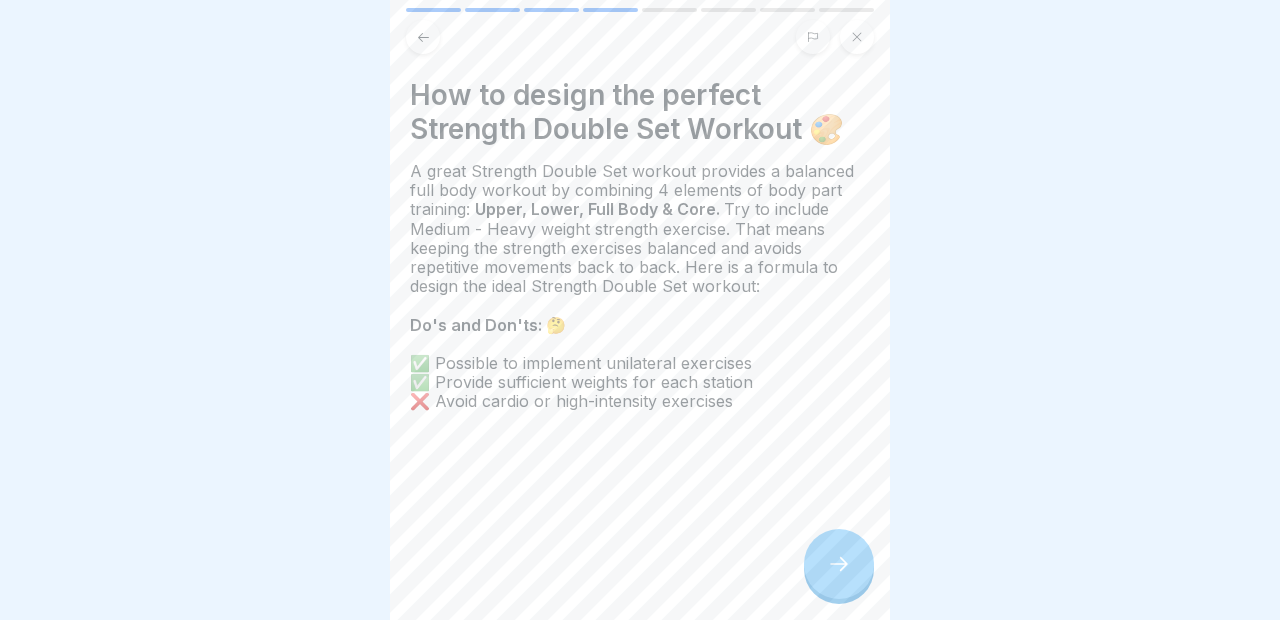 click 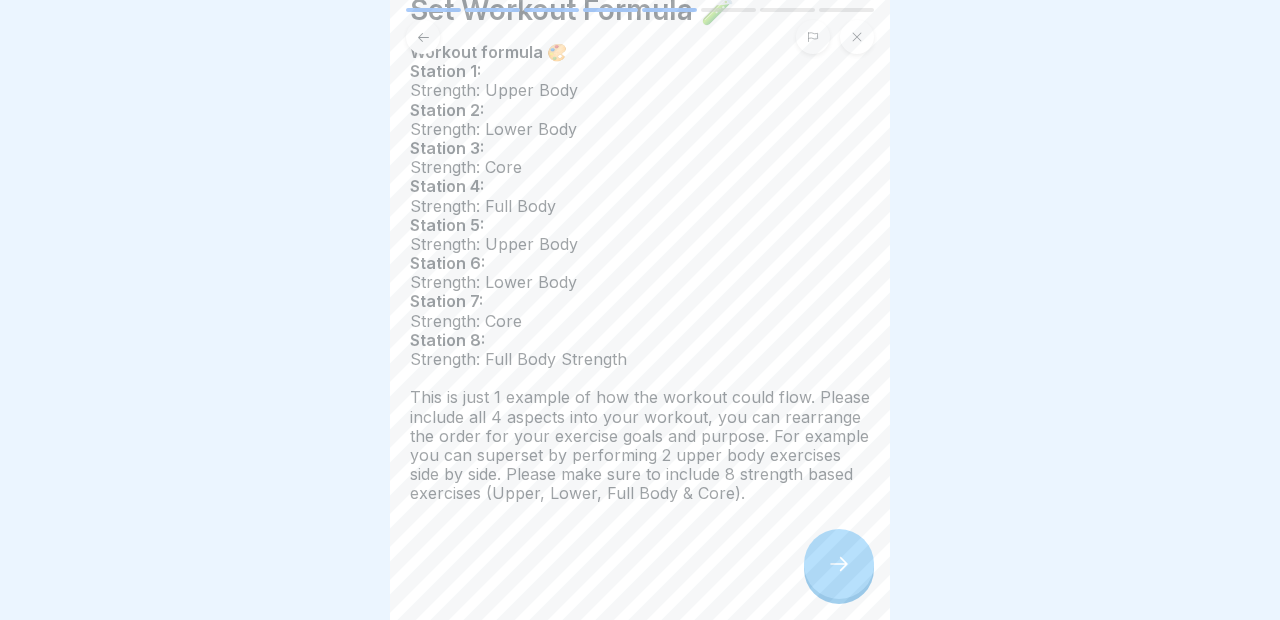 scroll, scrollTop: 118, scrollLeft: 0, axis: vertical 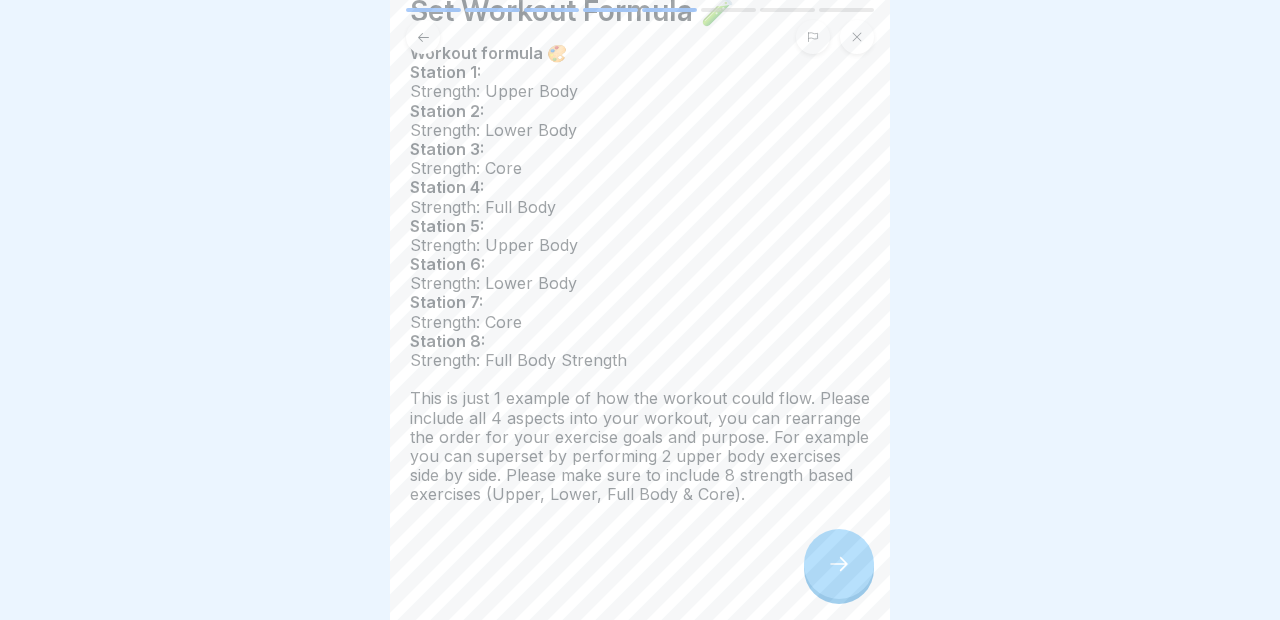 click 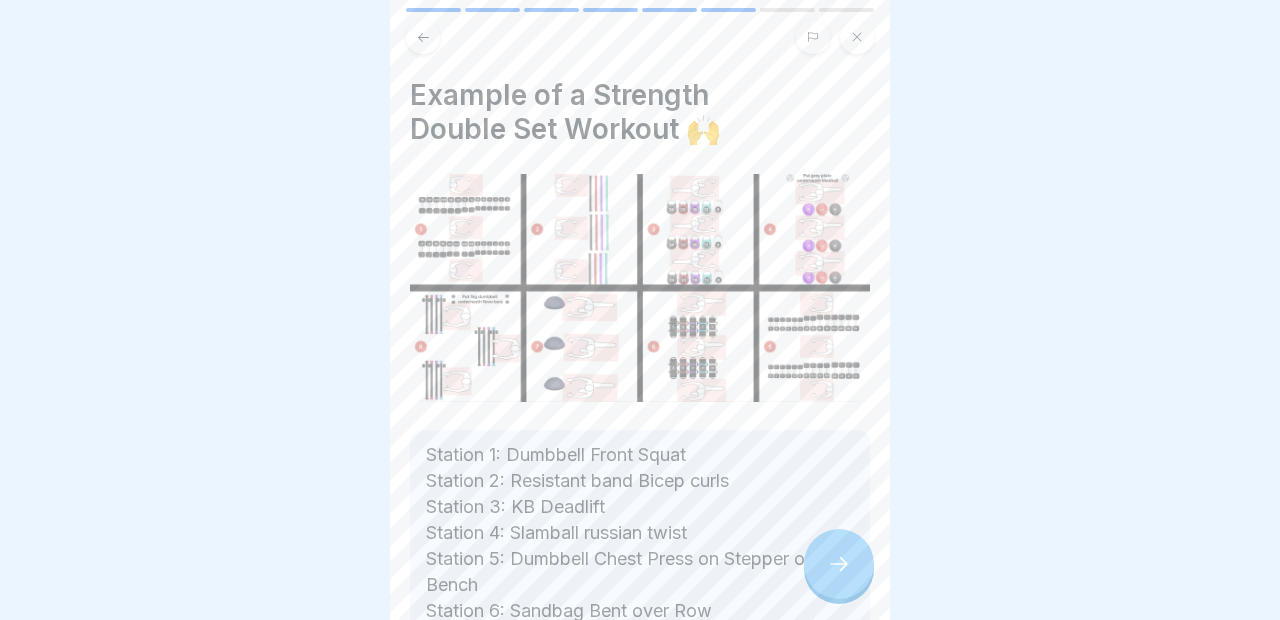 click 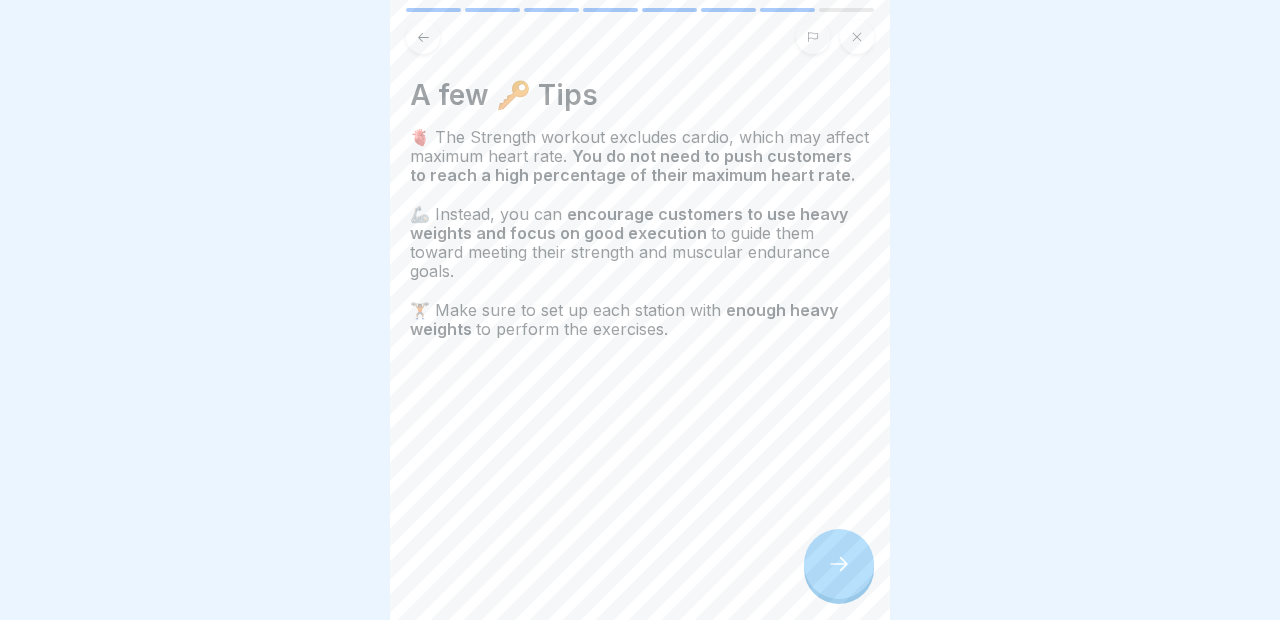 click 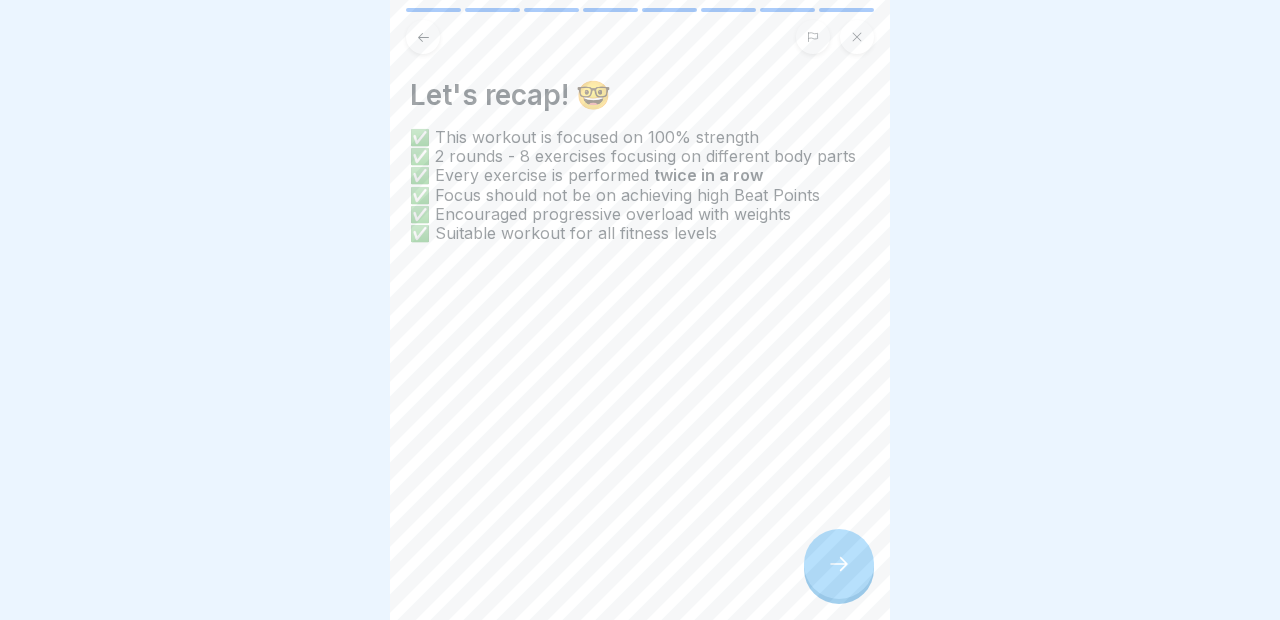 click 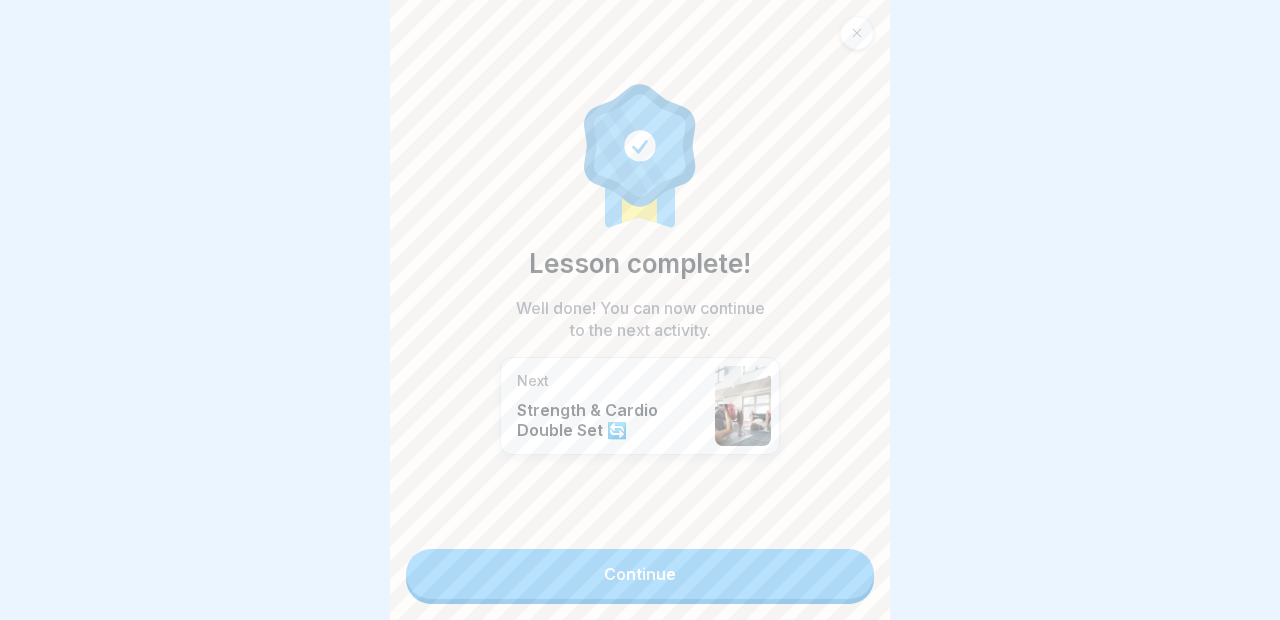 click on "Continue" at bounding box center (640, 574) 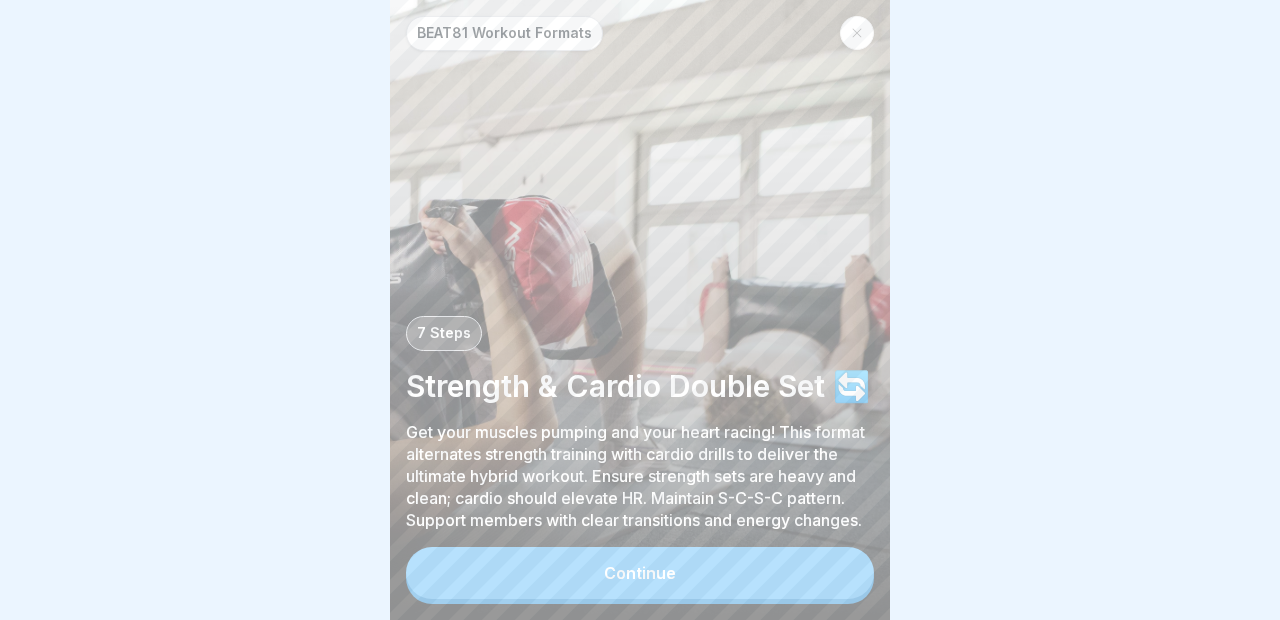 click on "Continue" at bounding box center [640, 573] 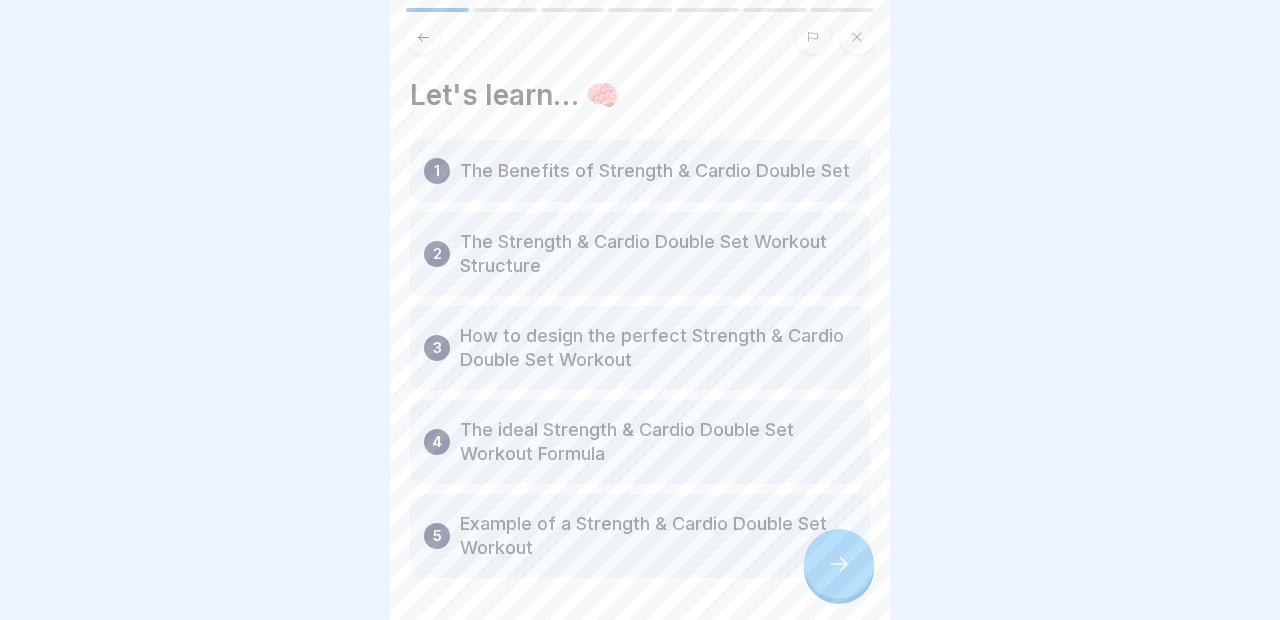 click on "5 Example of a Strength & Cardio Double Set Workout" at bounding box center [640, 536] 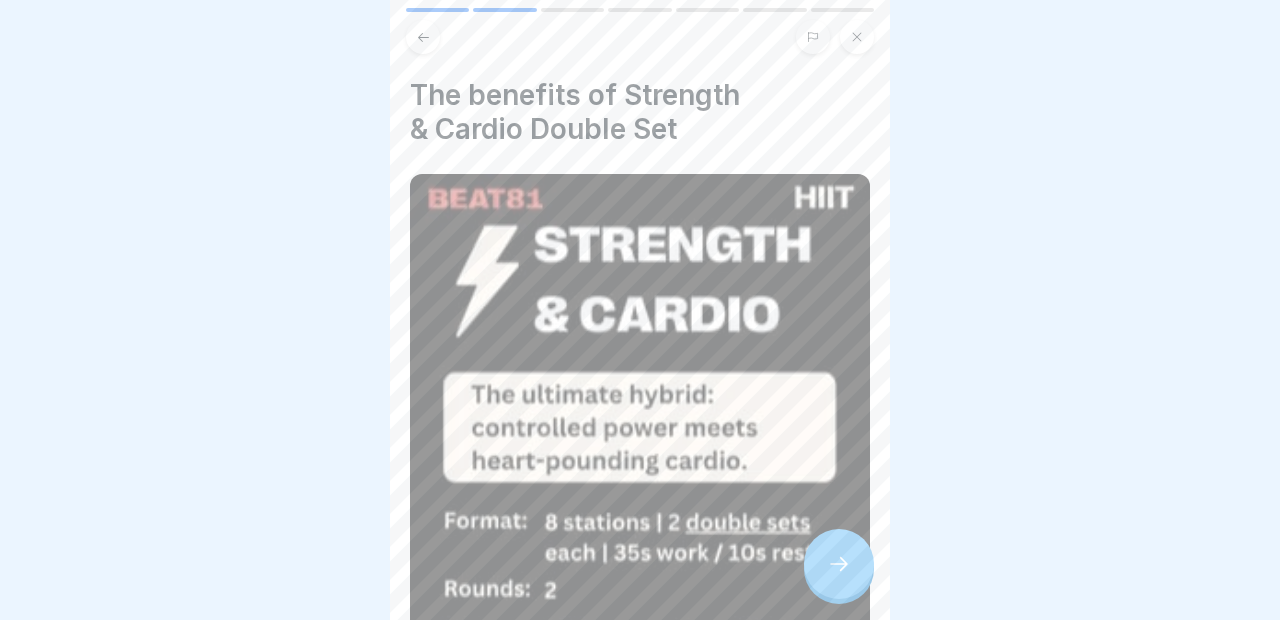 click at bounding box center [839, 564] 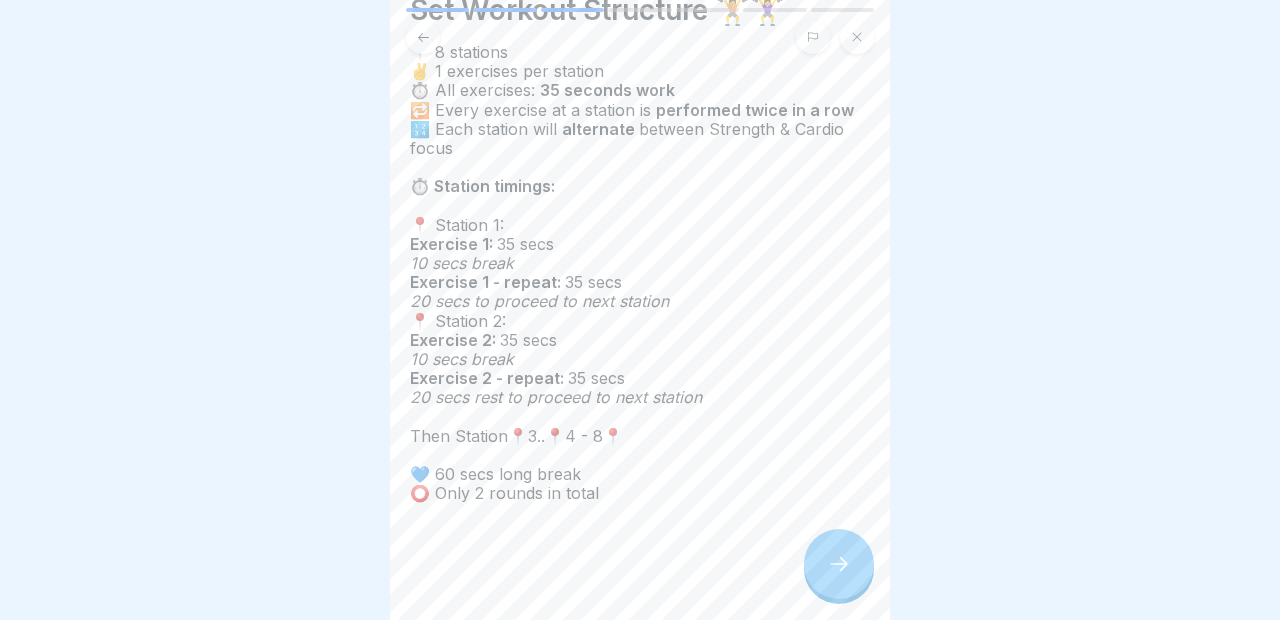 scroll, scrollTop: 118, scrollLeft: 0, axis: vertical 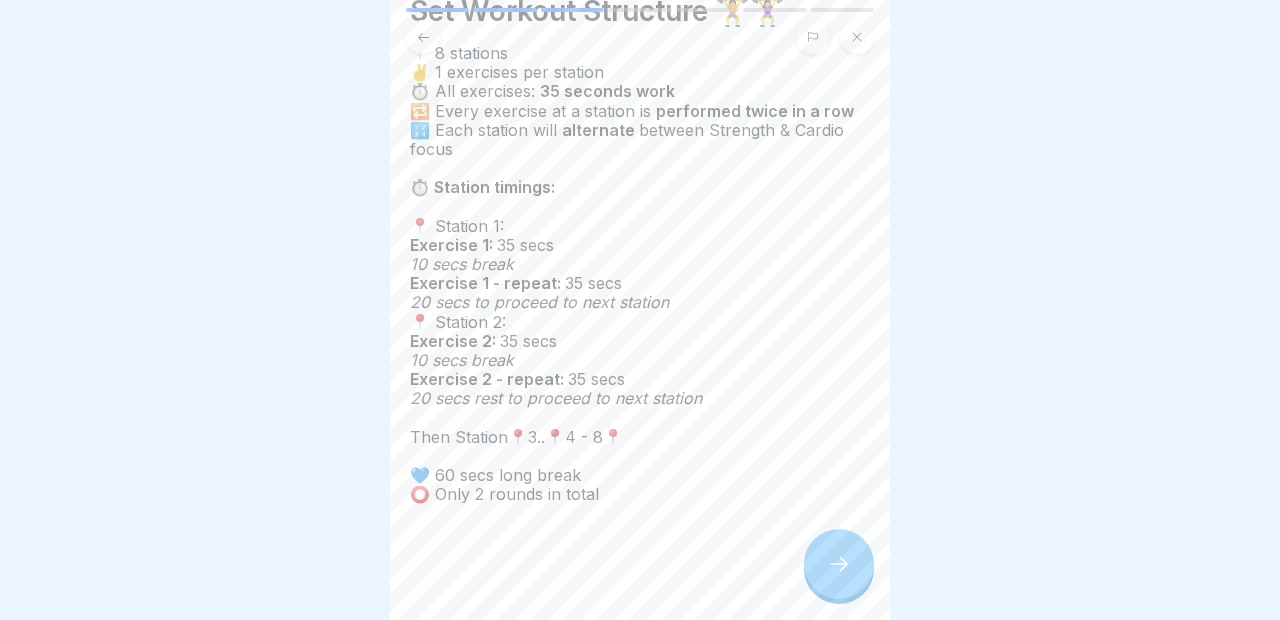 click 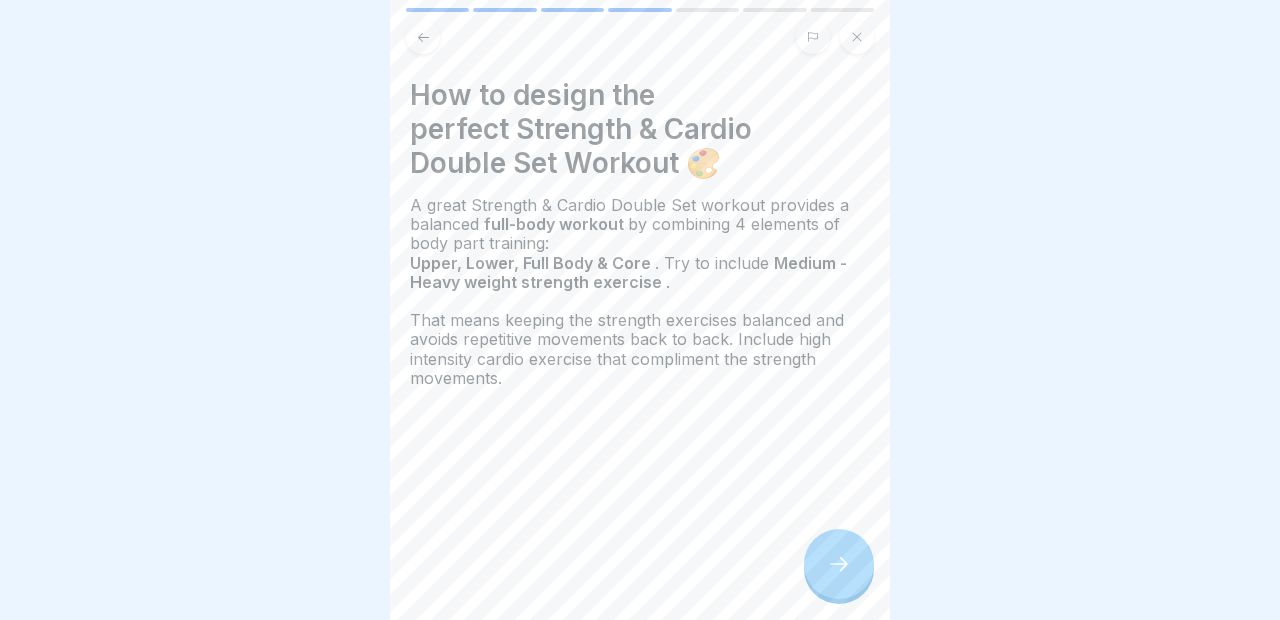 click 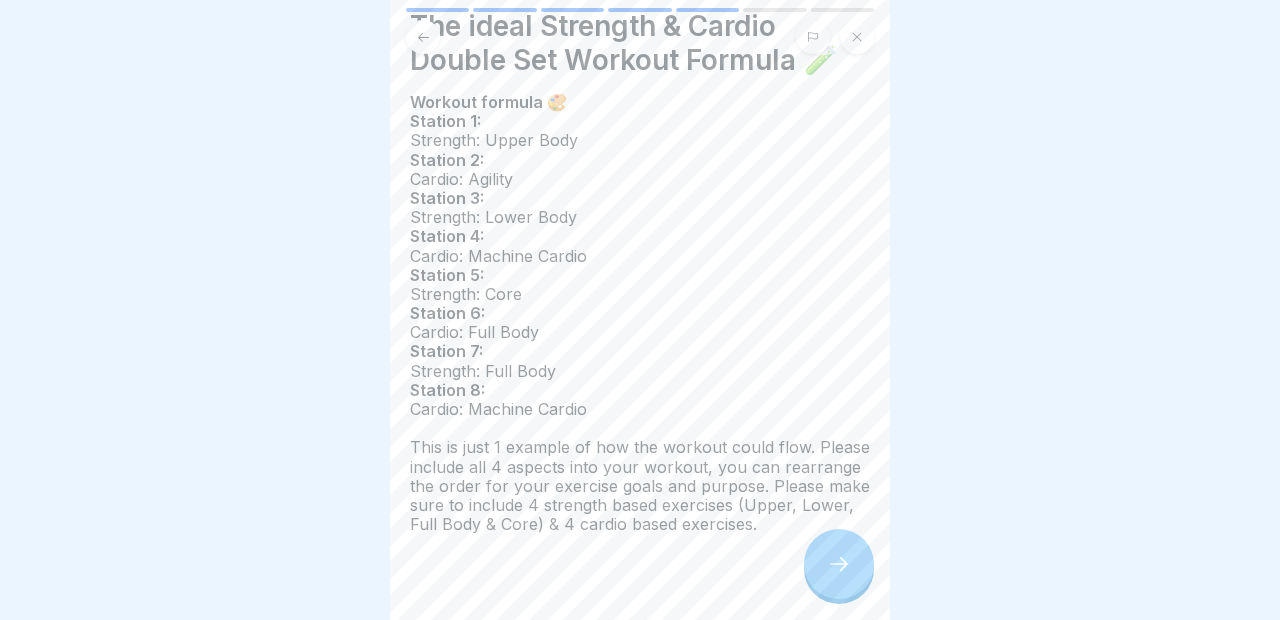 scroll, scrollTop: 71, scrollLeft: 0, axis: vertical 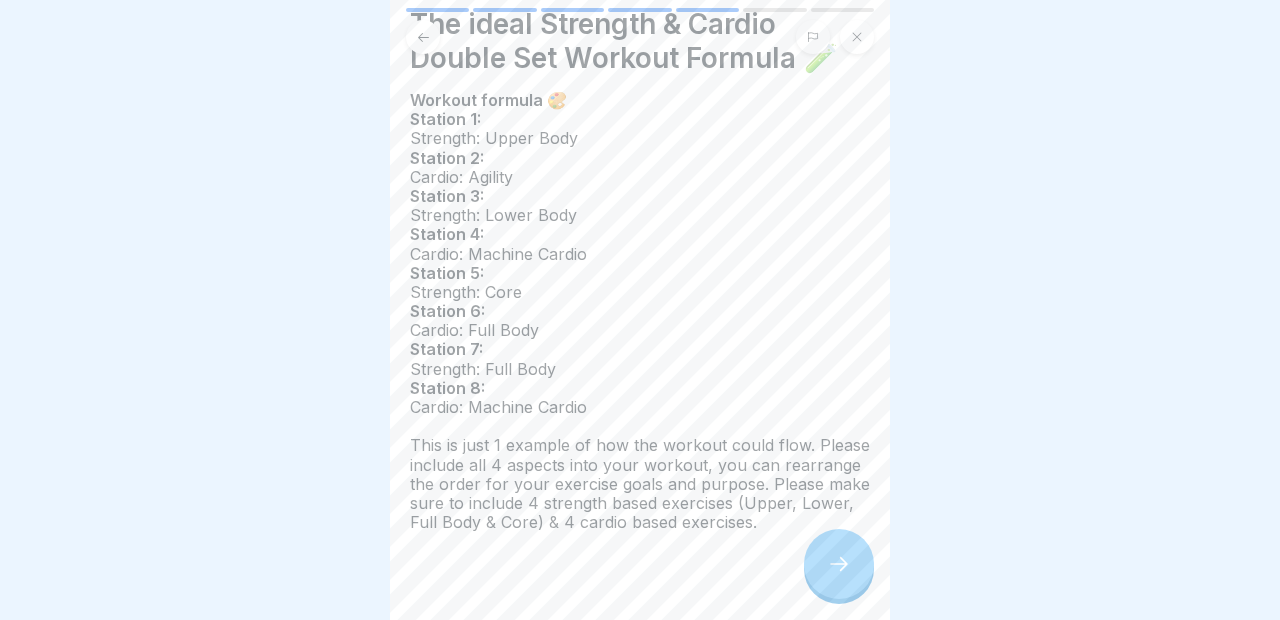 click at bounding box center (839, 564) 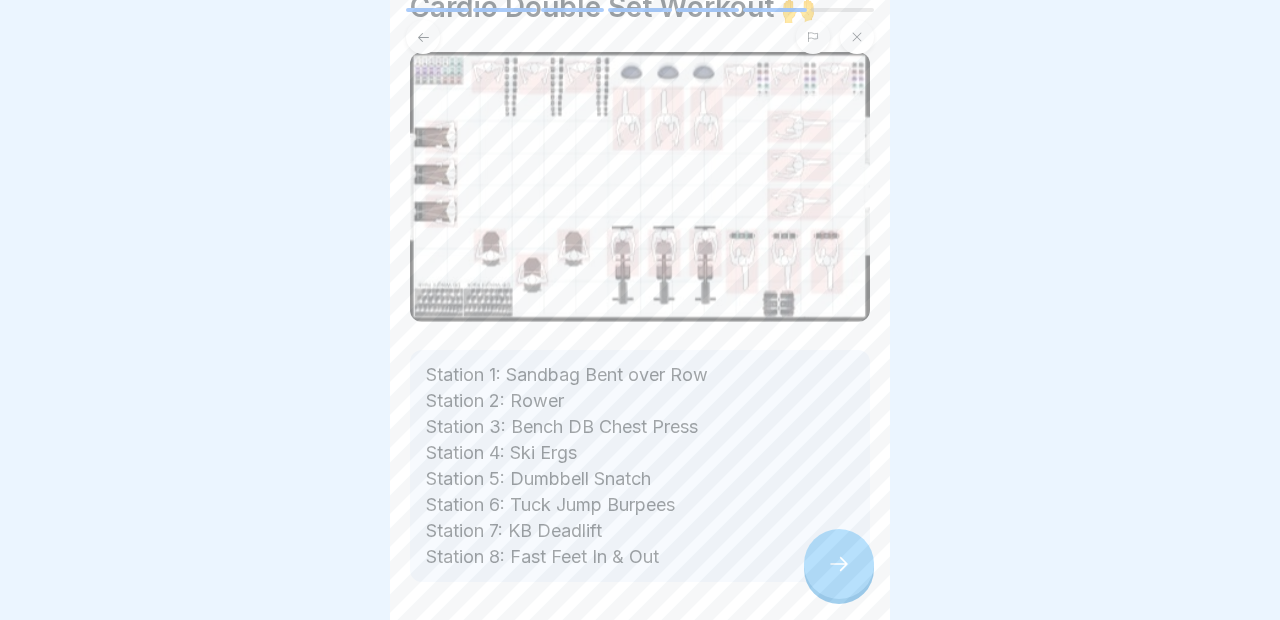 scroll, scrollTop: 165, scrollLeft: 0, axis: vertical 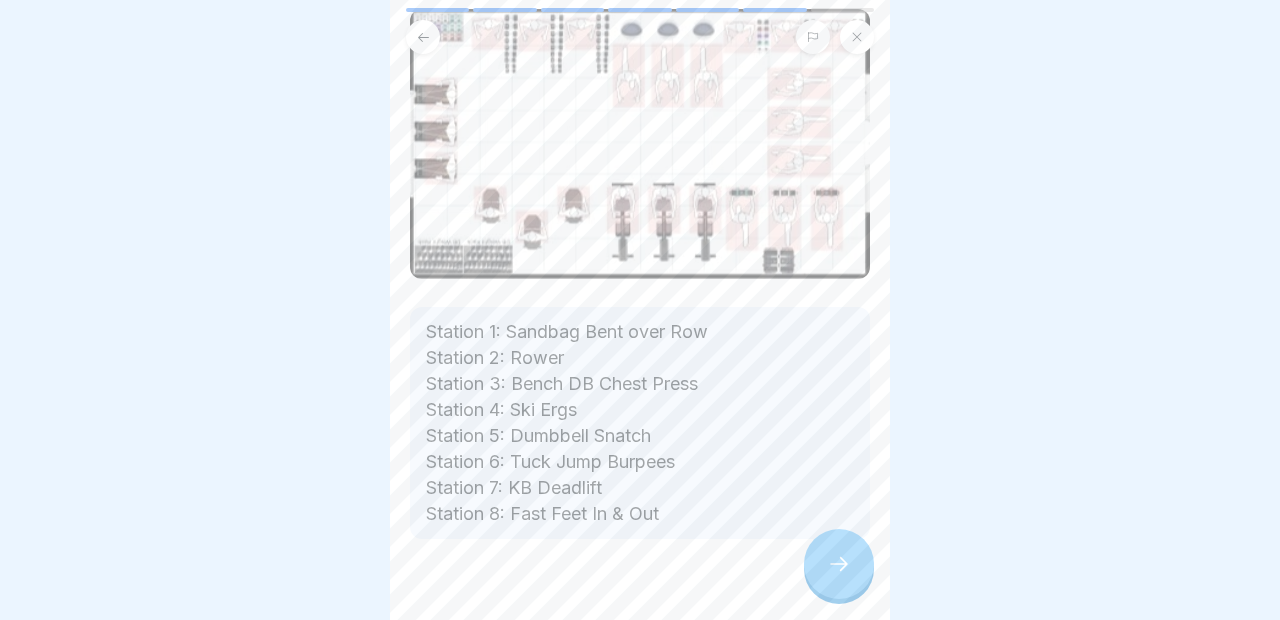 click 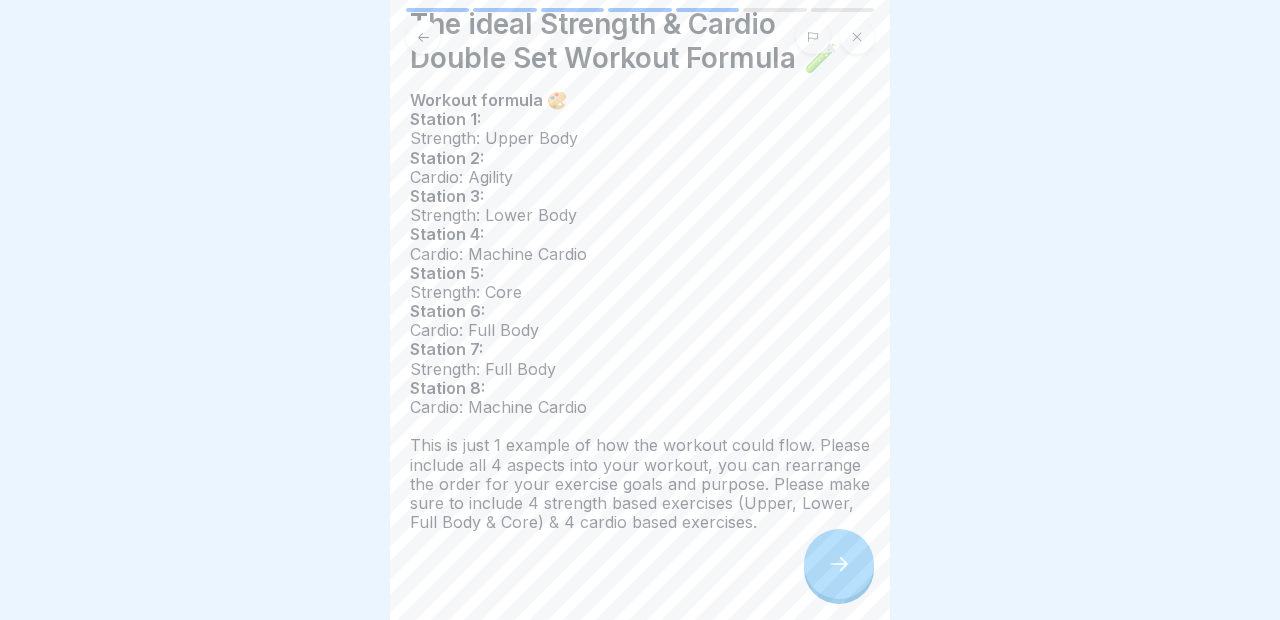 click 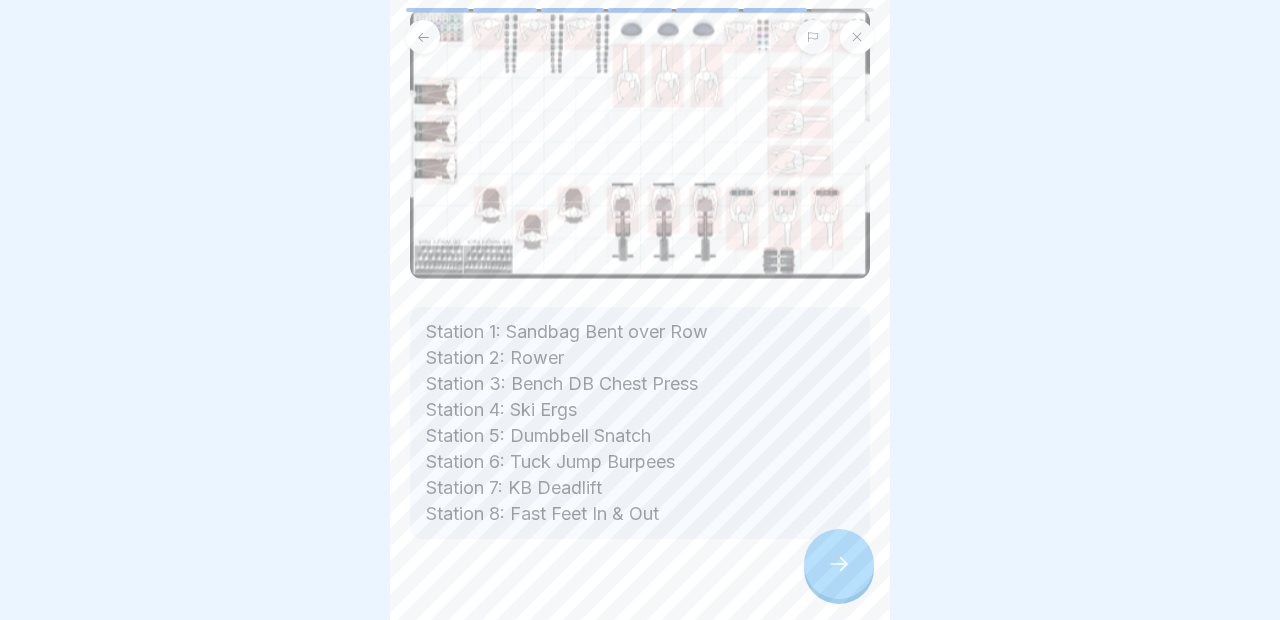 click 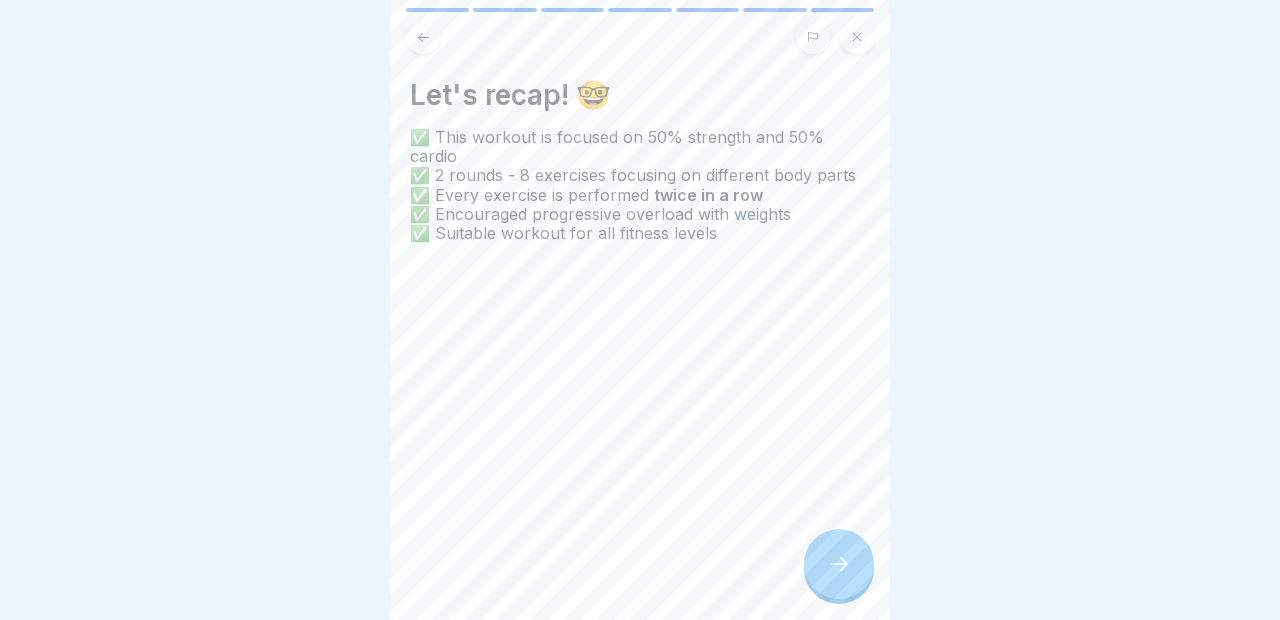 click 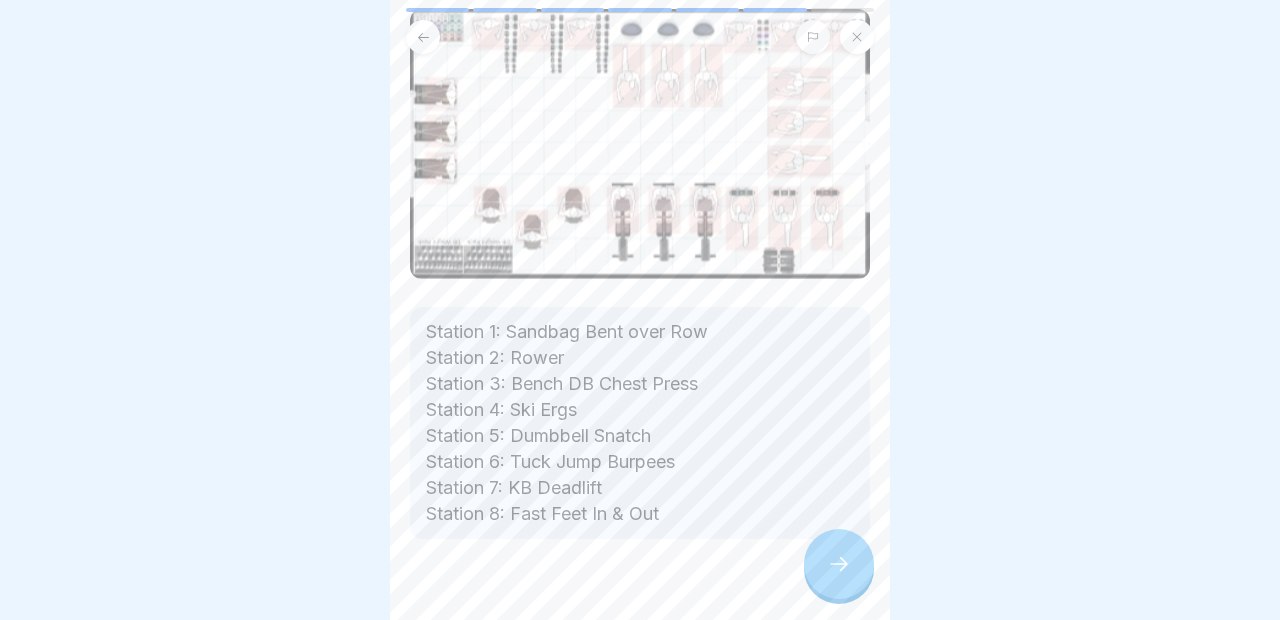 click at bounding box center (839, 564) 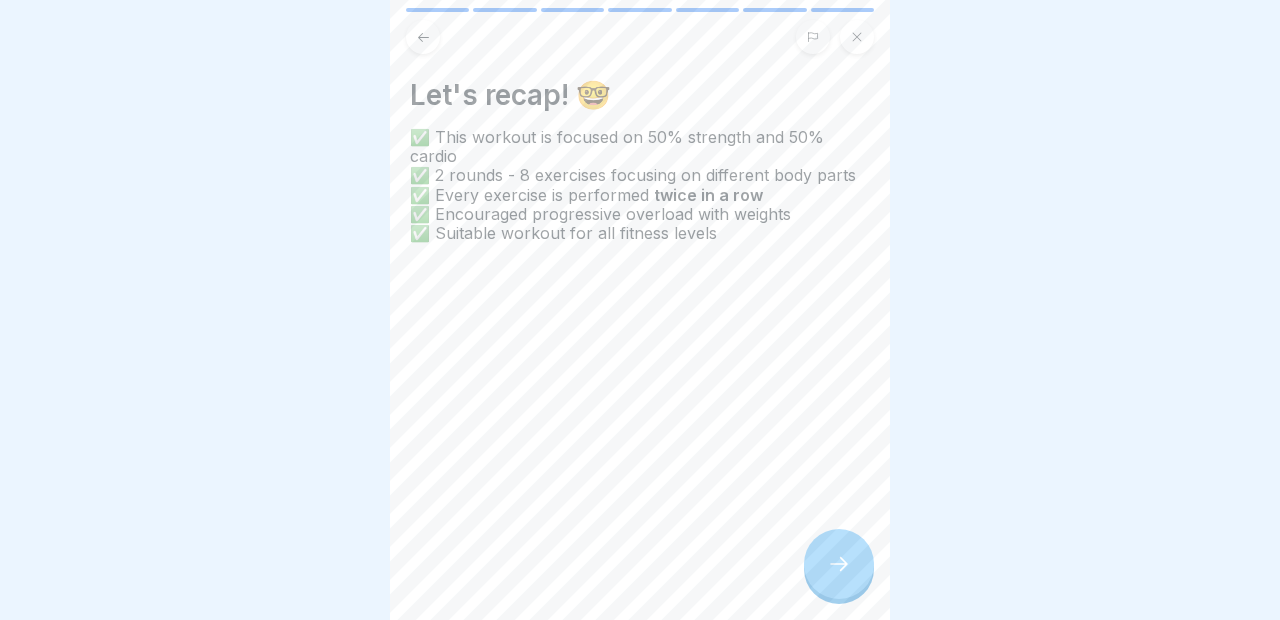 click 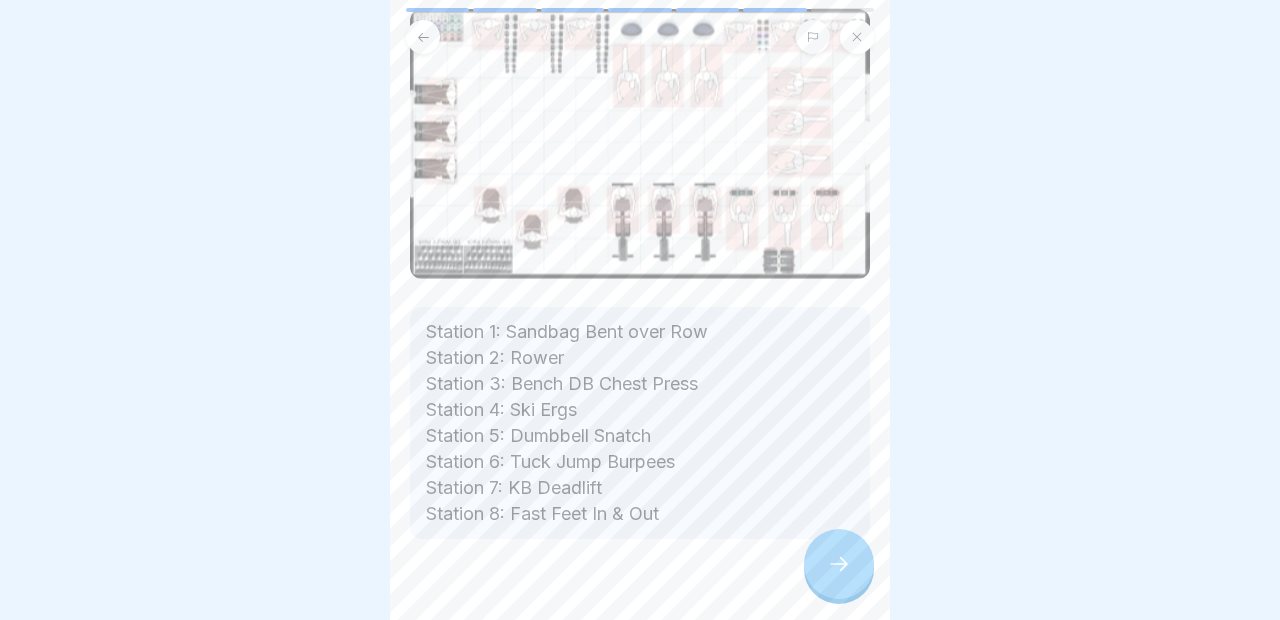 click 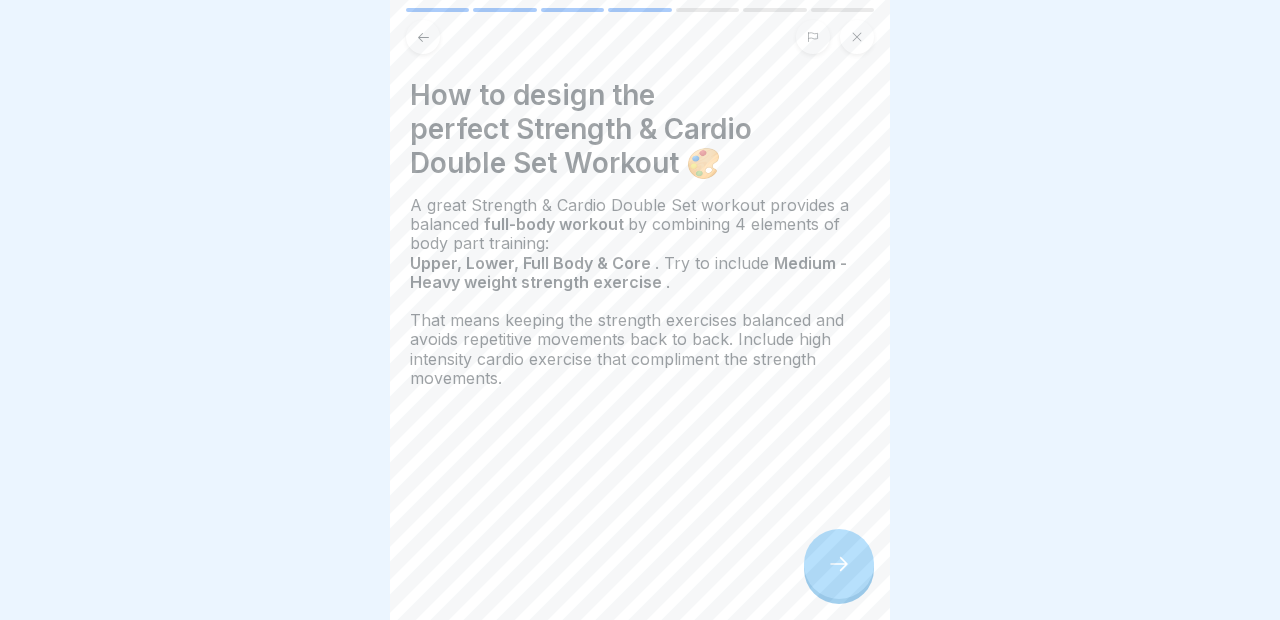click 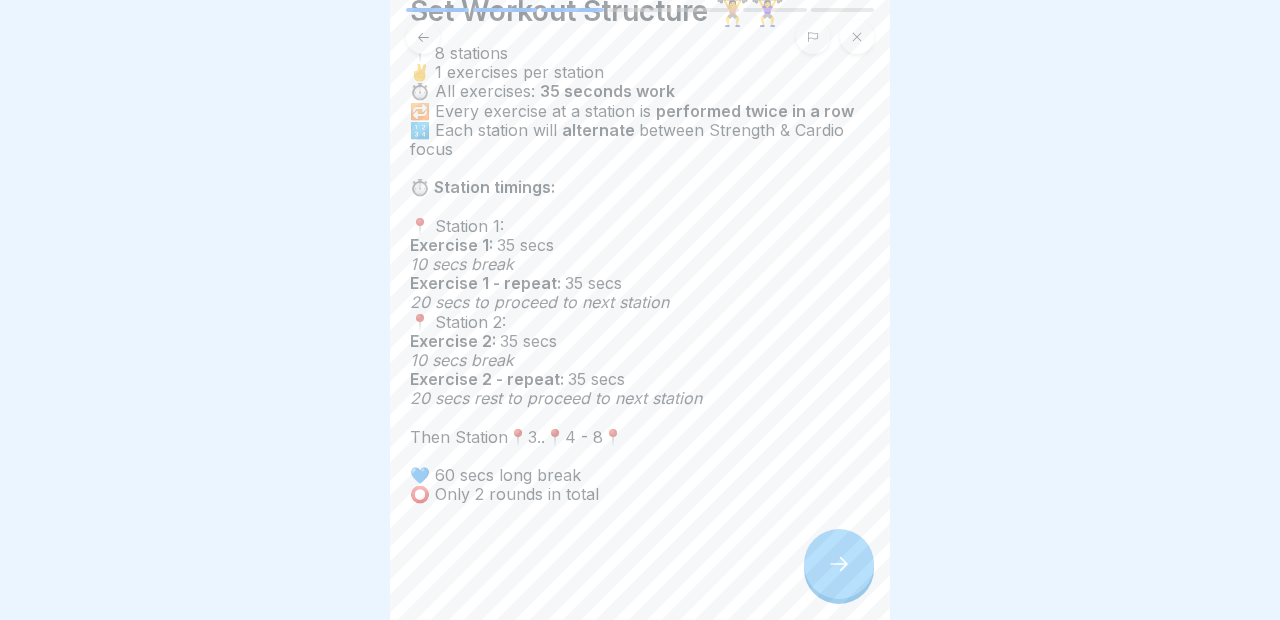 click 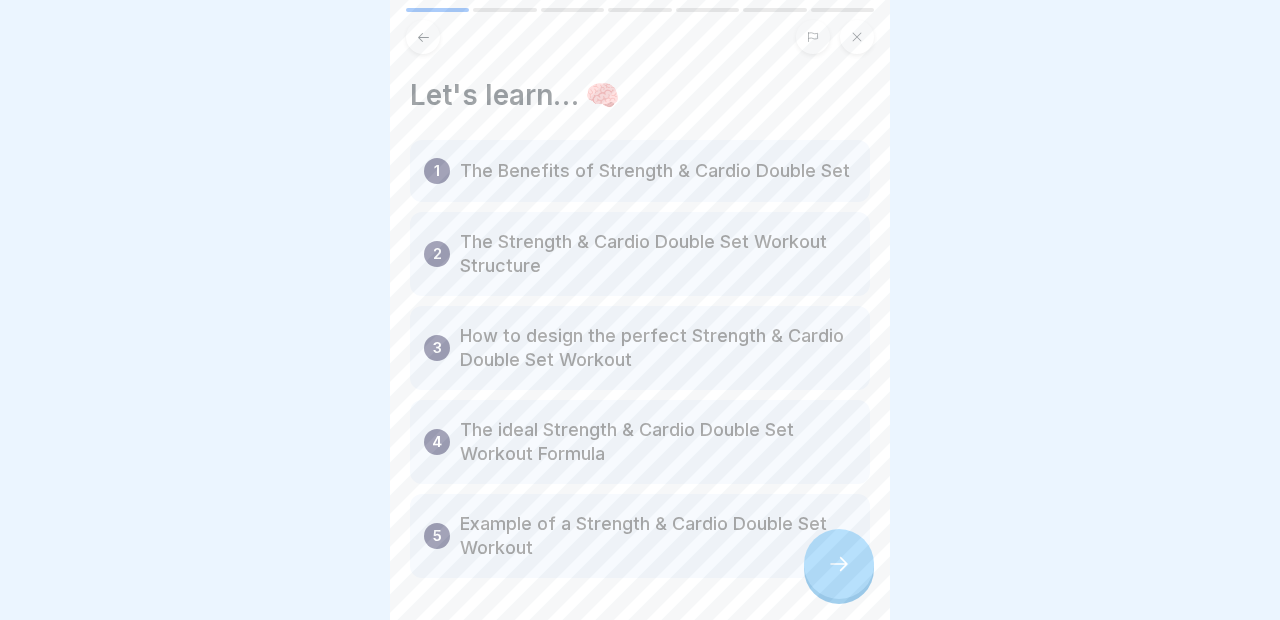 click 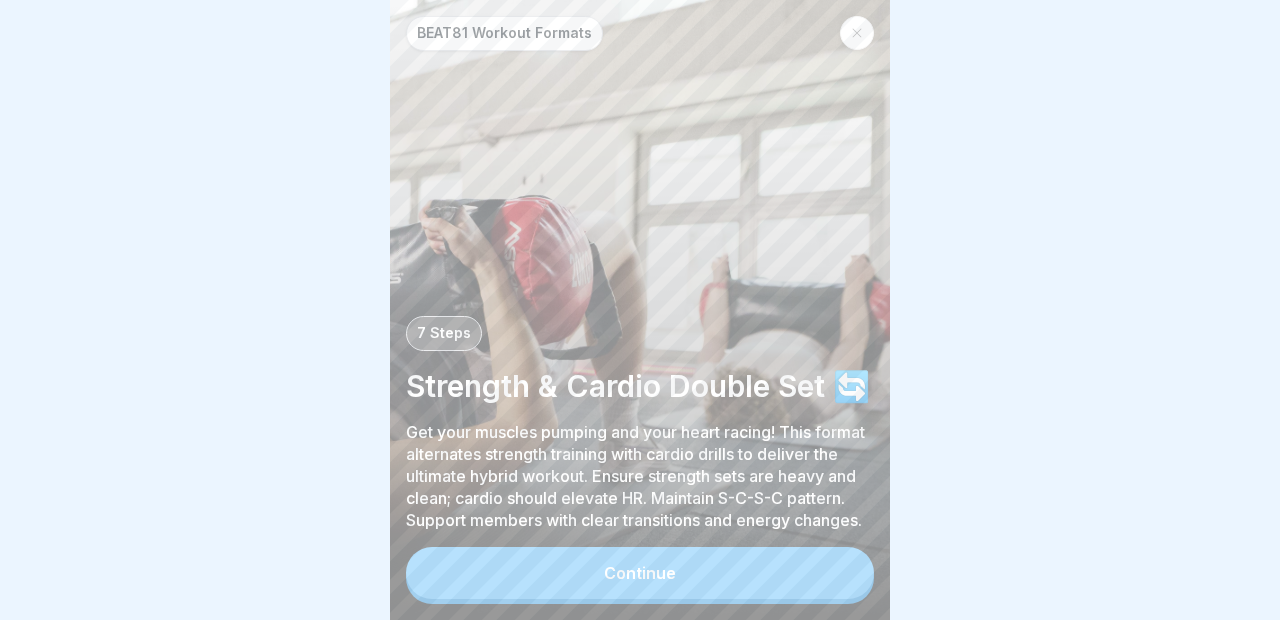 click on "BEAT81 Workout Formats" at bounding box center (504, 33) 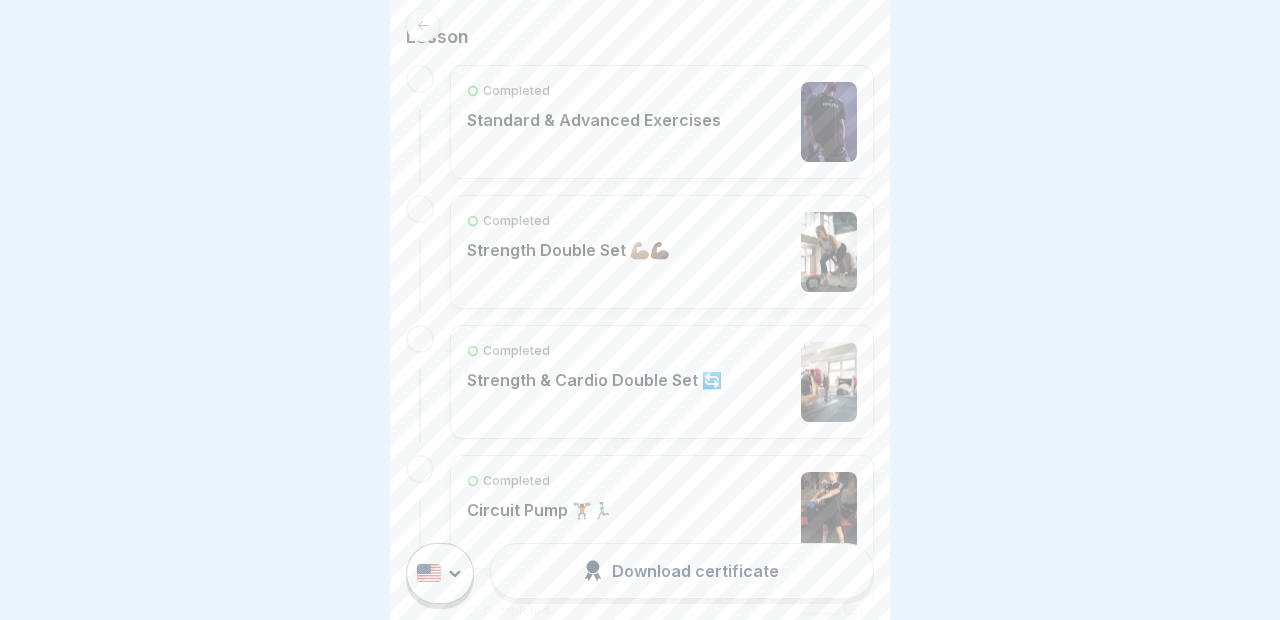 scroll, scrollTop: 401, scrollLeft: 0, axis: vertical 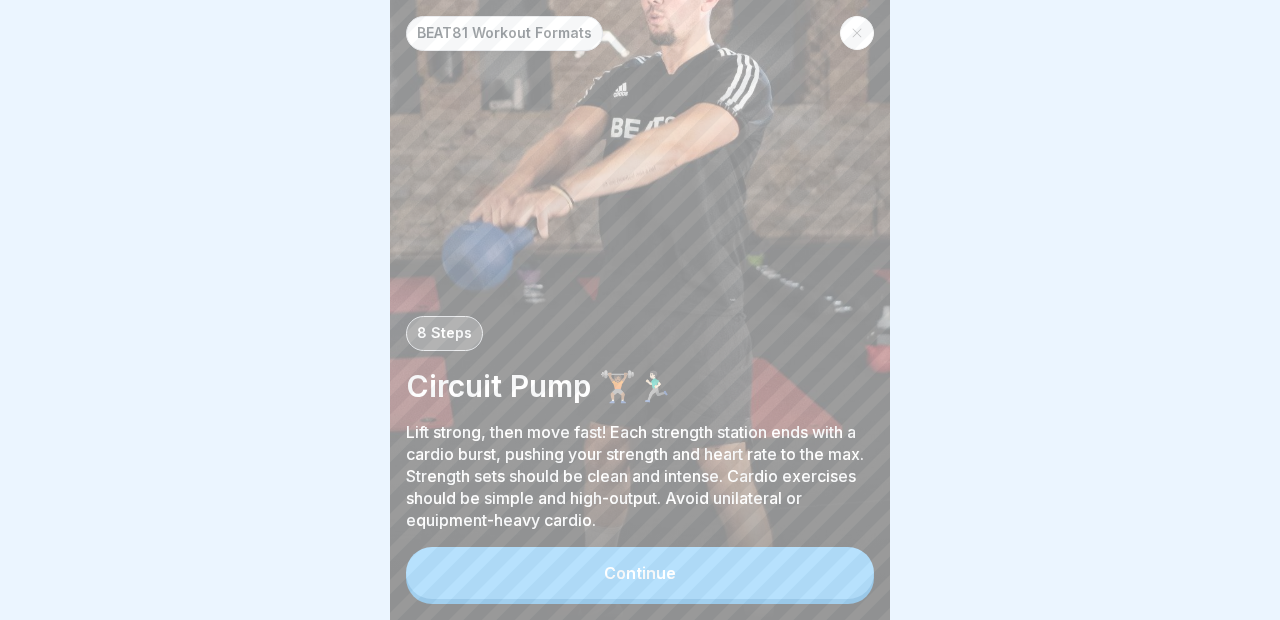 click on "Continue" at bounding box center [640, 573] 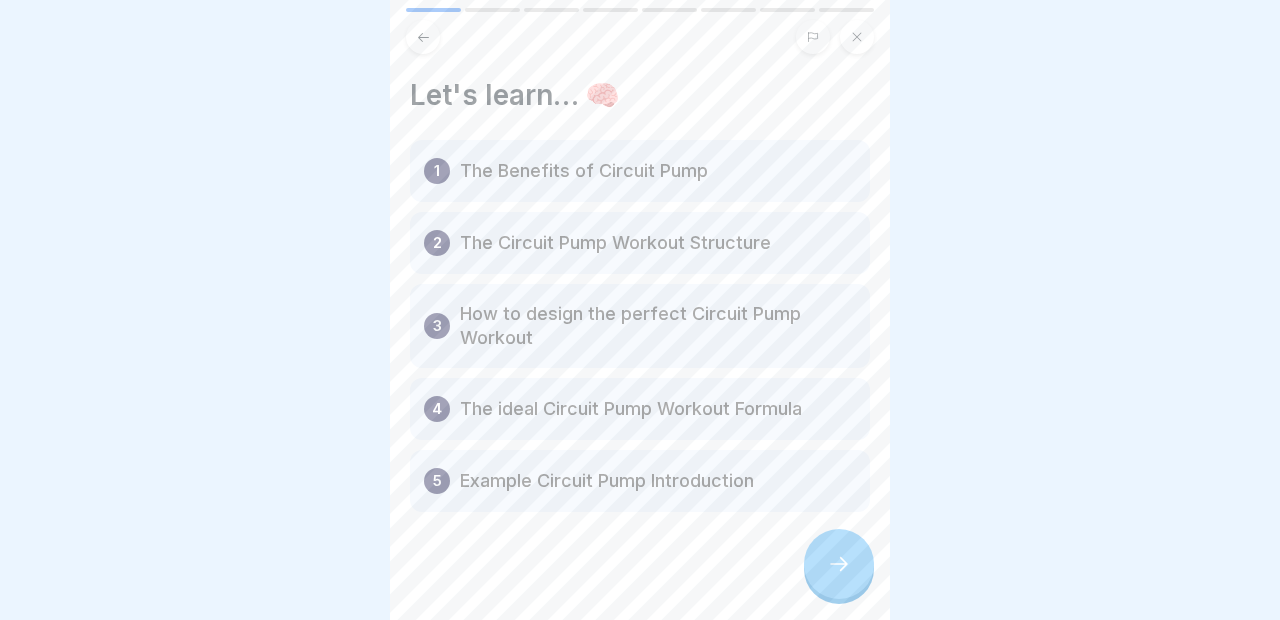 click at bounding box center [839, 564] 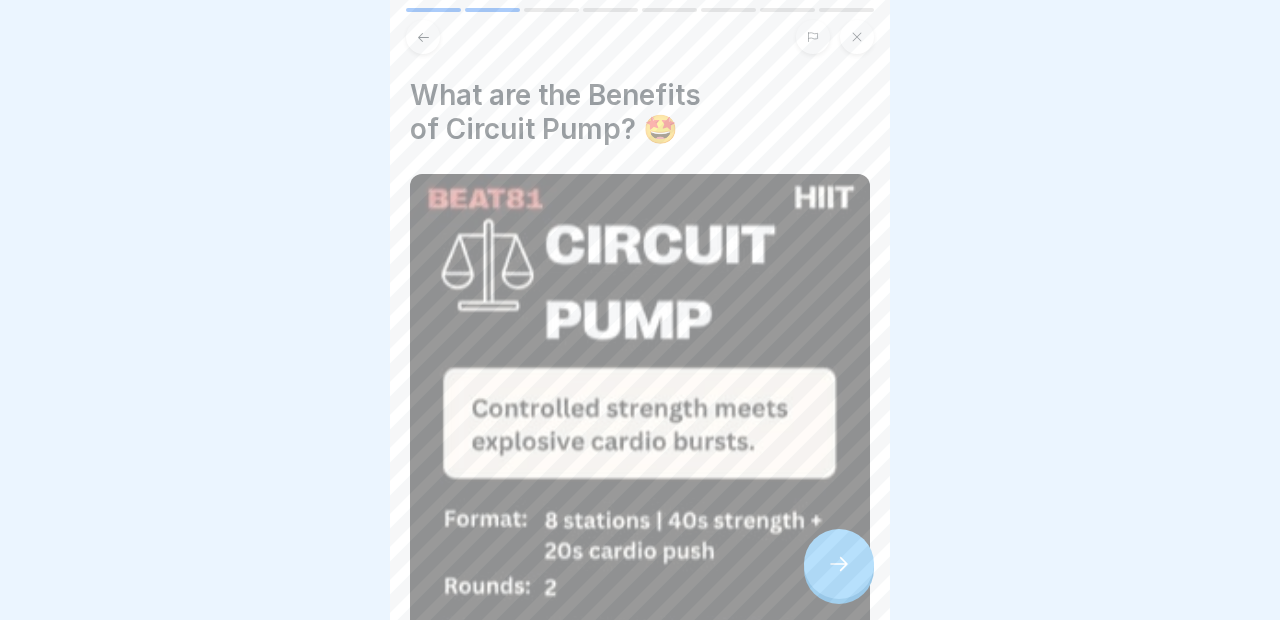click at bounding box center [839, 564] 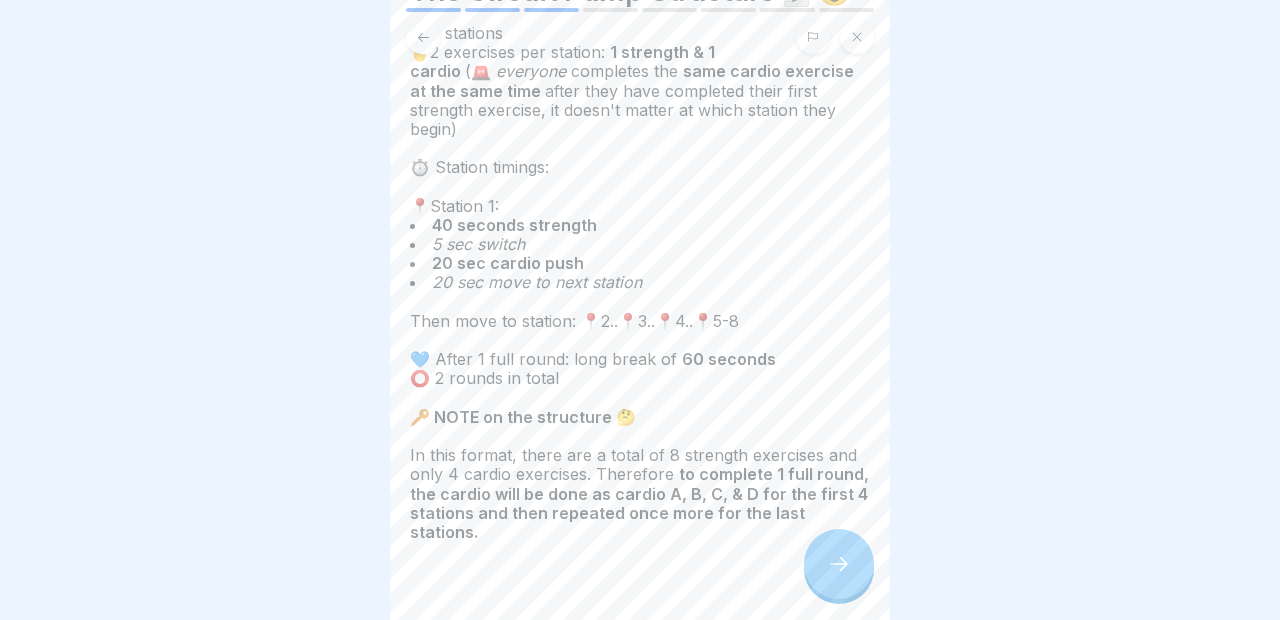 scroll, scrollTop: 103, scrollLeft: 0, axis: vertical 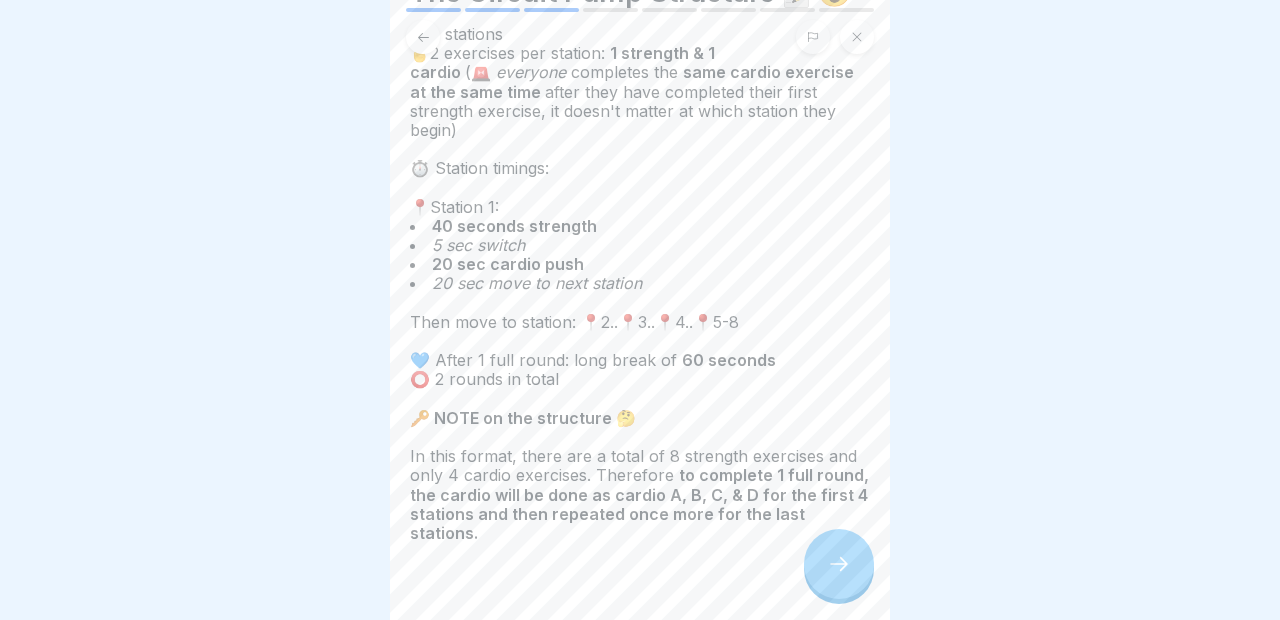 click 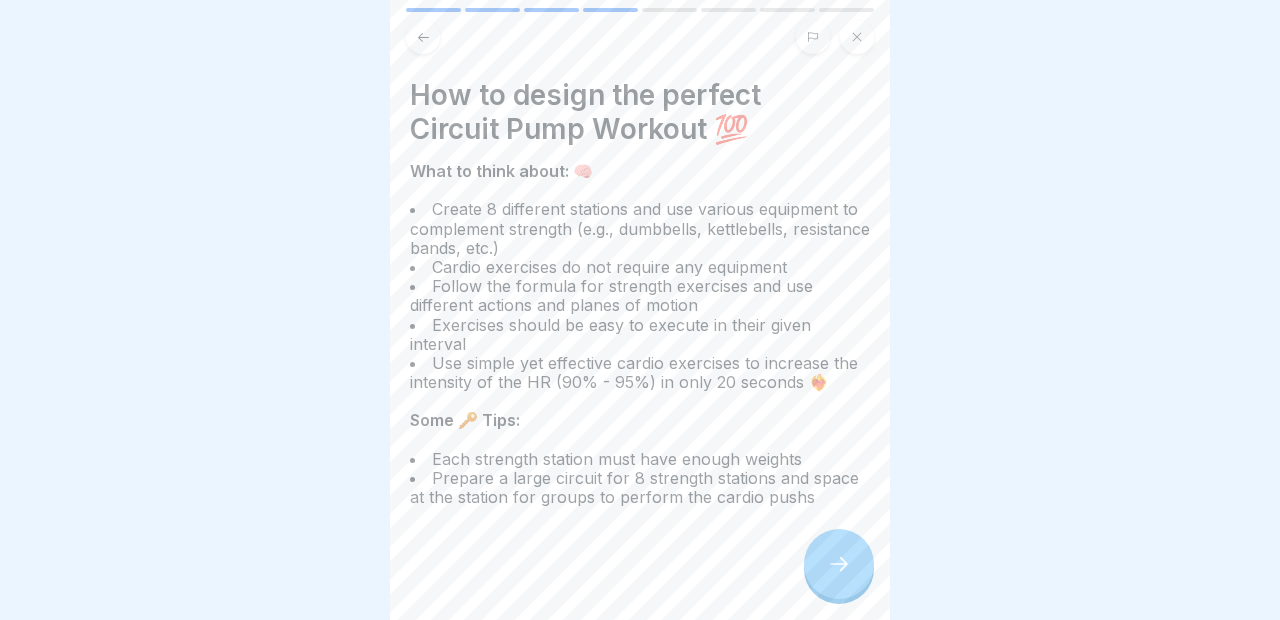 click 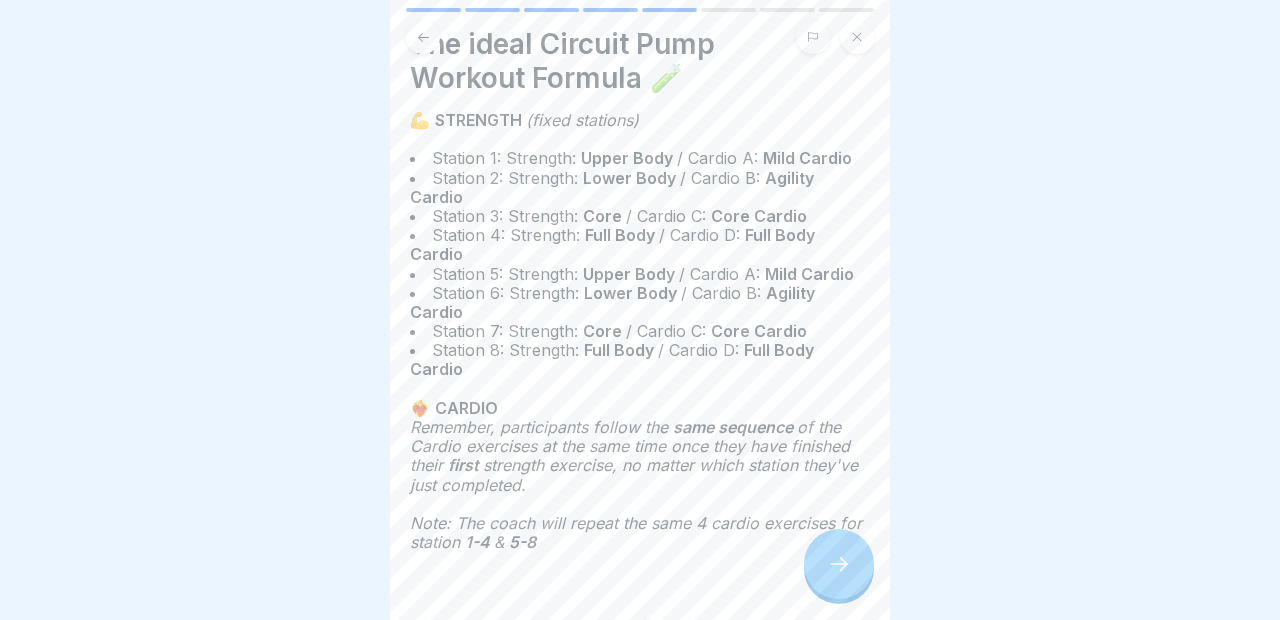 scroll, scrollTop: 48, scrollLeft: 0, axis: vertical 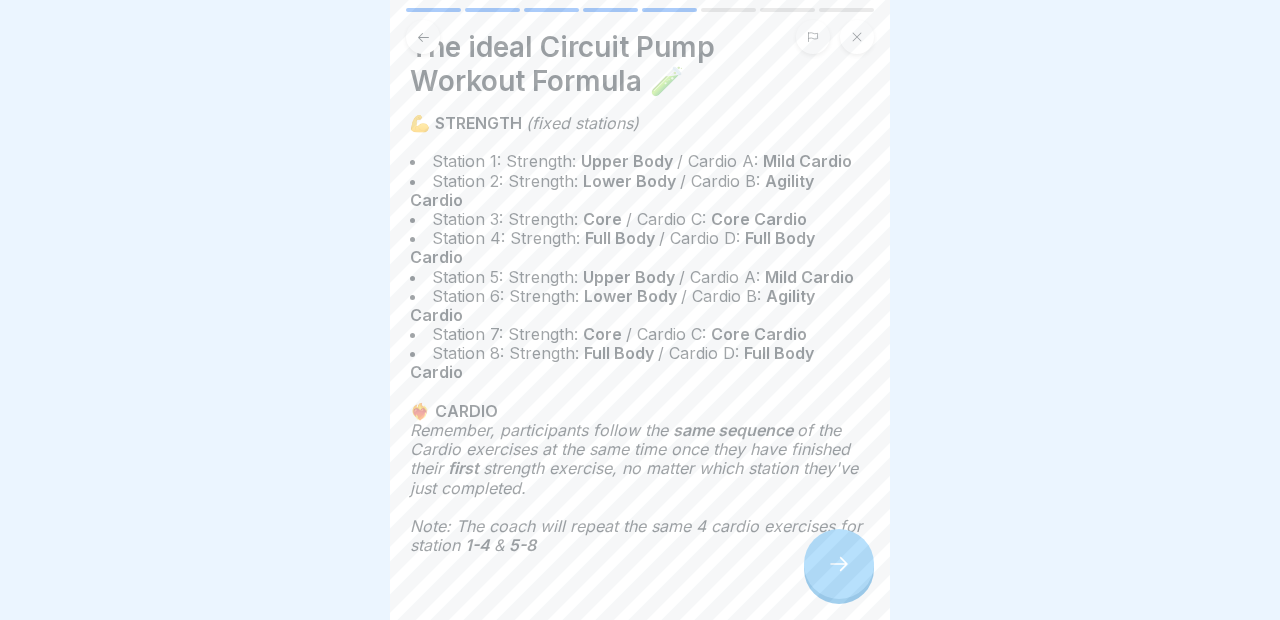 click at bounding box center [839, 564] 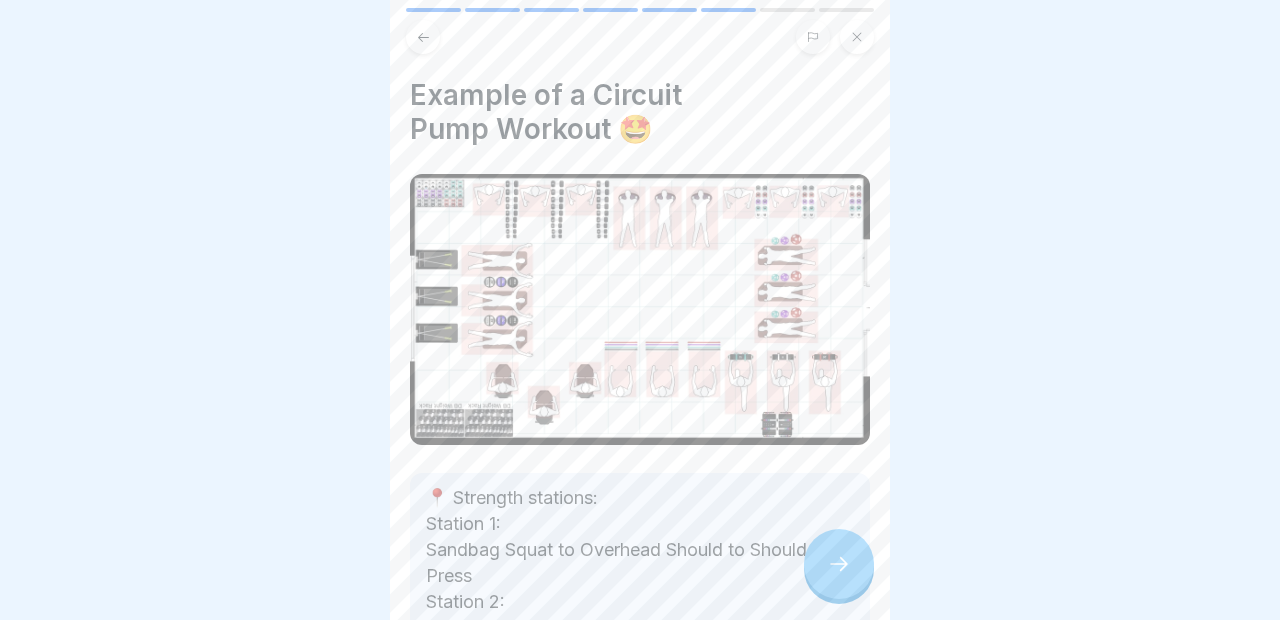 scroll, scrollTop: 0, scrollLeft: 0, axis: both 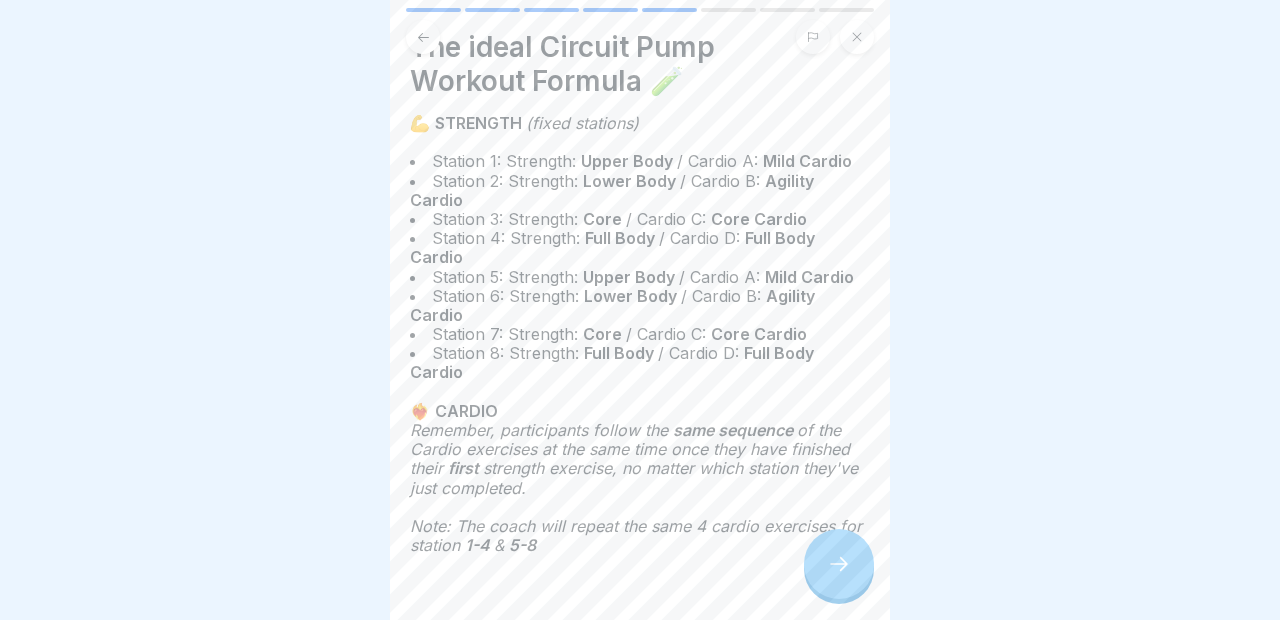 click at bounding box center (839, 564) 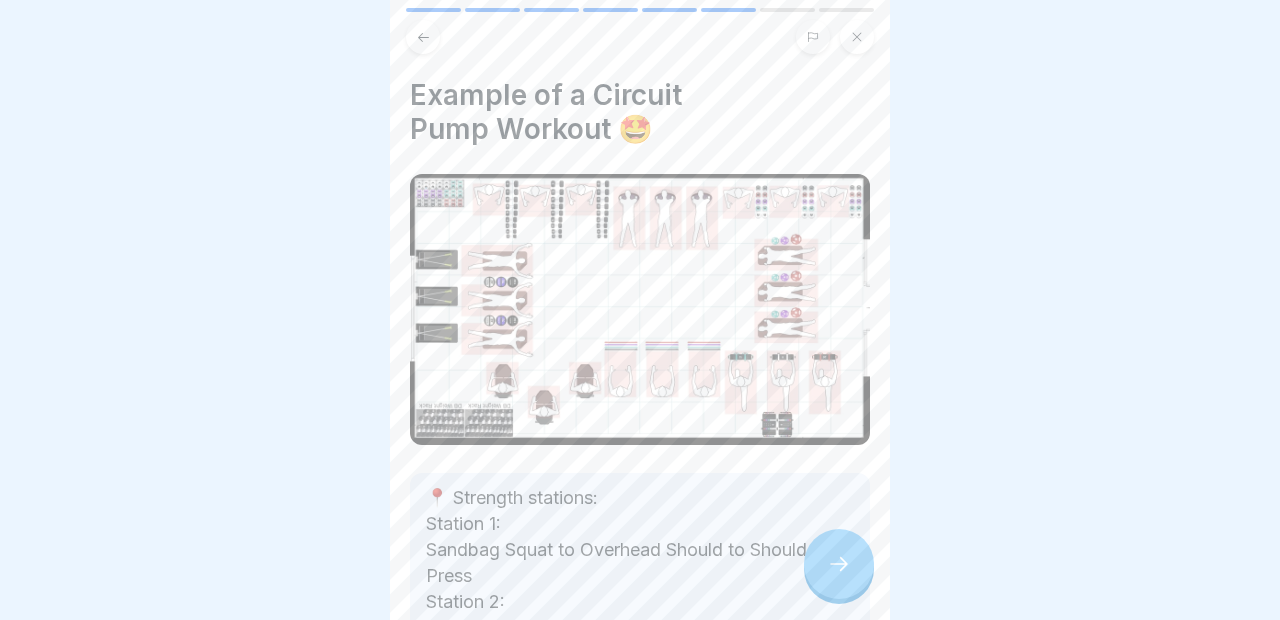 click at bounding box center (839, 564) 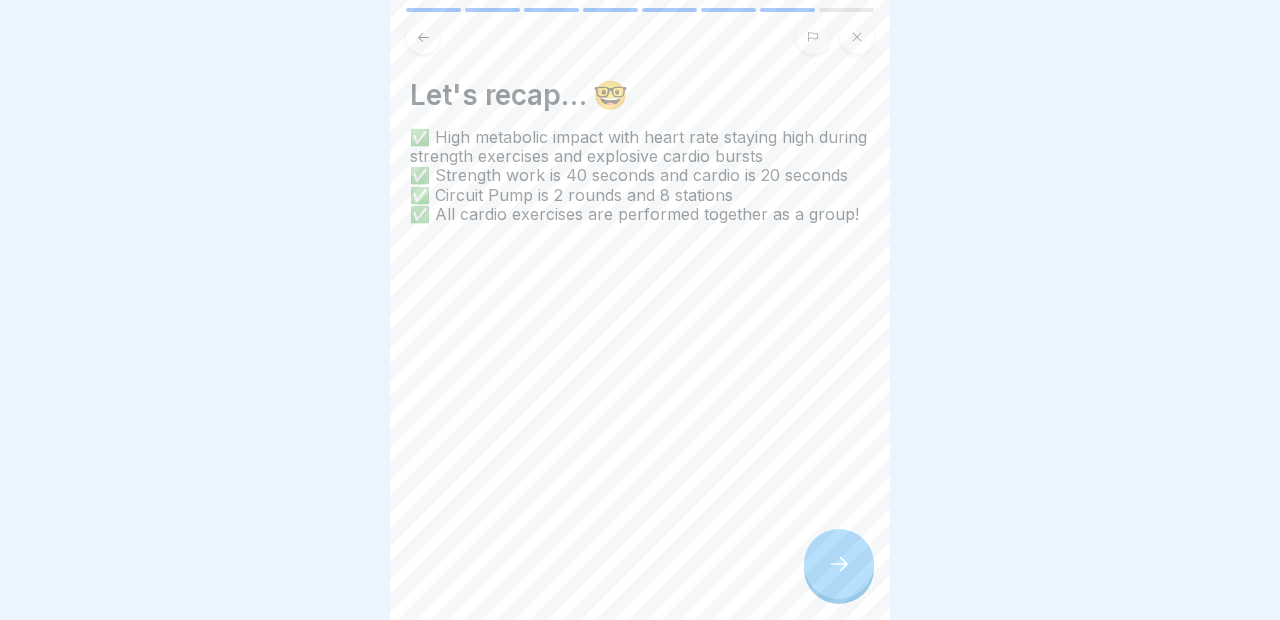click at bounding box center (423, 37) 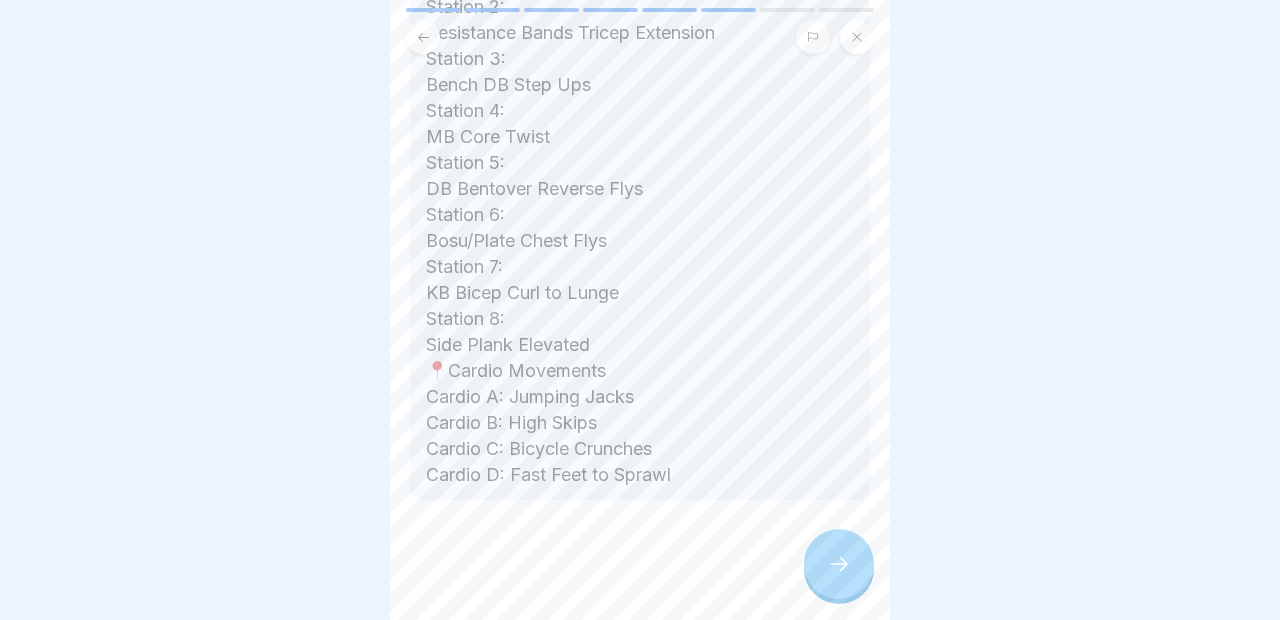 scroll, scrollTop: 595, scrollLeft: 0, axis: vertical 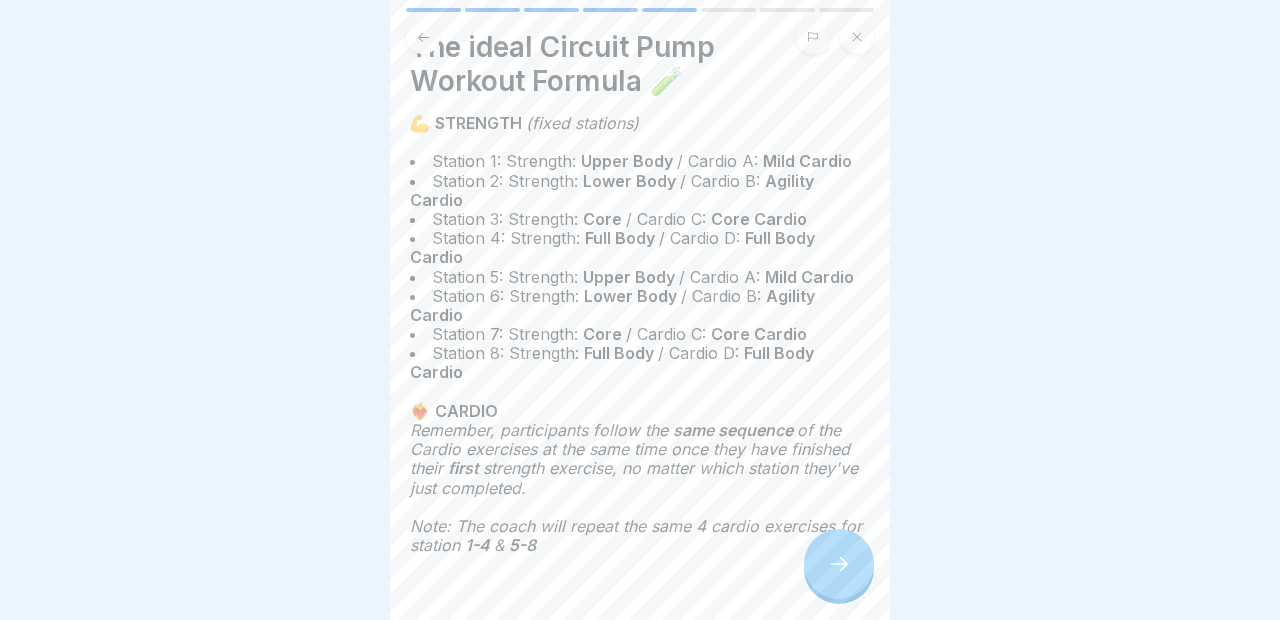 click 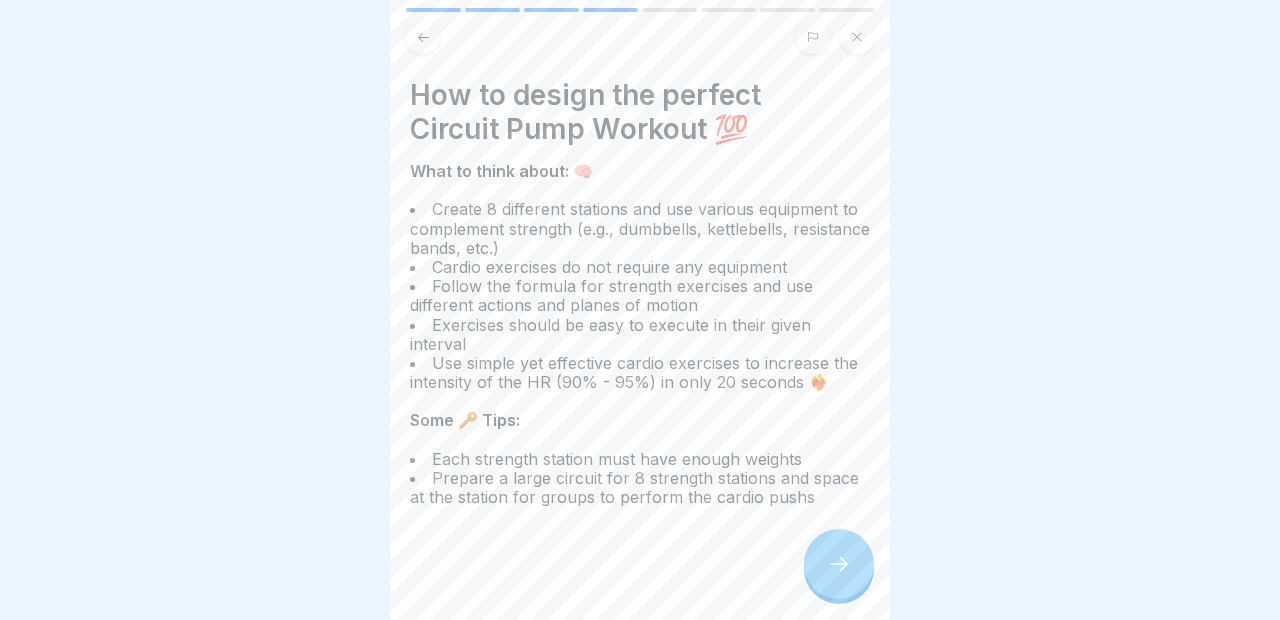 click 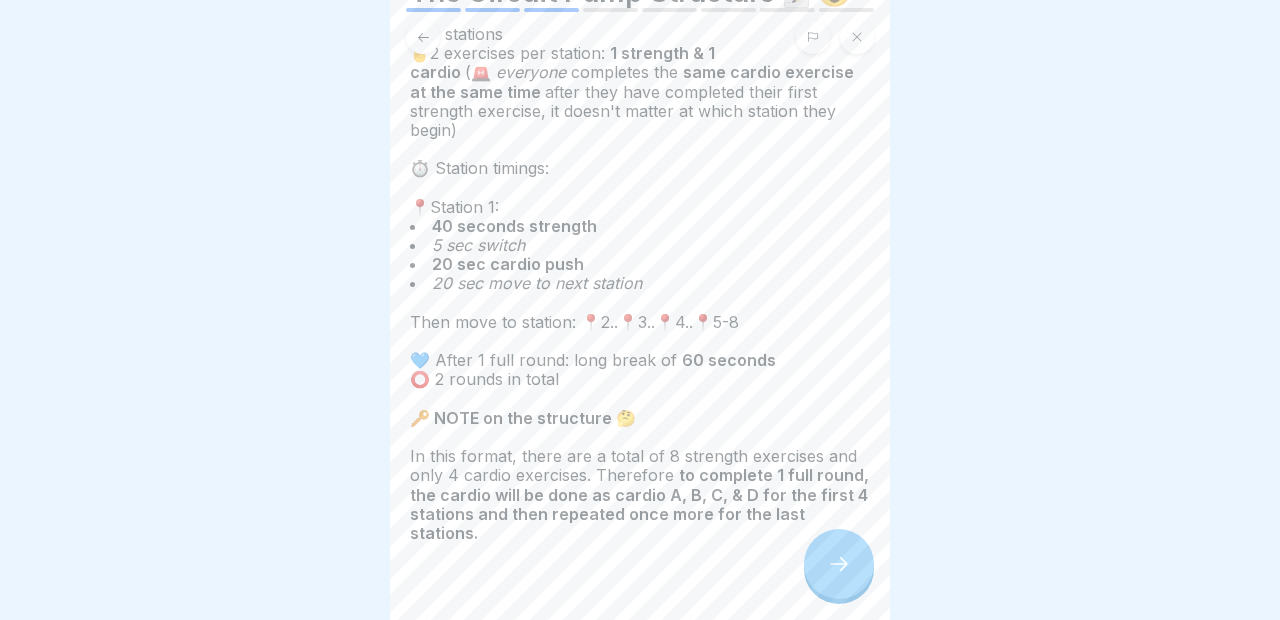 click at bounding box center (839, 564) 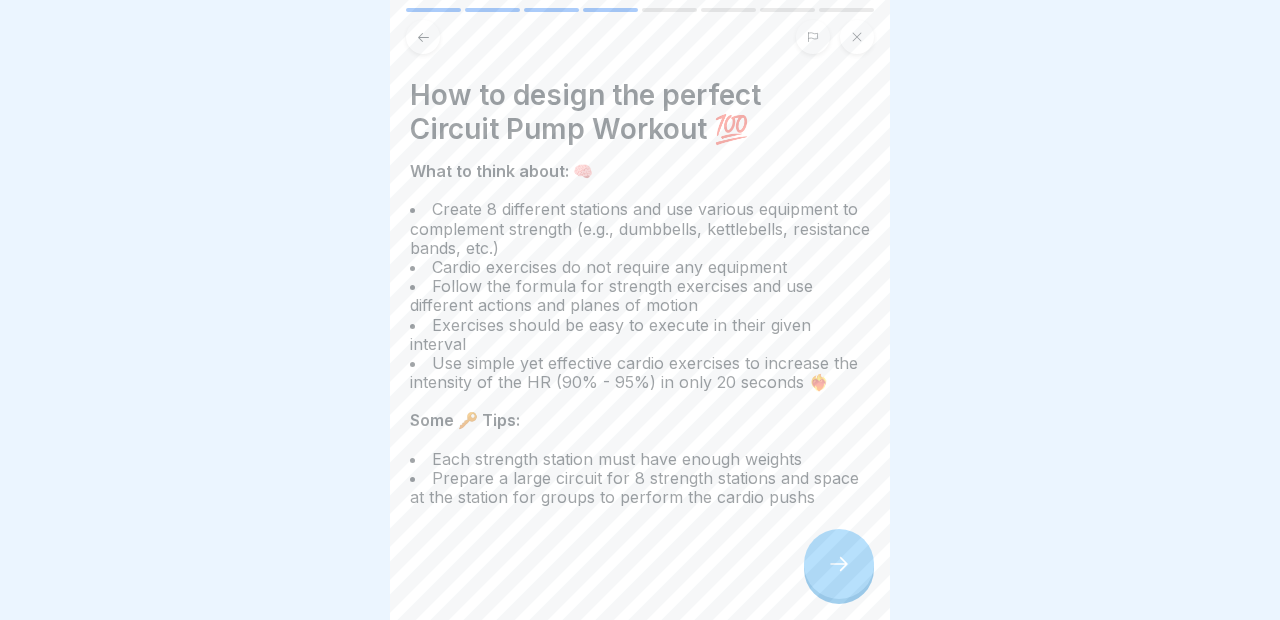 click at bounding box center [839, 564] 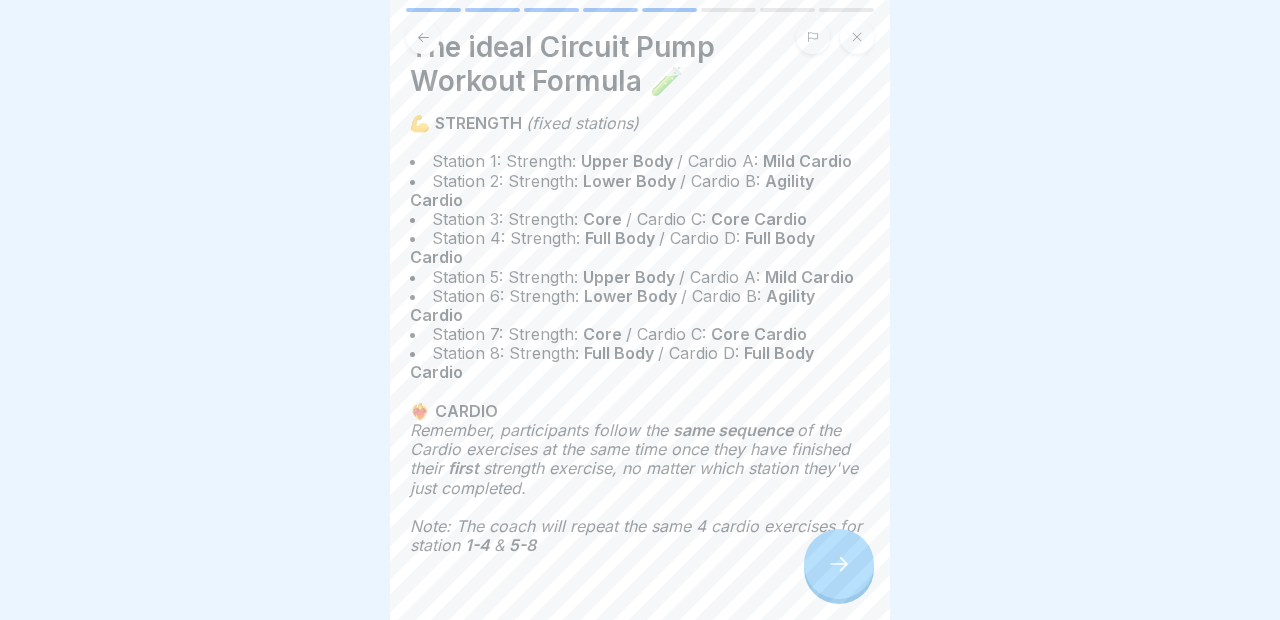 click at bounding box center [839, 564] 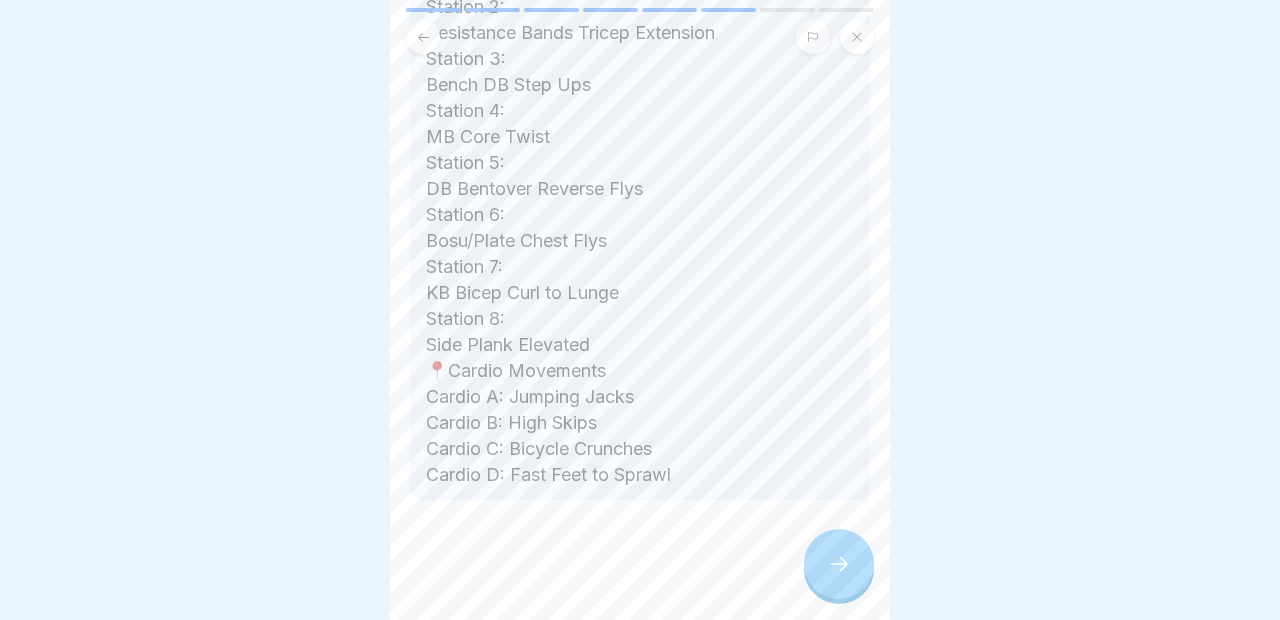 click at bounding box center [839, 564] 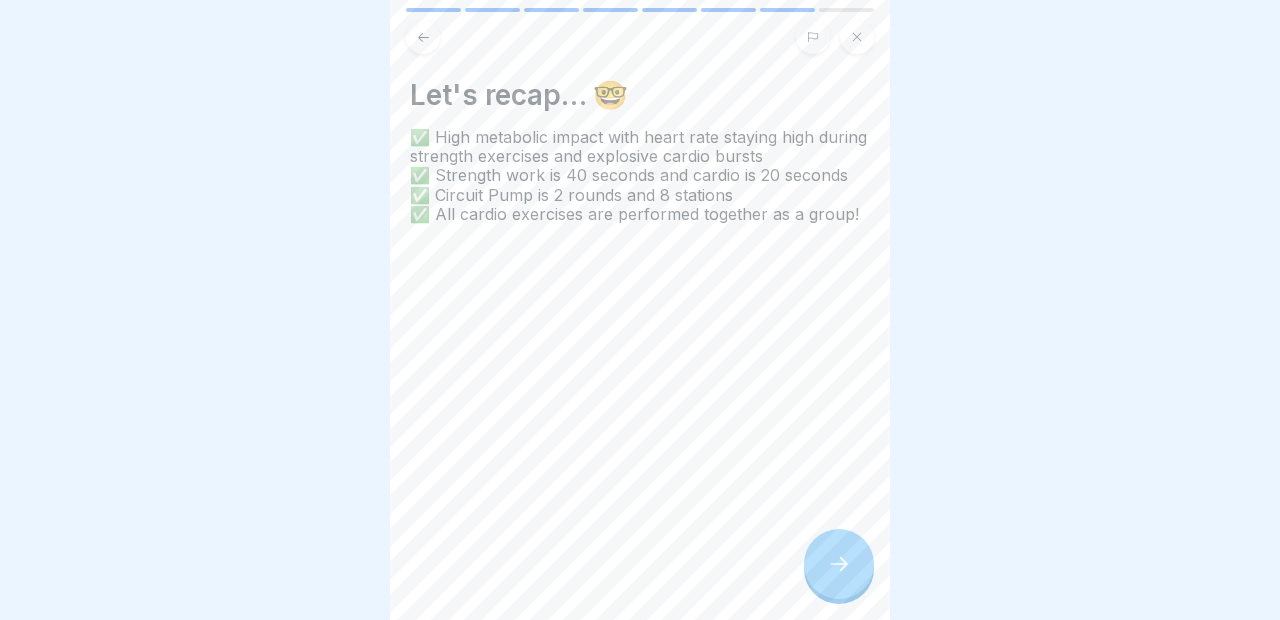 click 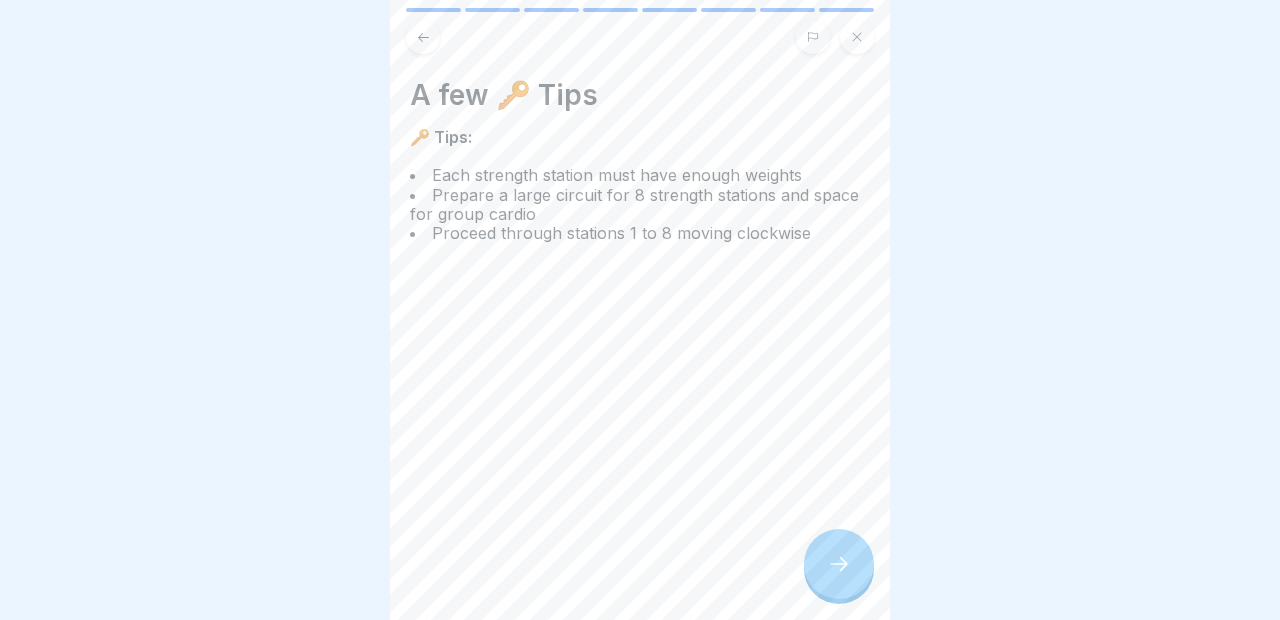 click at bounding box center (839, 564) 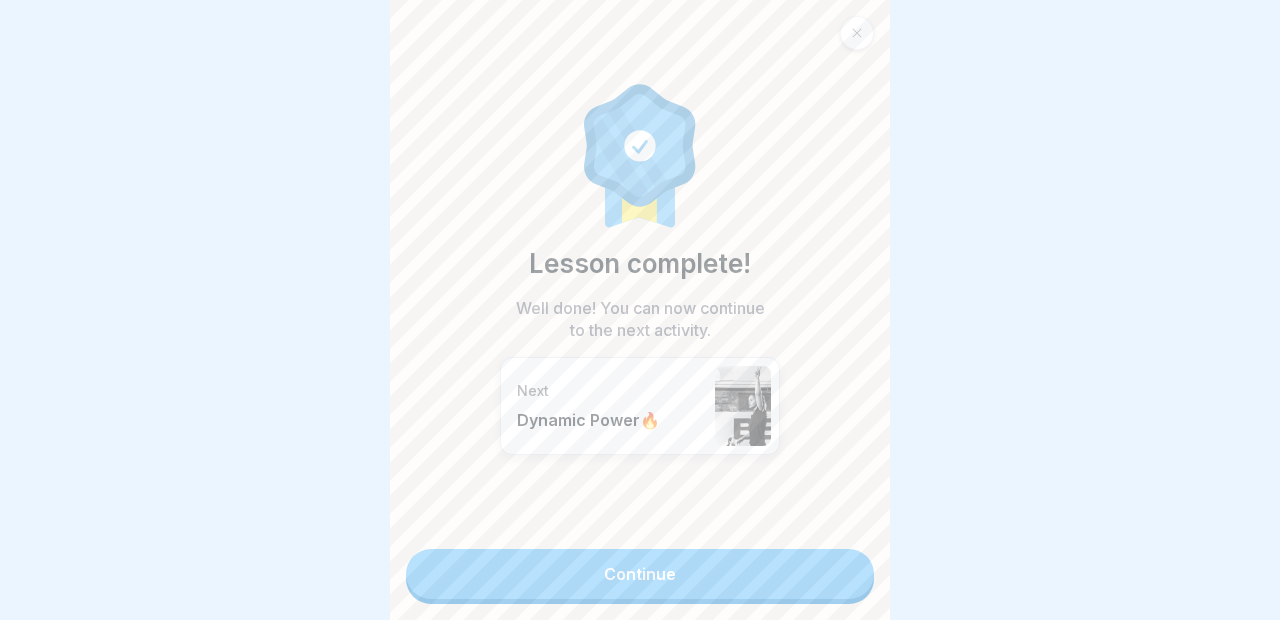 click on "Continue" at bounding box center (640, 574) 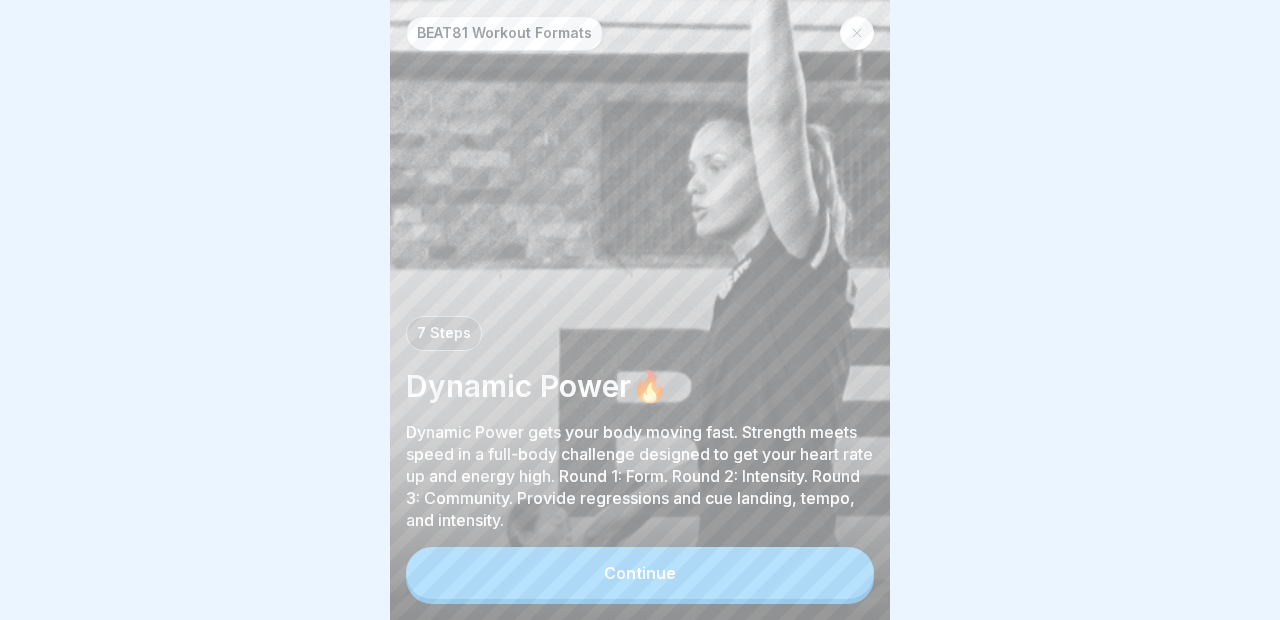click on "Continue" at bounding box center (640, 573) 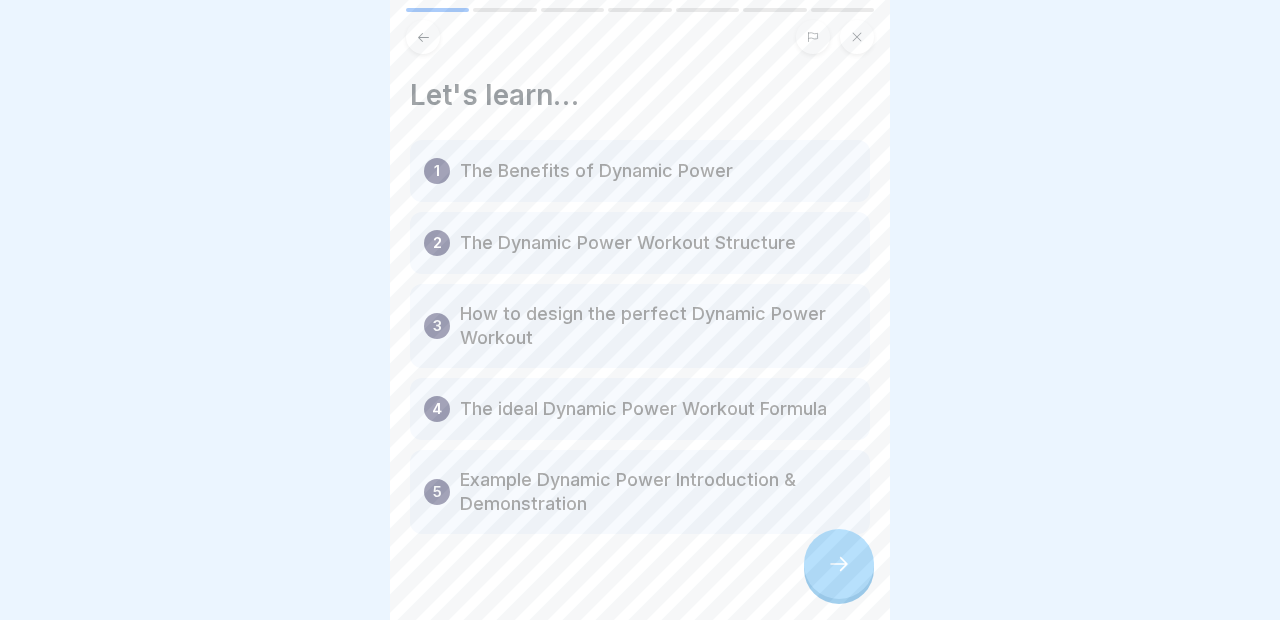 click at bounding box center [640, 594] 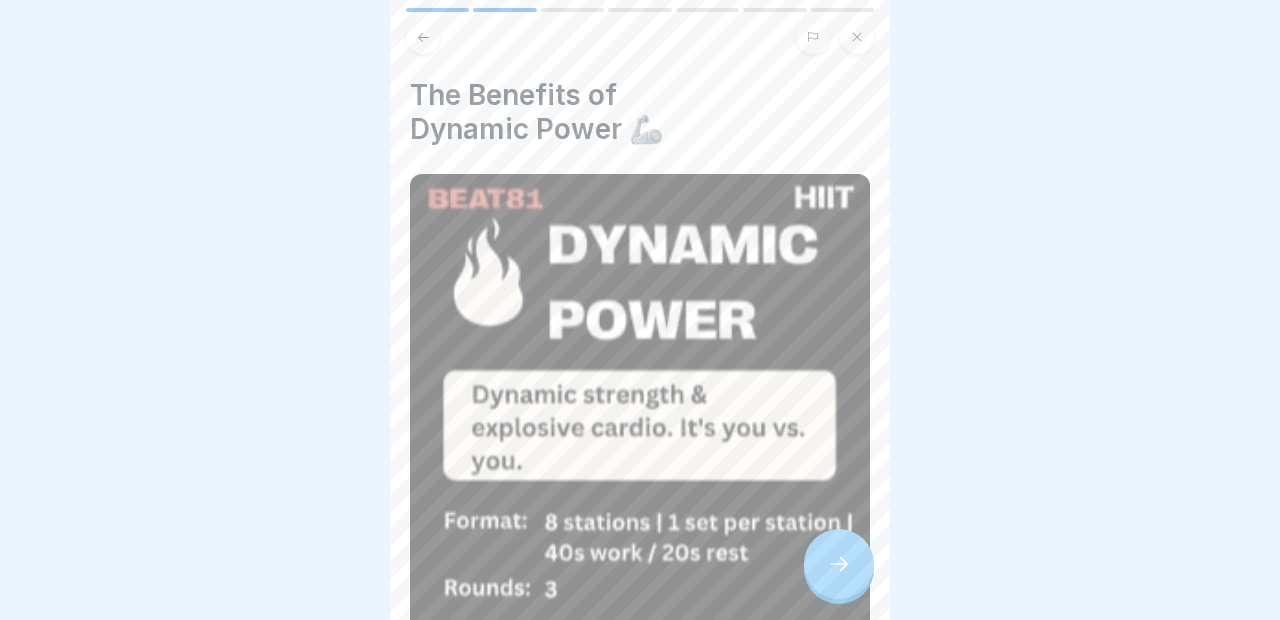 click 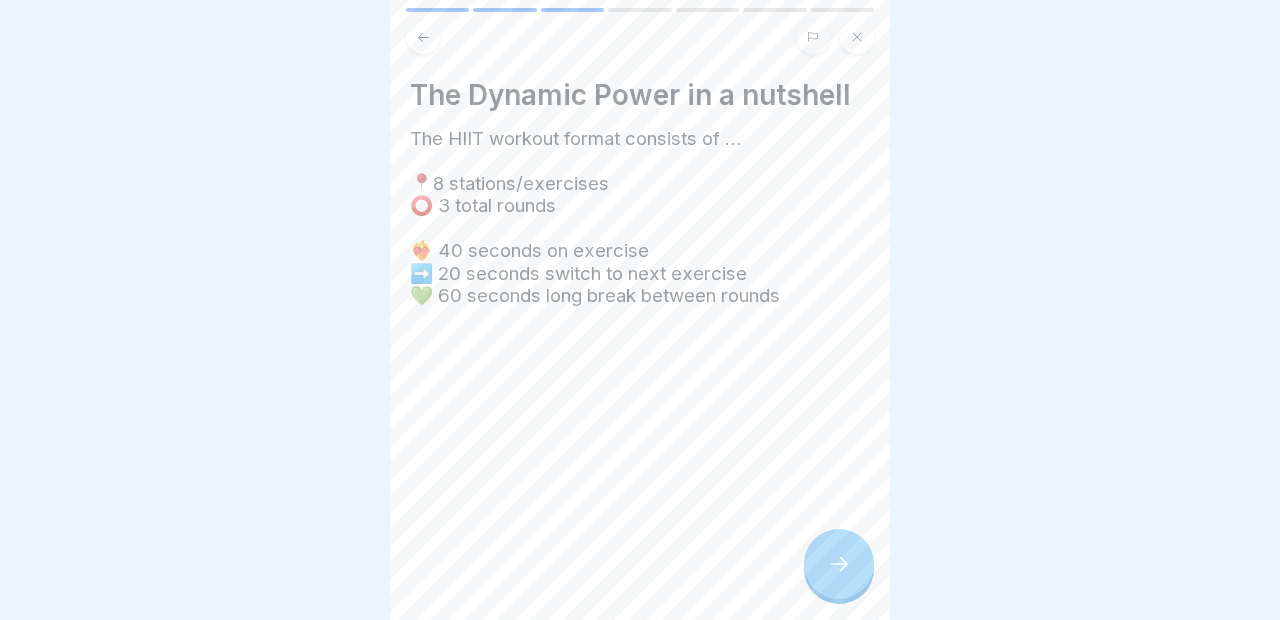 click 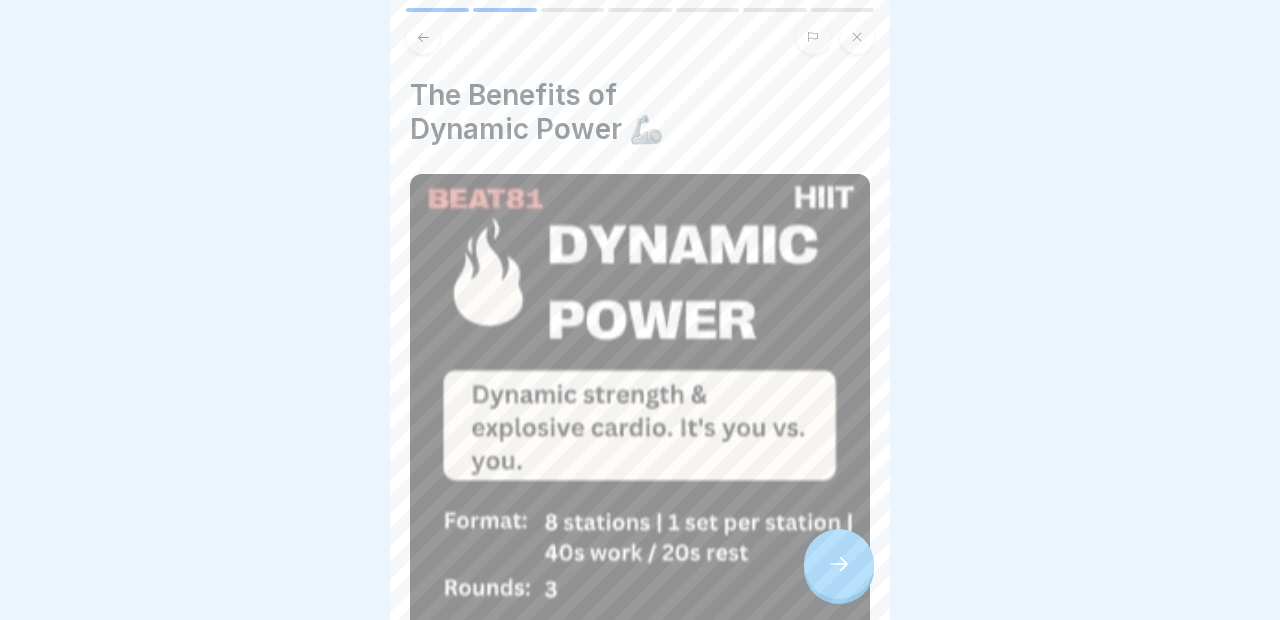 click 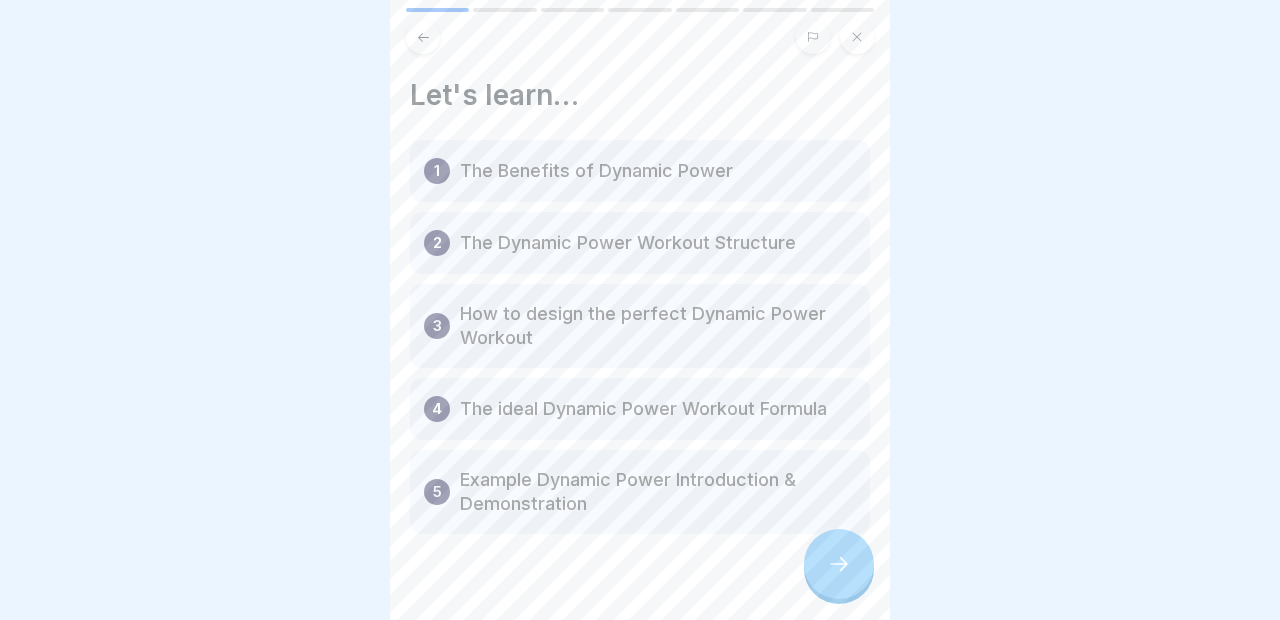 click 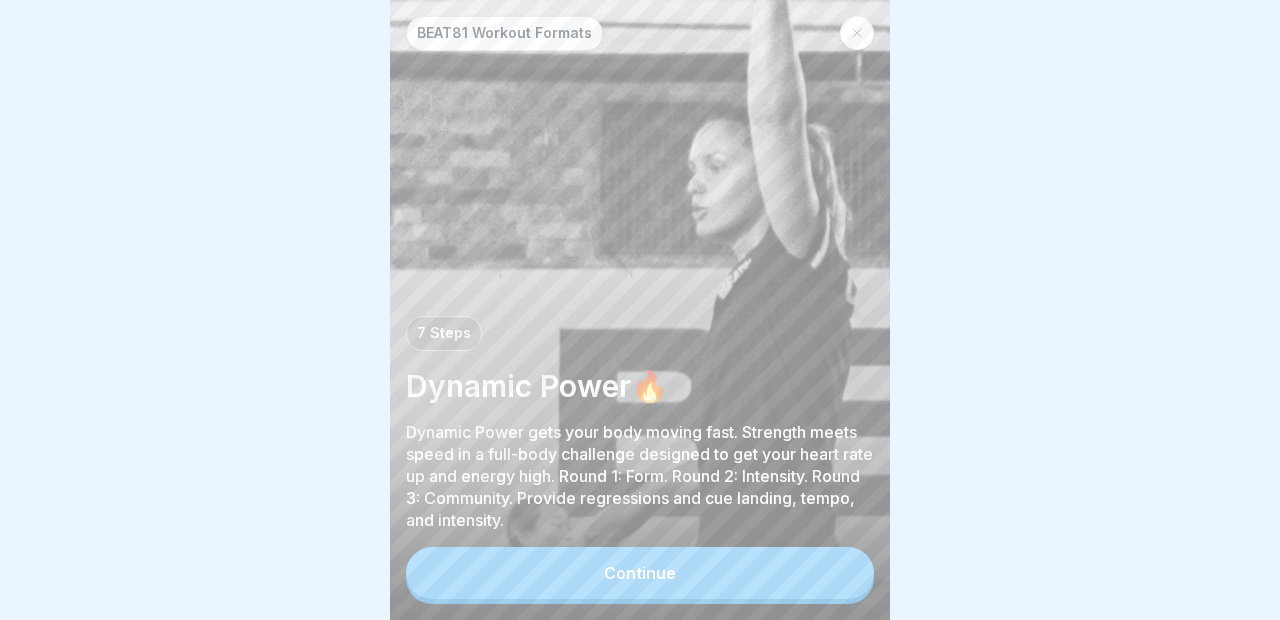 click on "Continue" at bounding box center (640, 573) 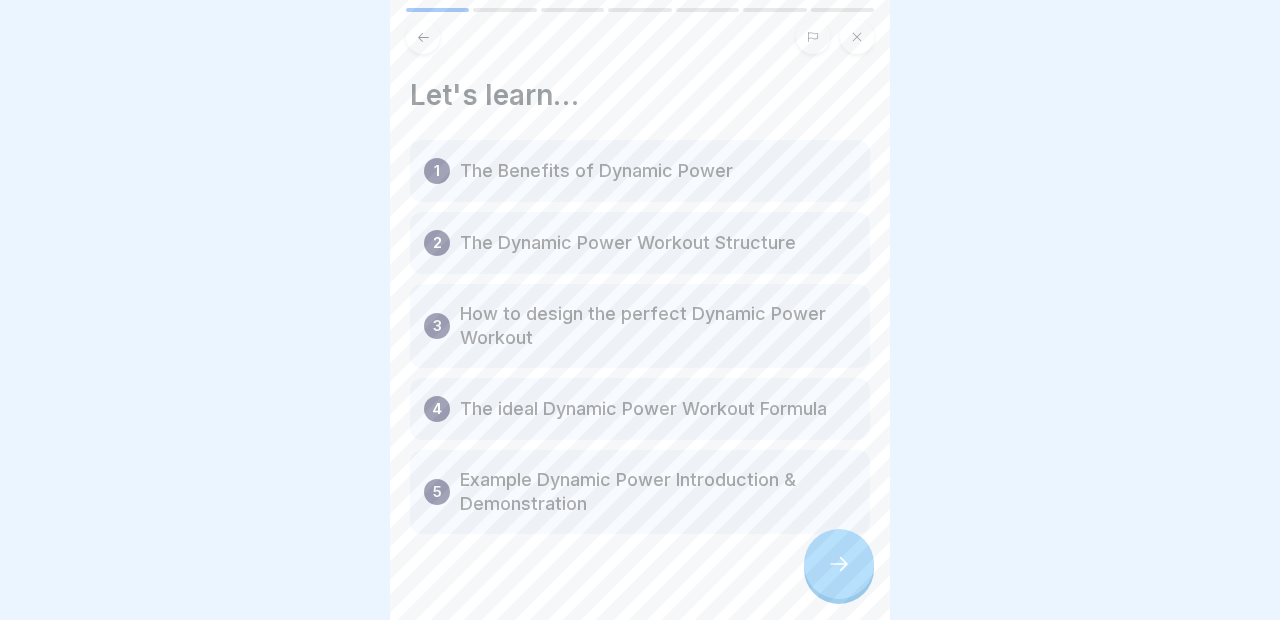 click 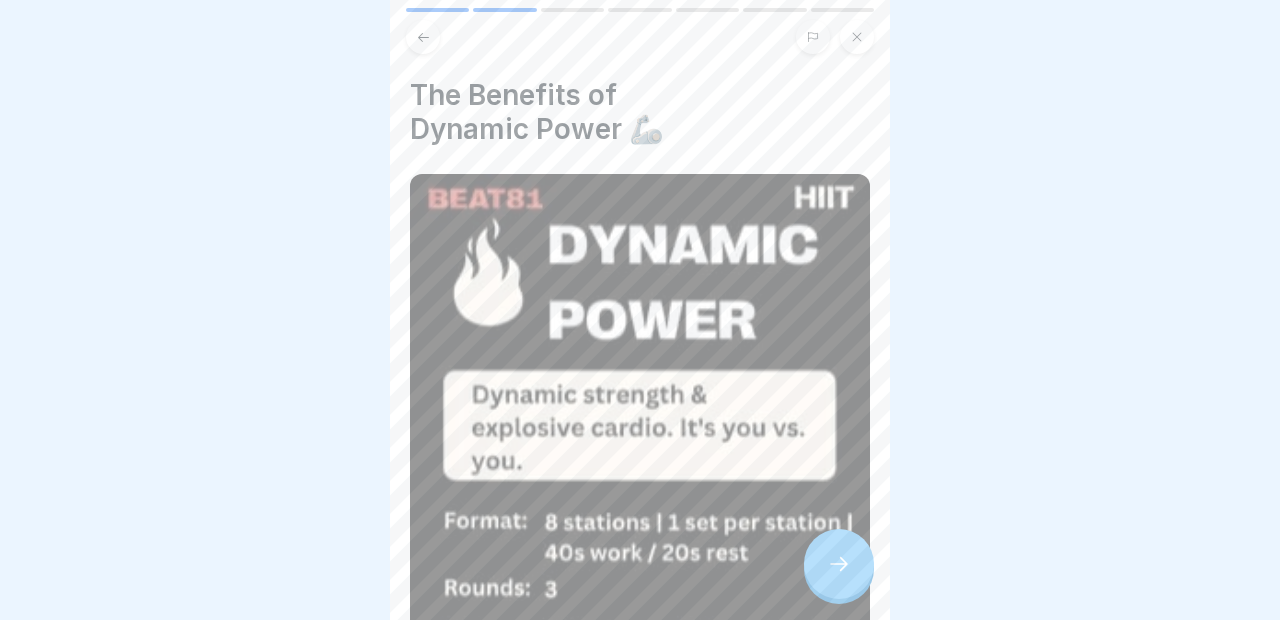 click 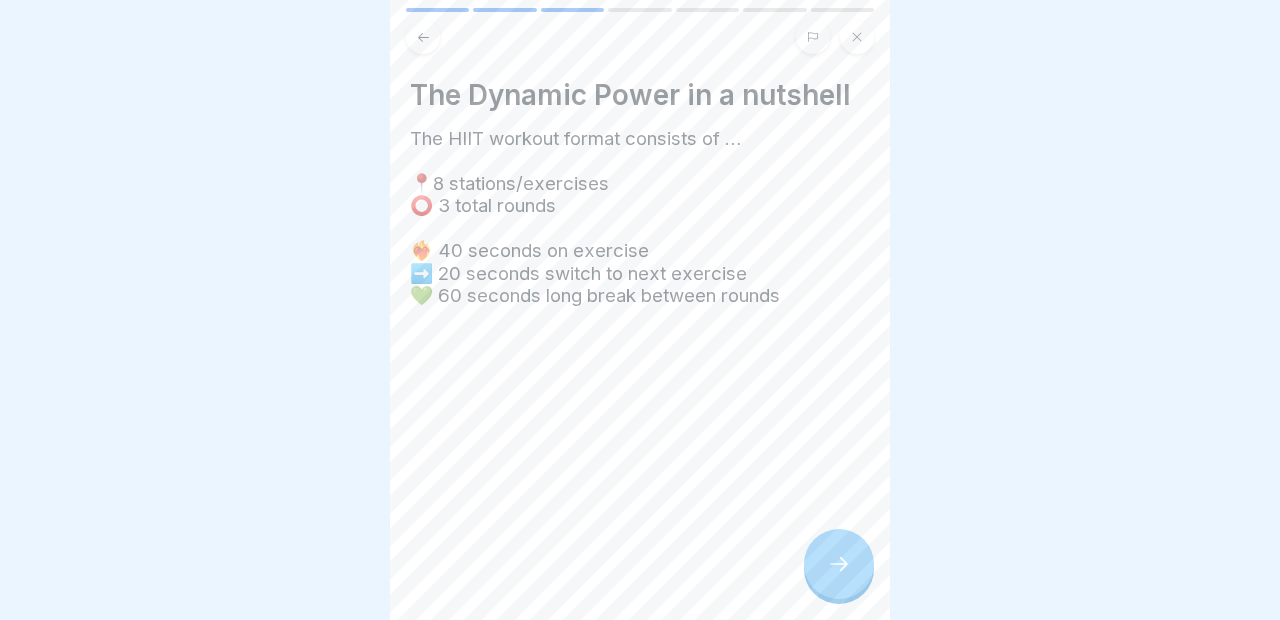 click 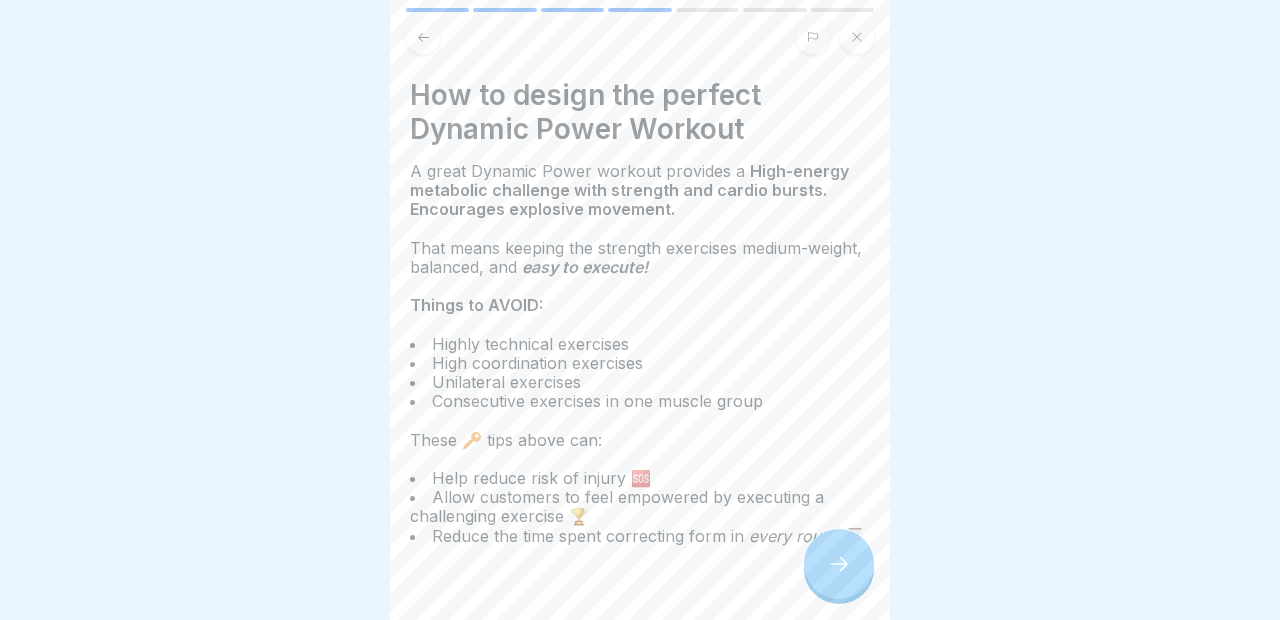 click 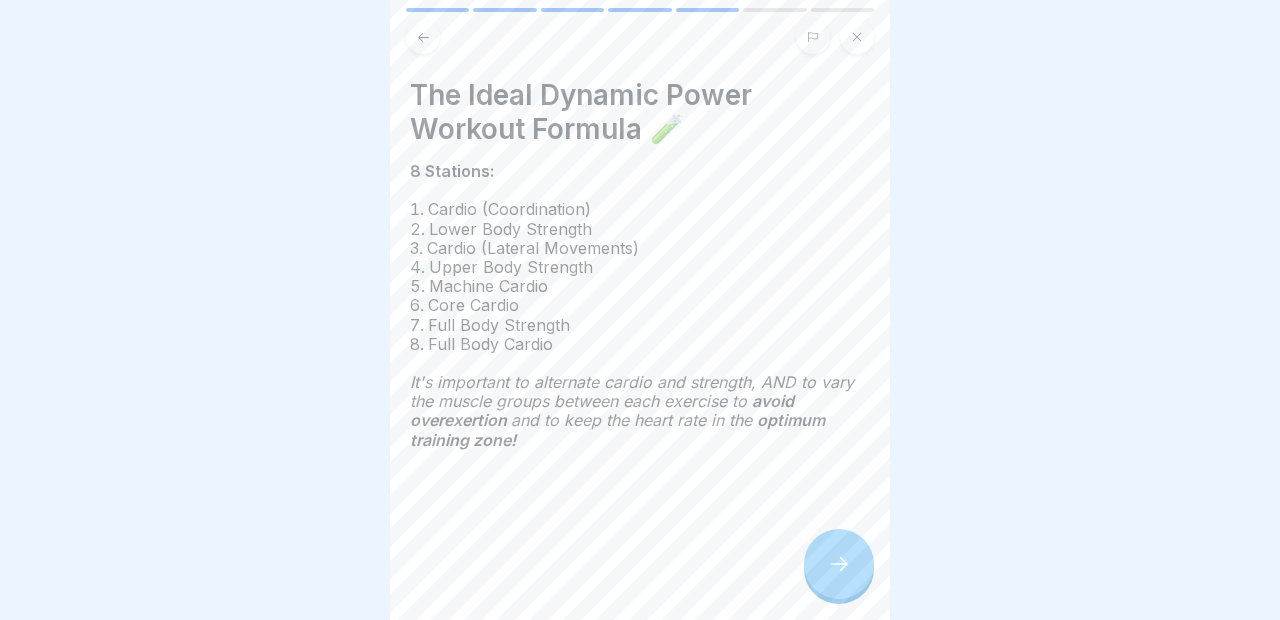 click at bounding box center (839, 564) 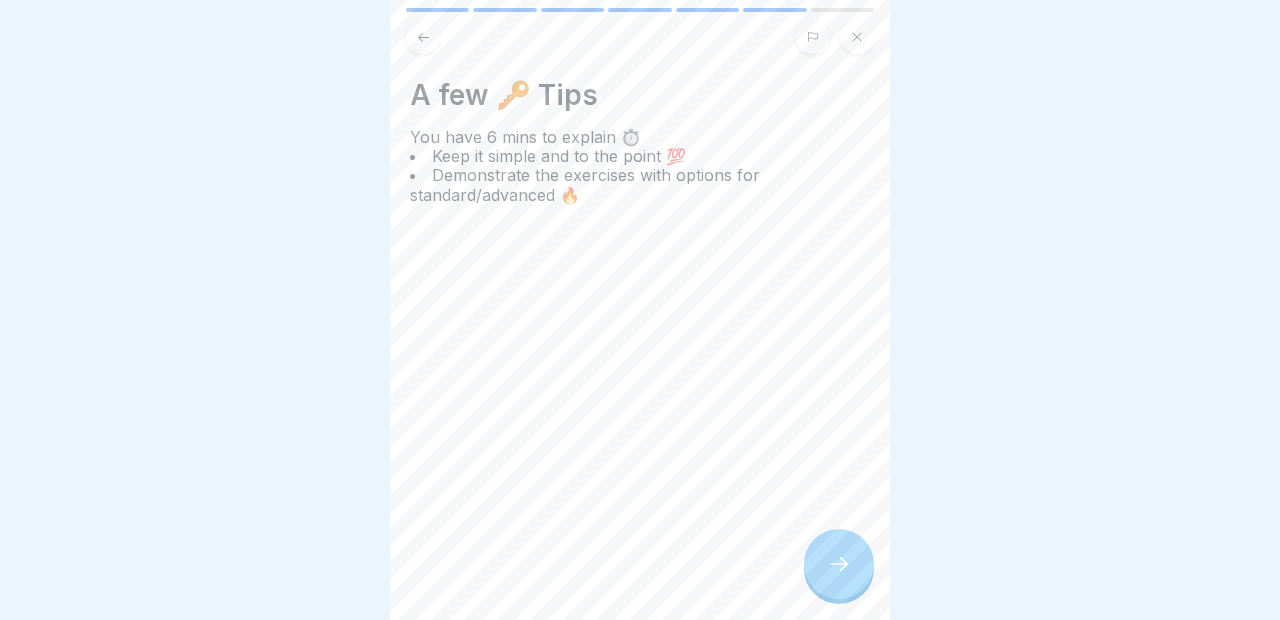 click at bounding box center (839, 564) 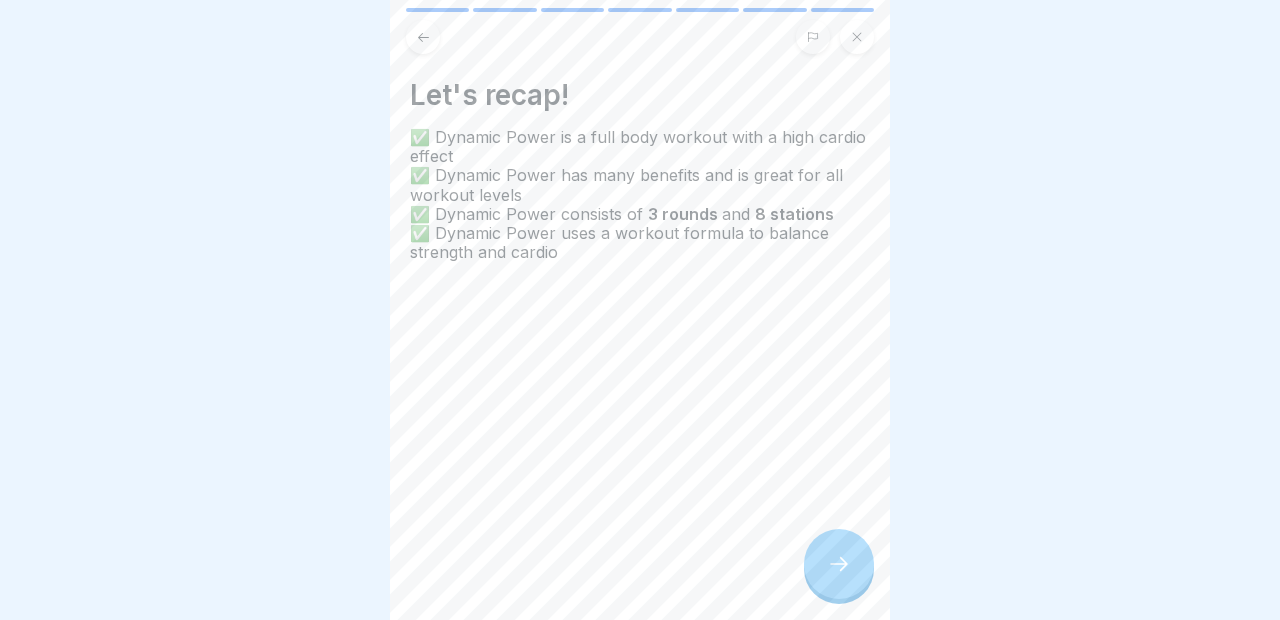 click at bounding box center [839, 564] 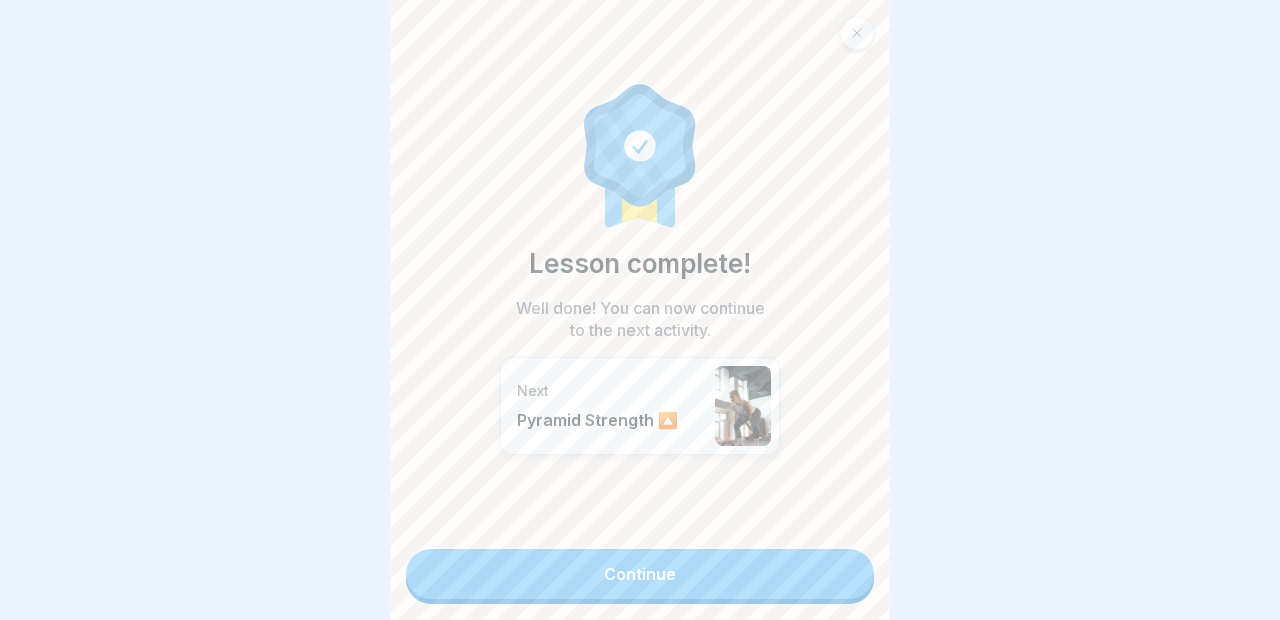 click on "Continue" at bounding box center [640, 574] 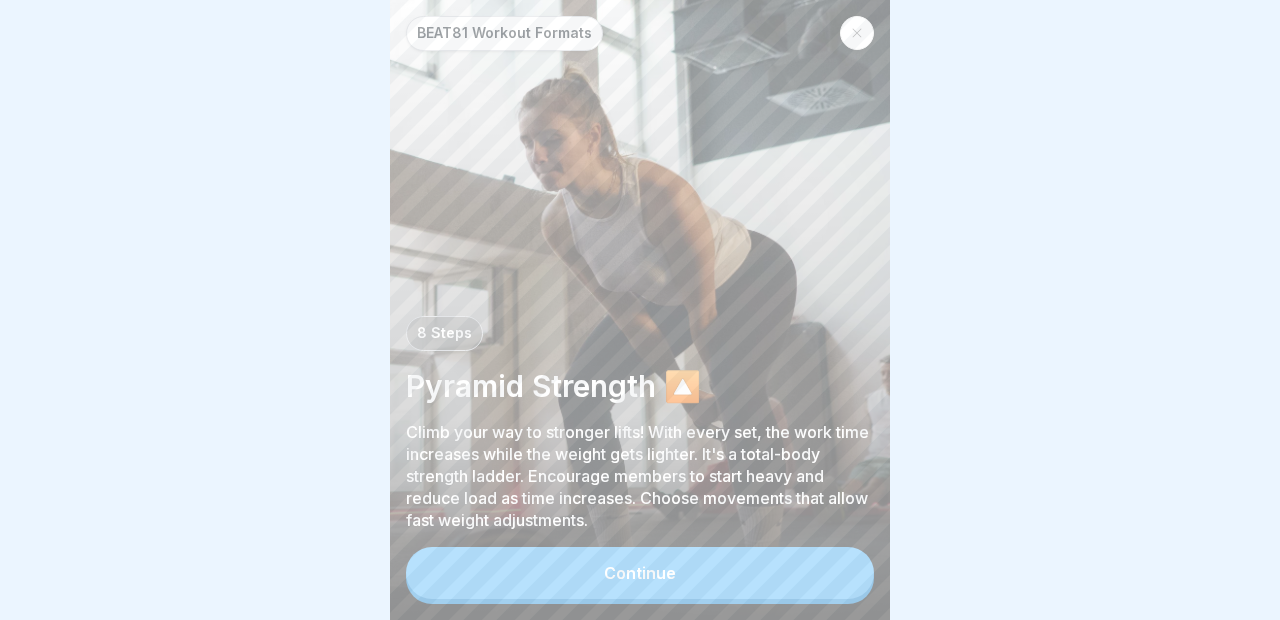 click on "Continue" at bounding box center (640, 573) 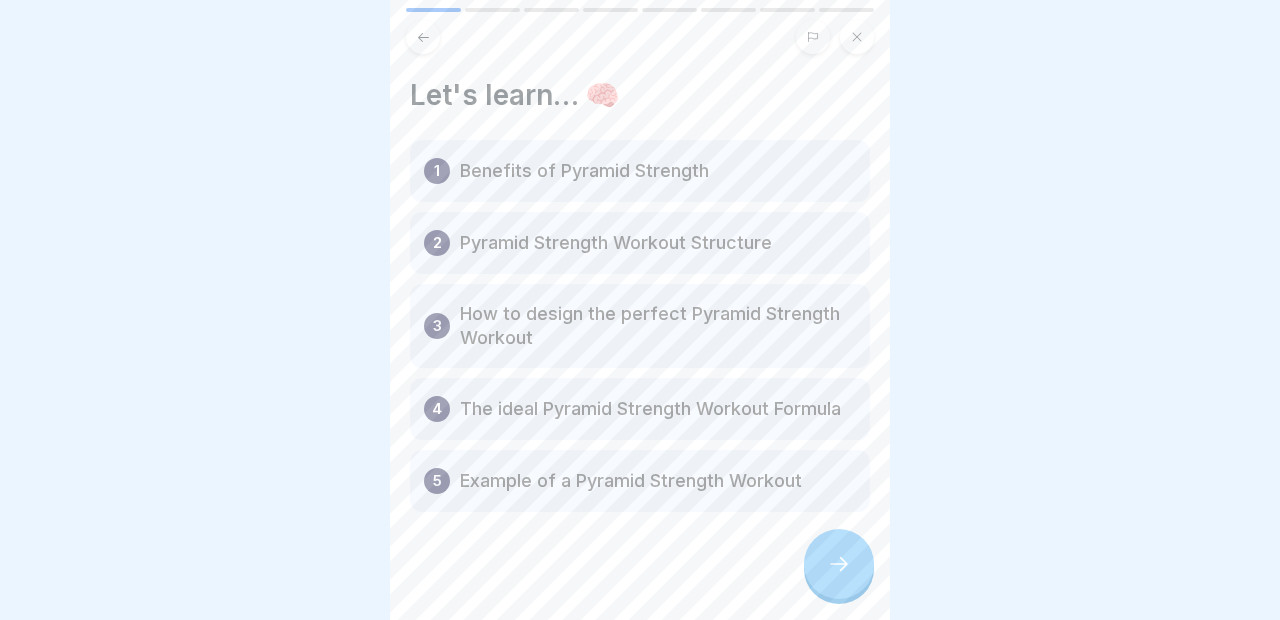 click 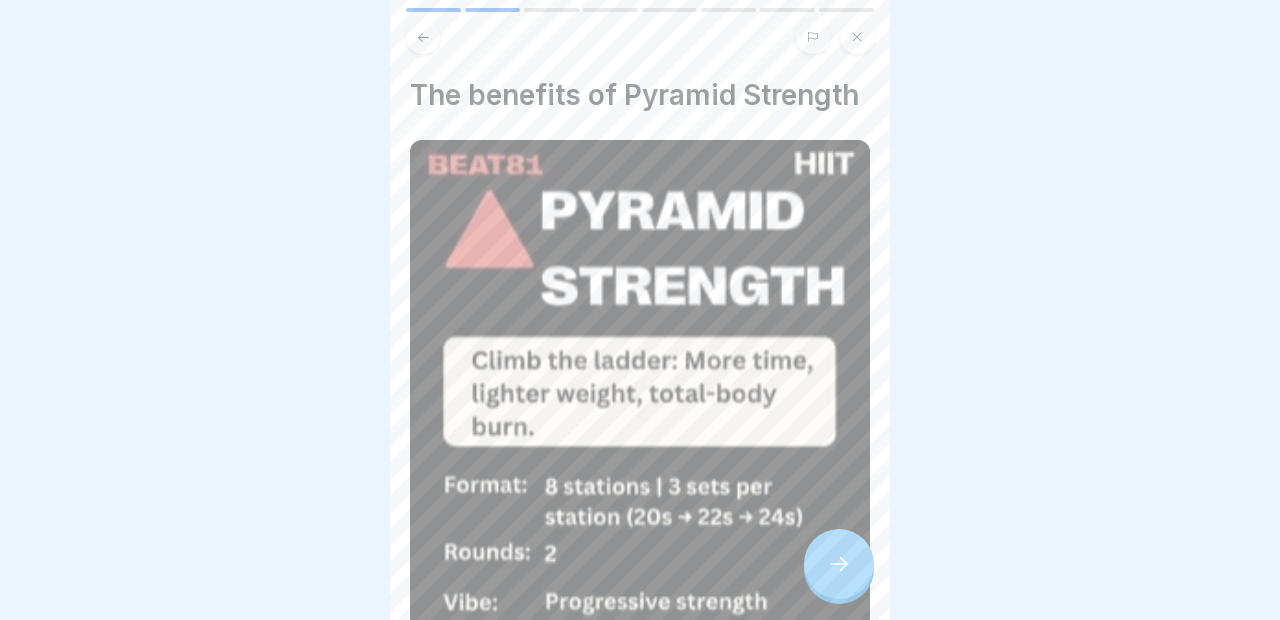 click 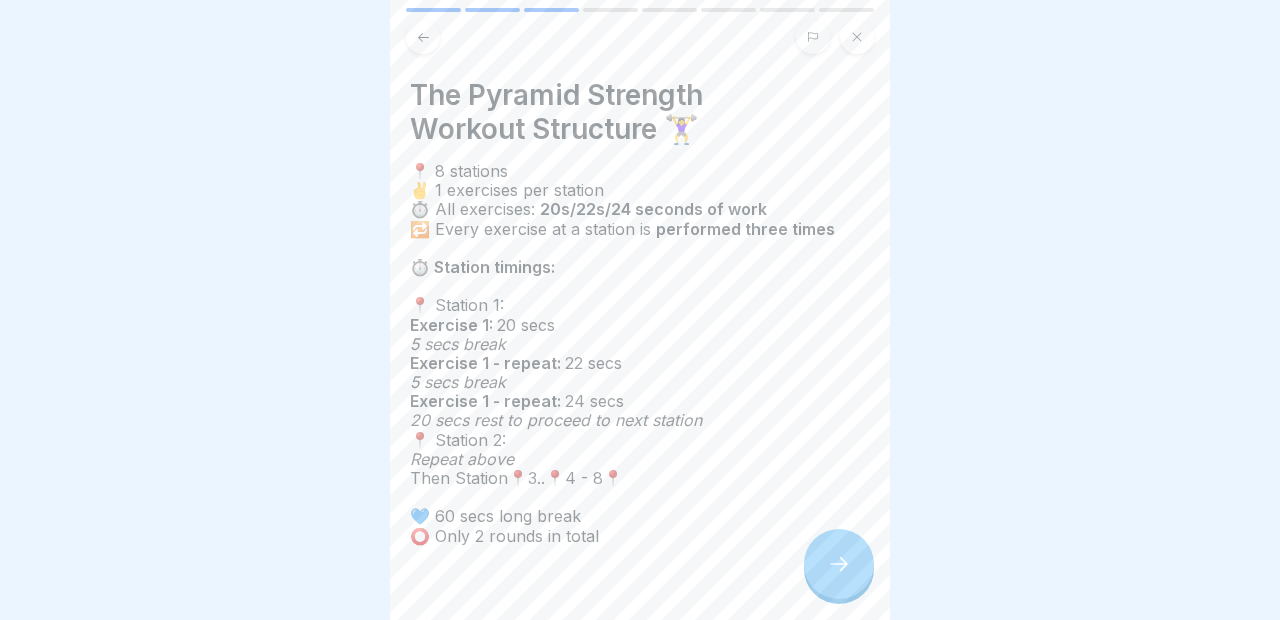 click 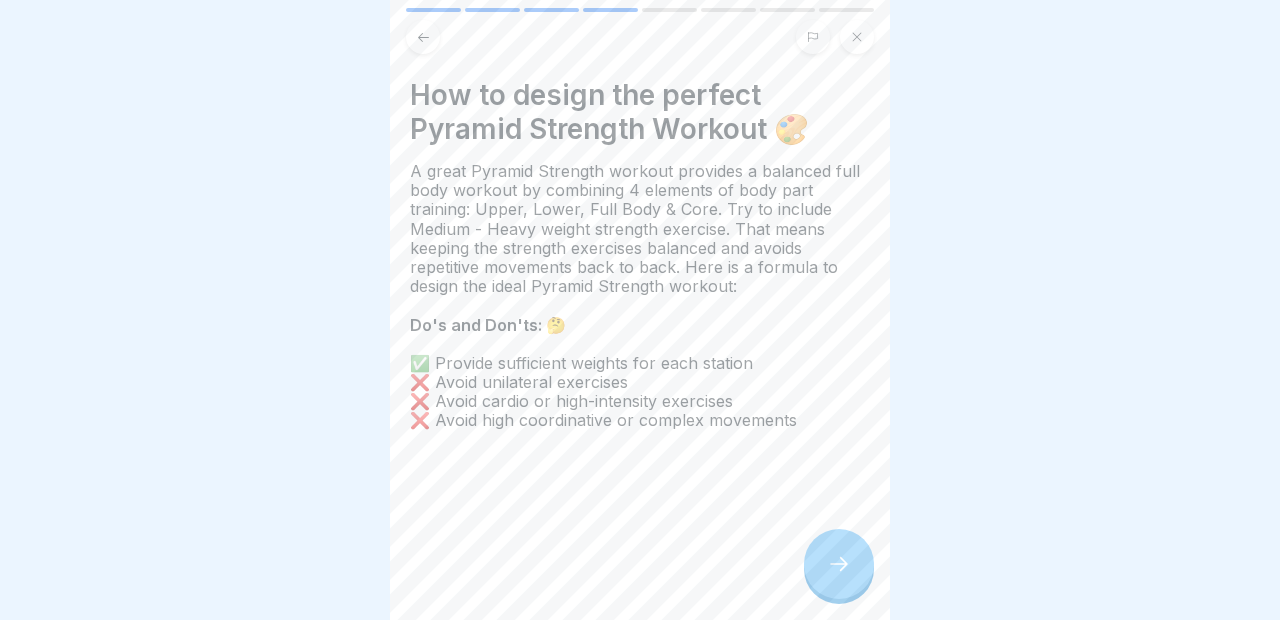 click 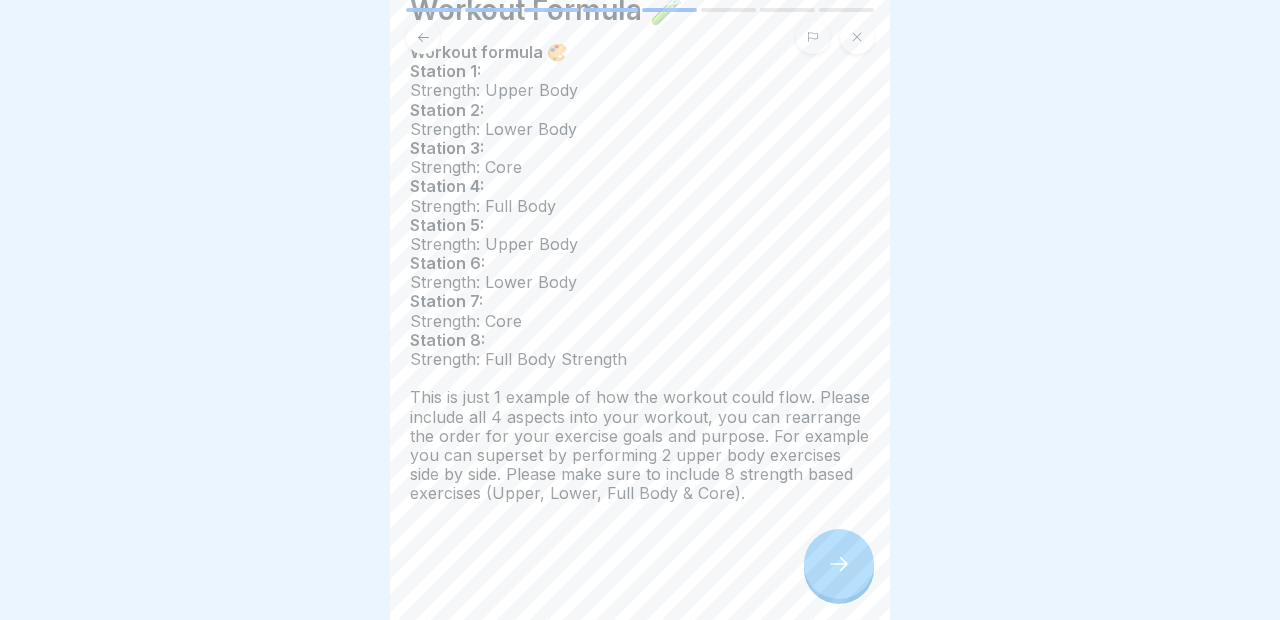 scroll, scrollTop: 118, scrollLeft: 0, axis: vertical 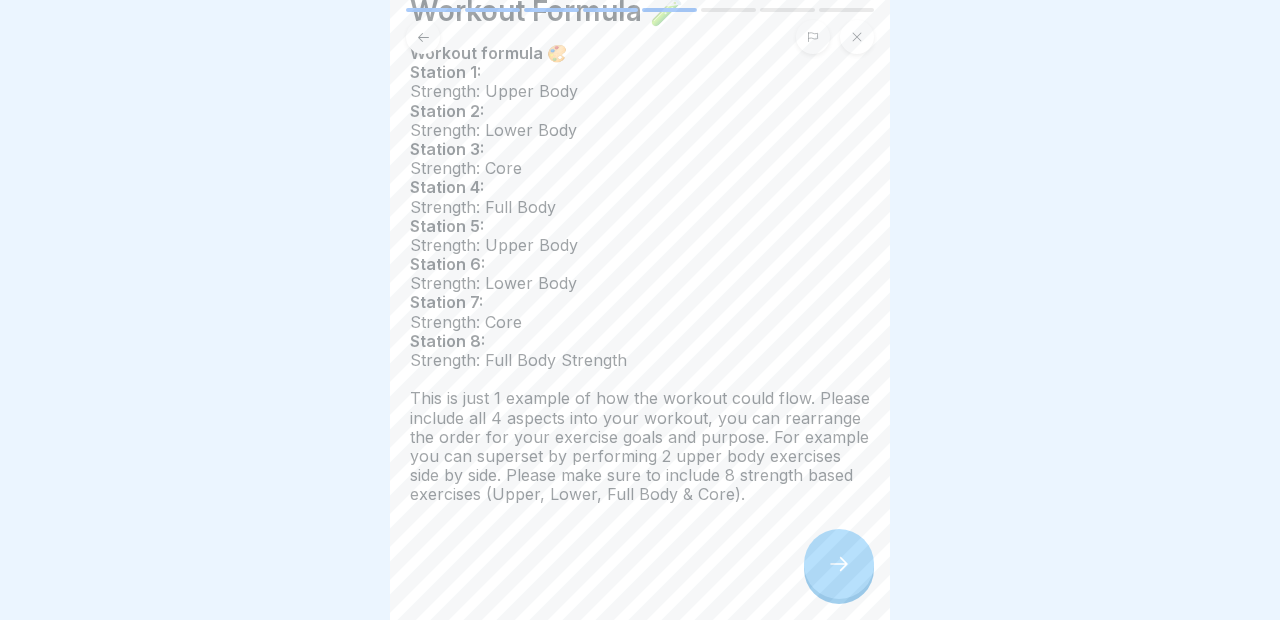 click 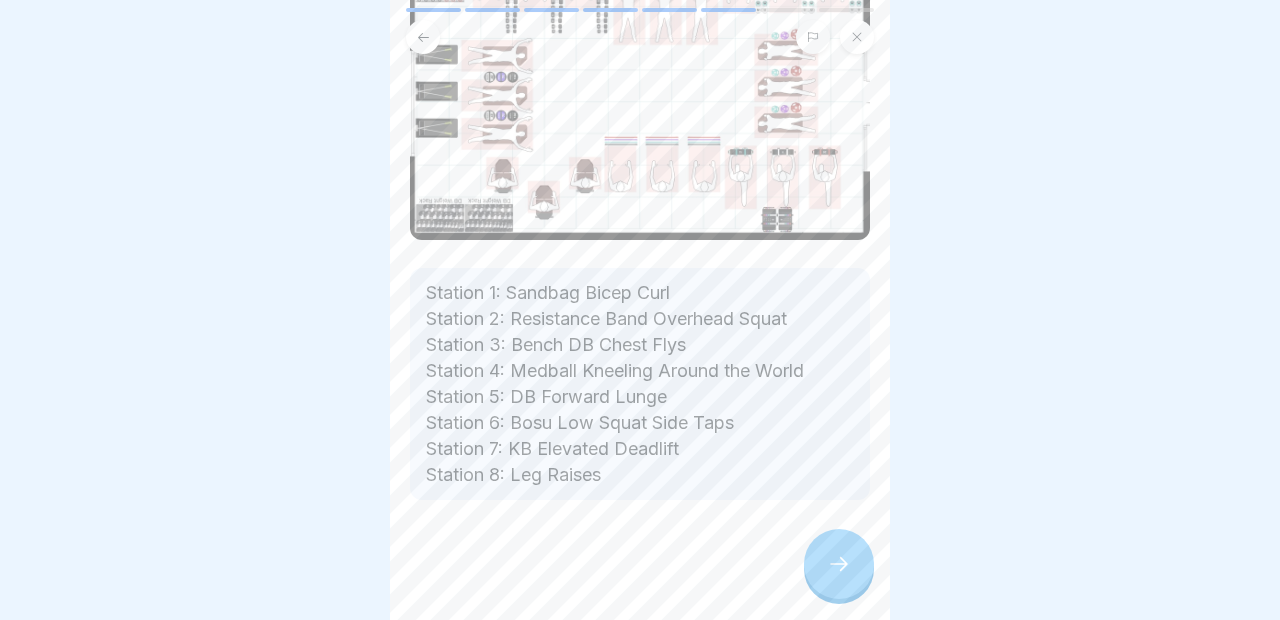 scroll, scrollTop: 205, scrollLeft: 0, axis: vertical 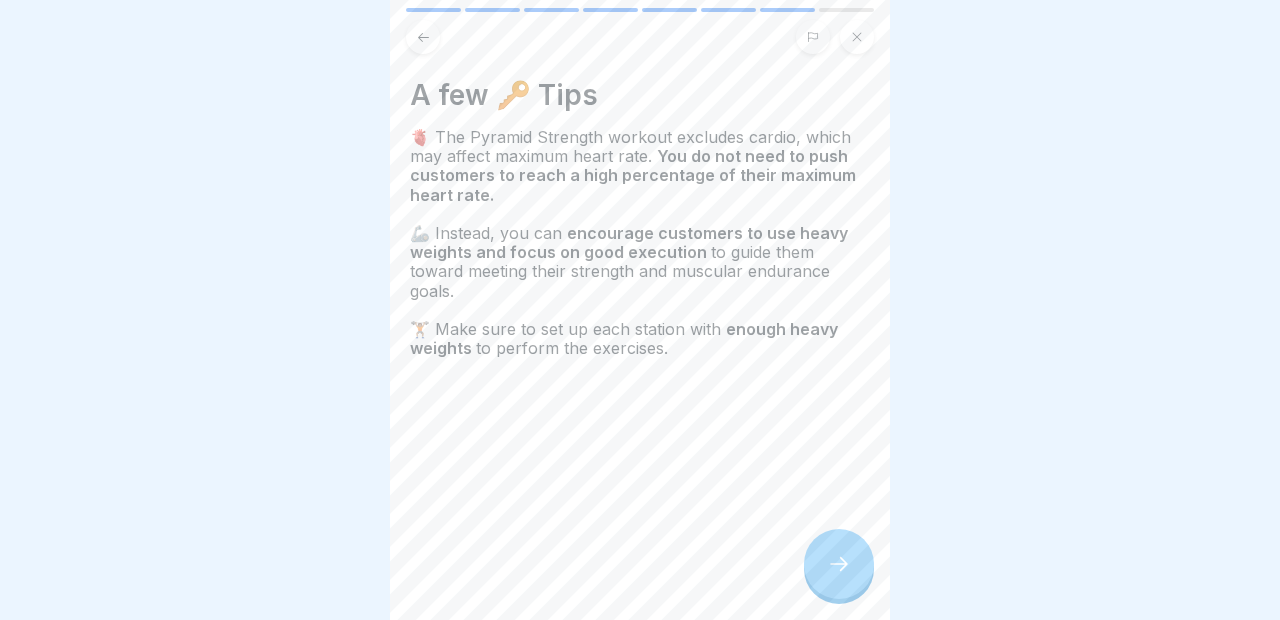 click at bounding box center (839, 564) 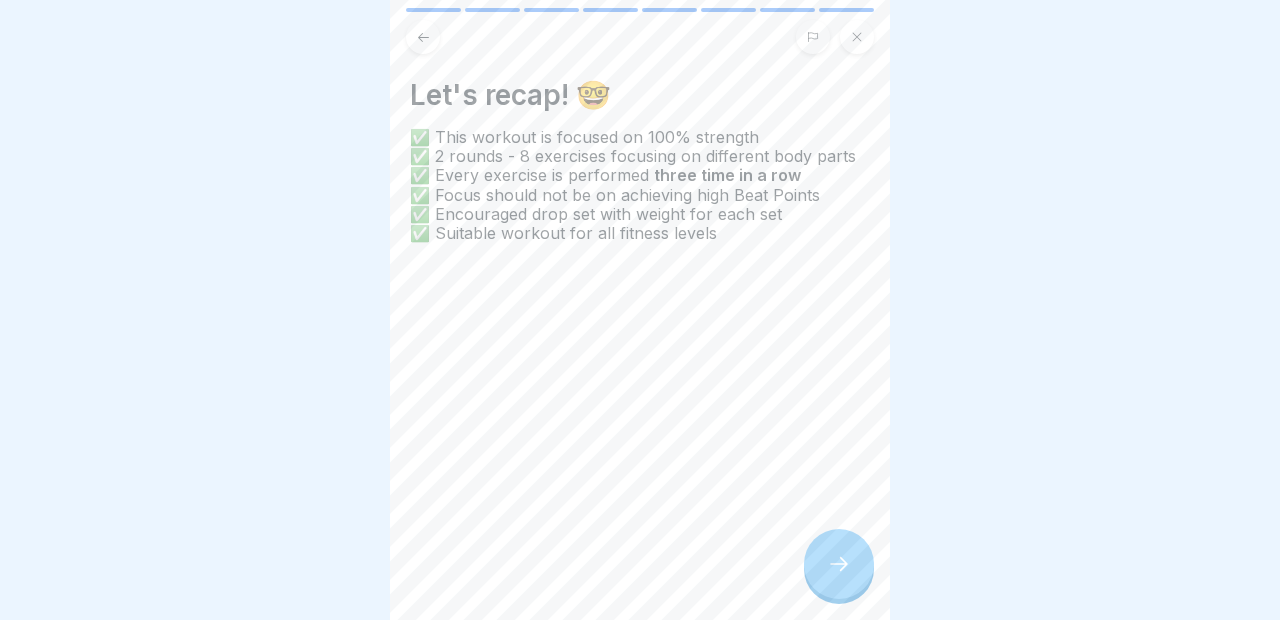 click at bounding box center (839, 564) 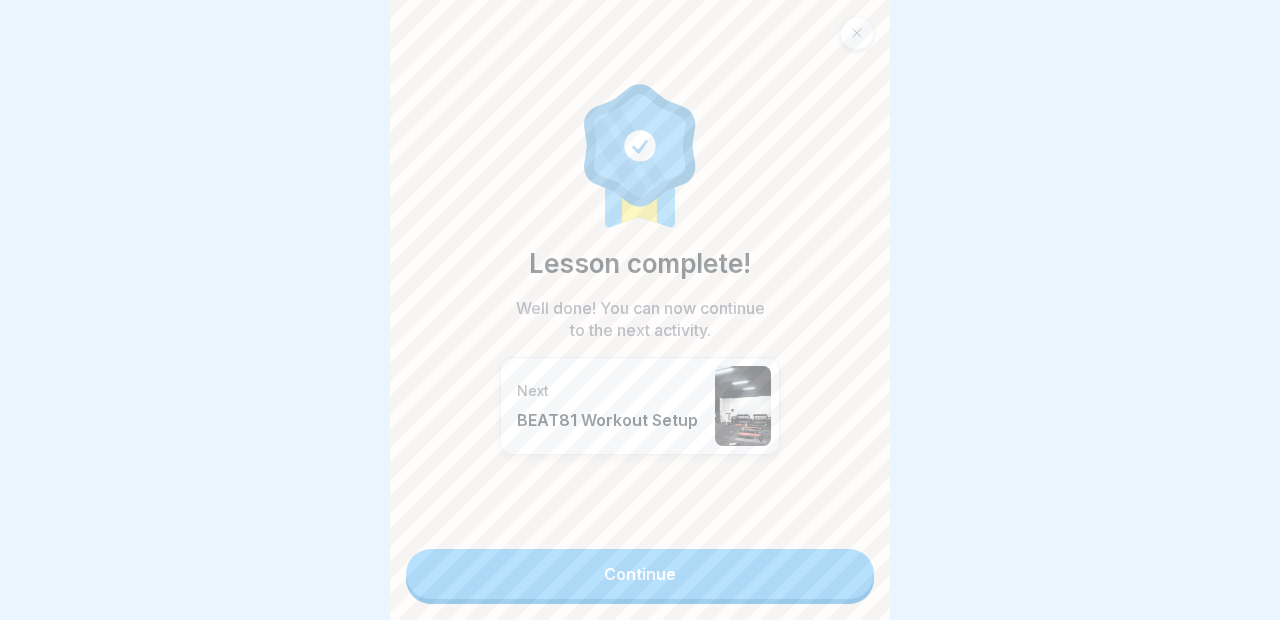 click on "Continue" at bounding box center (640, 574) 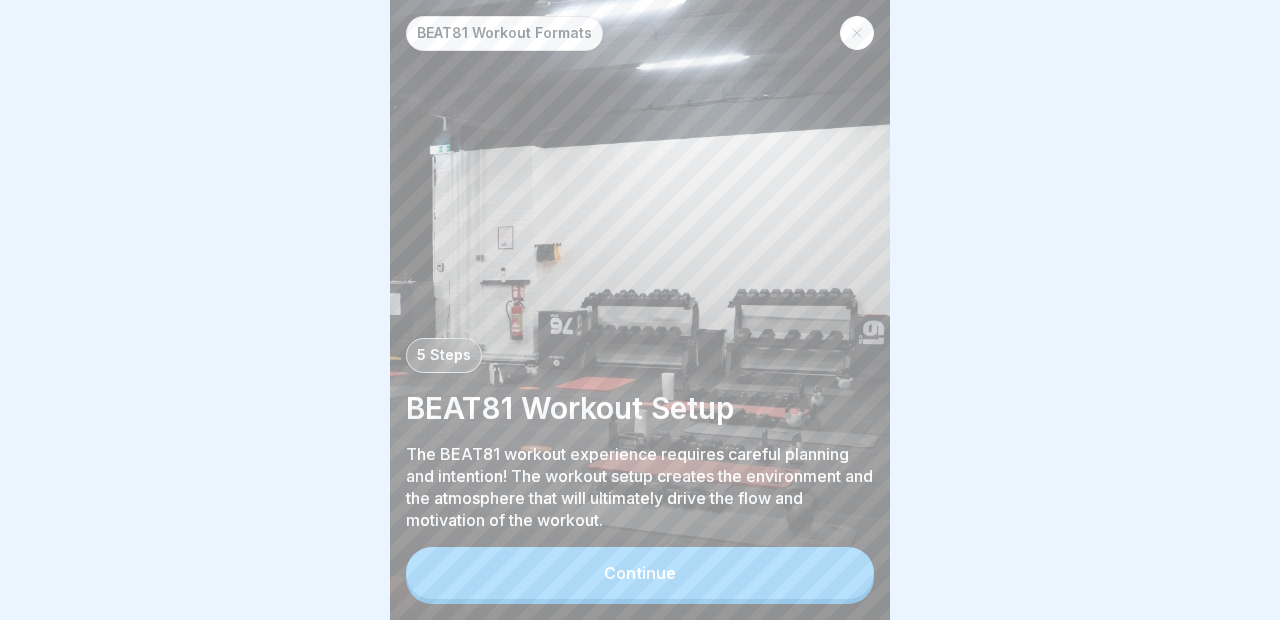 click at bounding box center (857, 33) 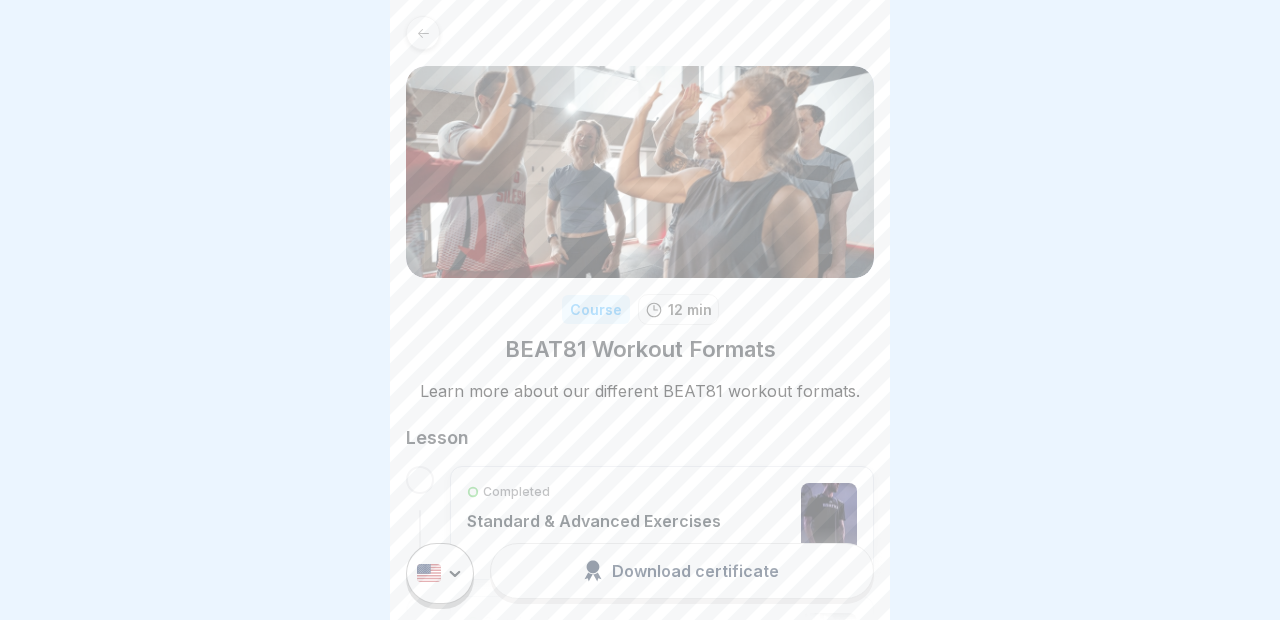 scroll, scrollTop: 0, scrollLeft: 0, axis: both 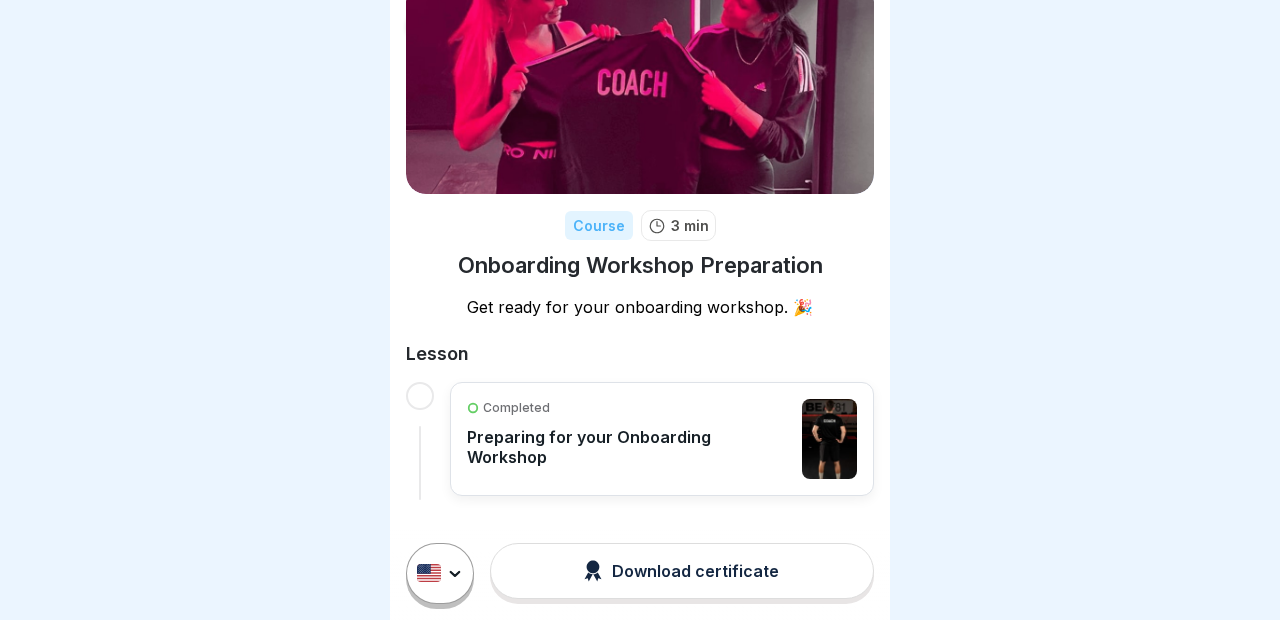 click on "Preparing for your Onboarding Workshop" at bounding box center [629, 447] 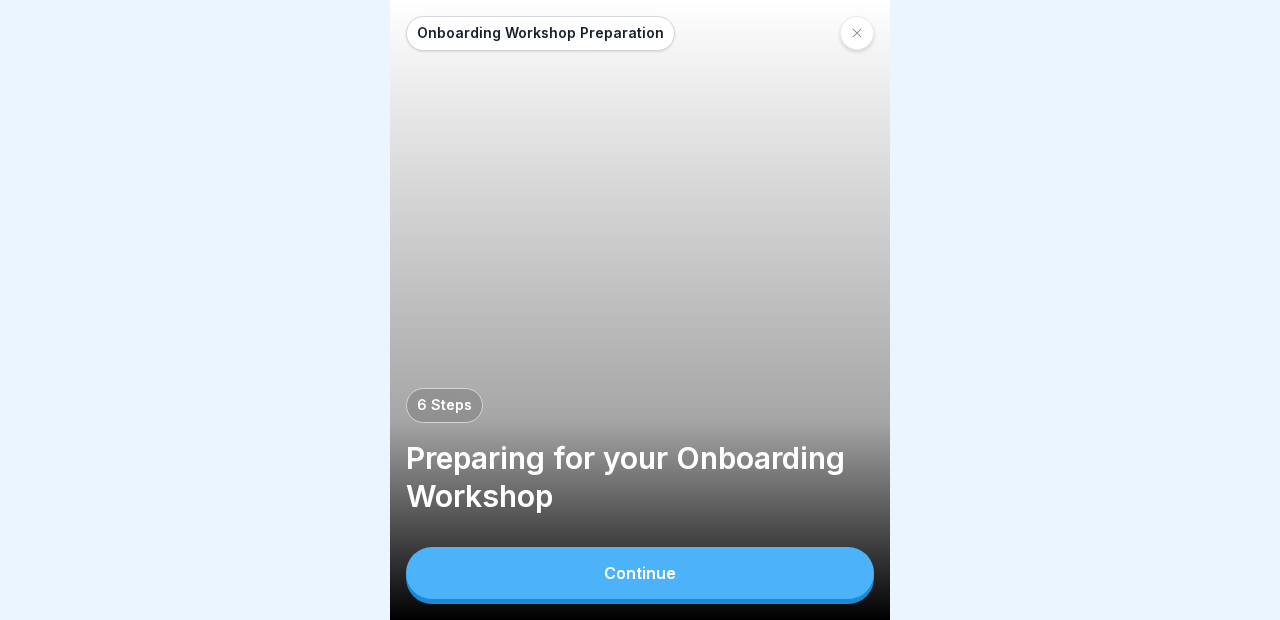 scroll, scrollTop: 0, scrollLeft: 0, axis: both 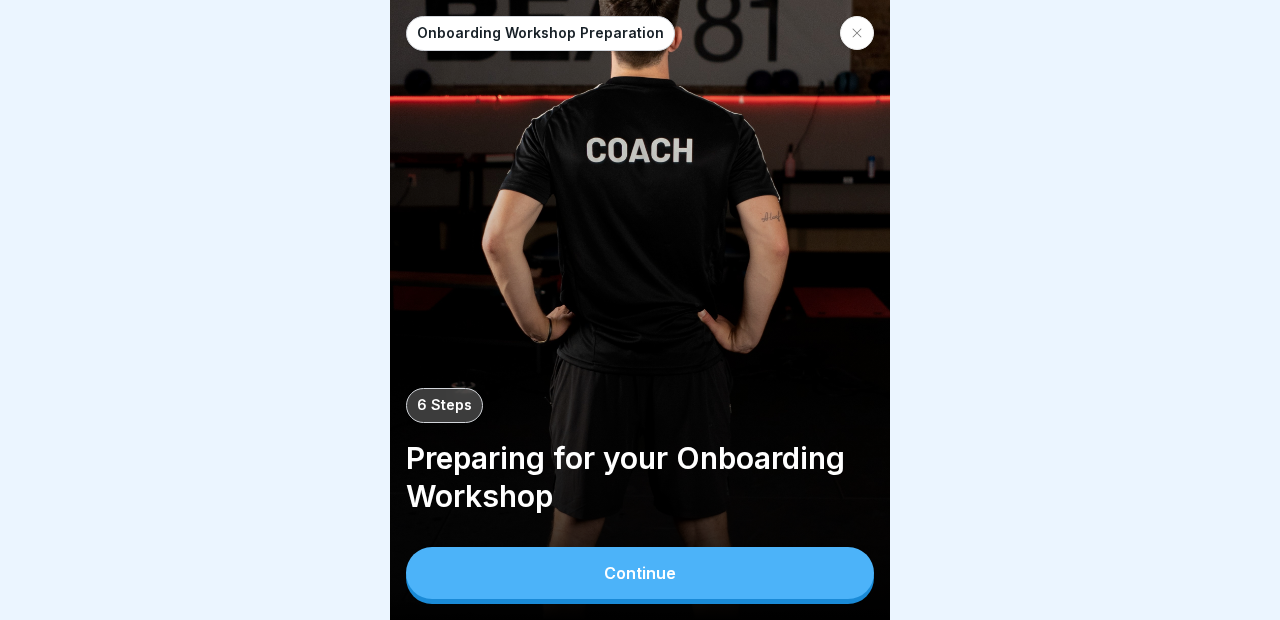 click on "Continue" at bounding box center (640, 573) 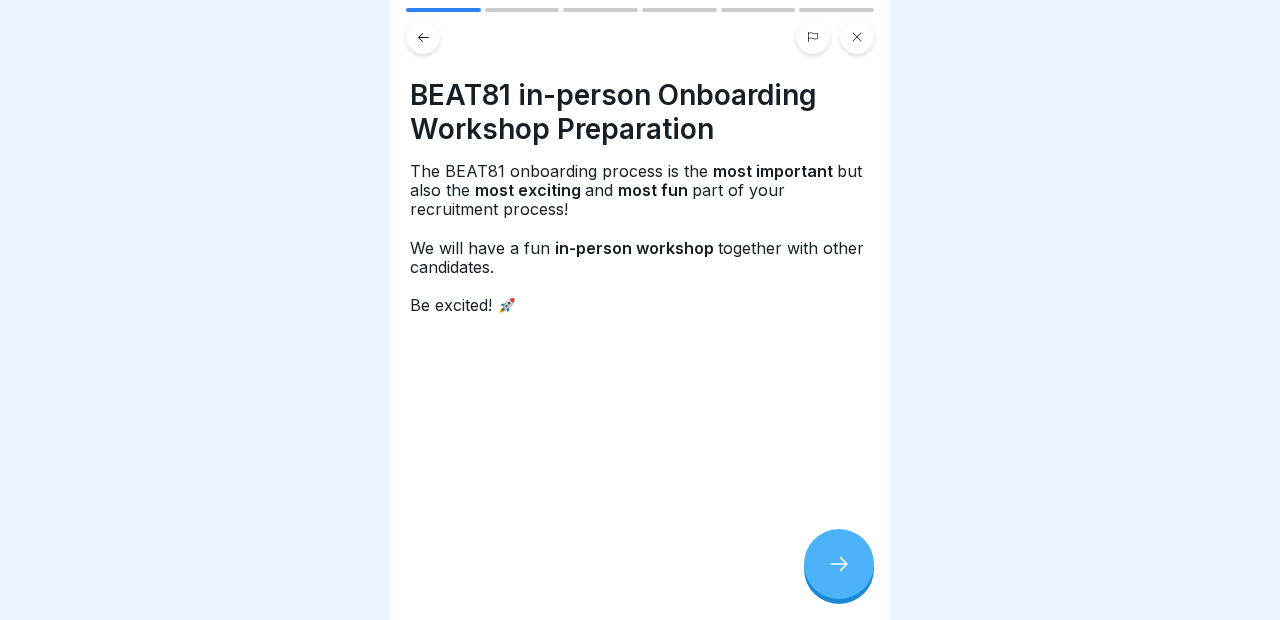click 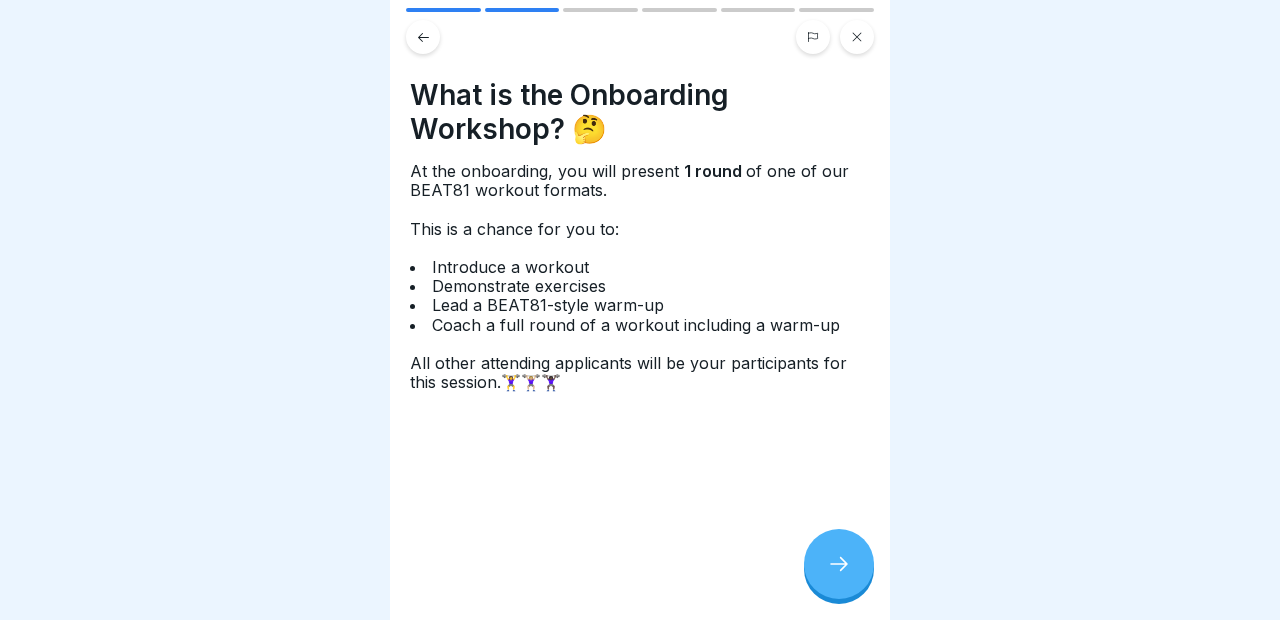 click at bounding box center (839, 564) 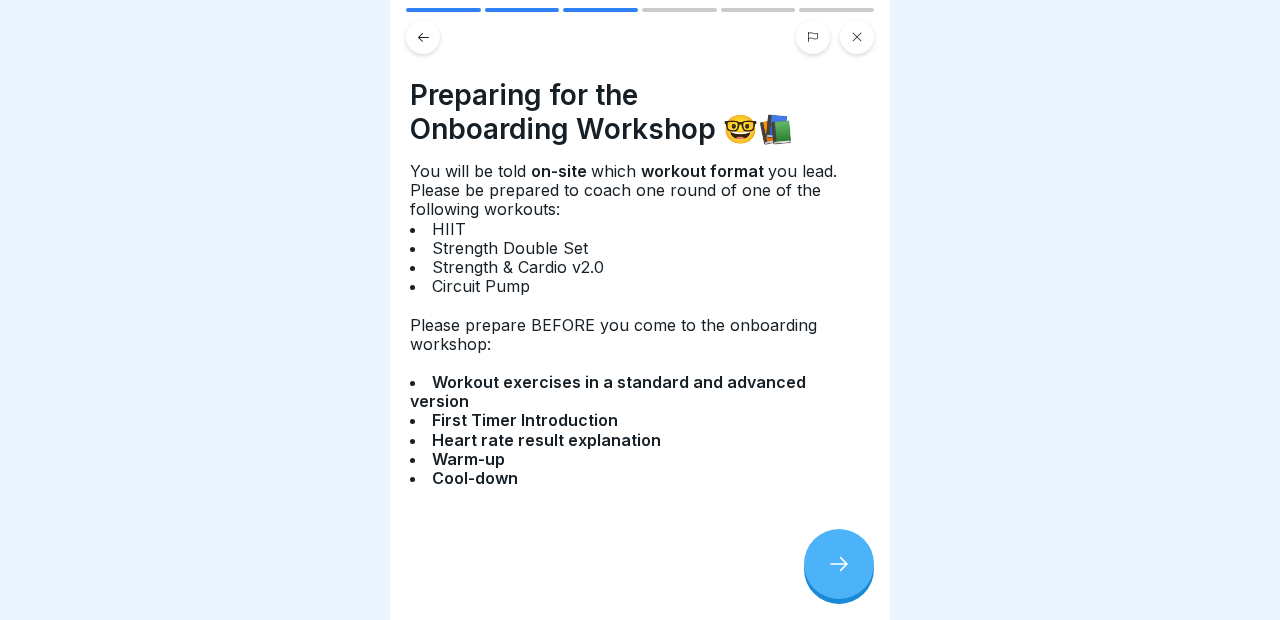 click at bounding box center [839, 564] 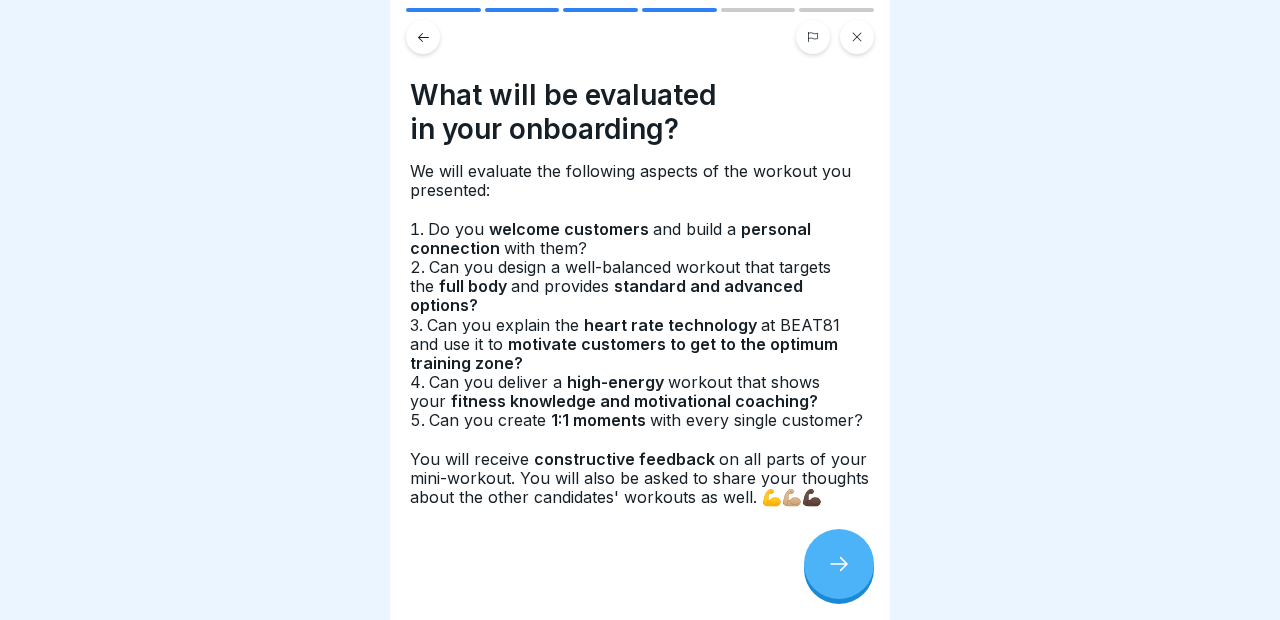 click at bounding box center (839, 564) 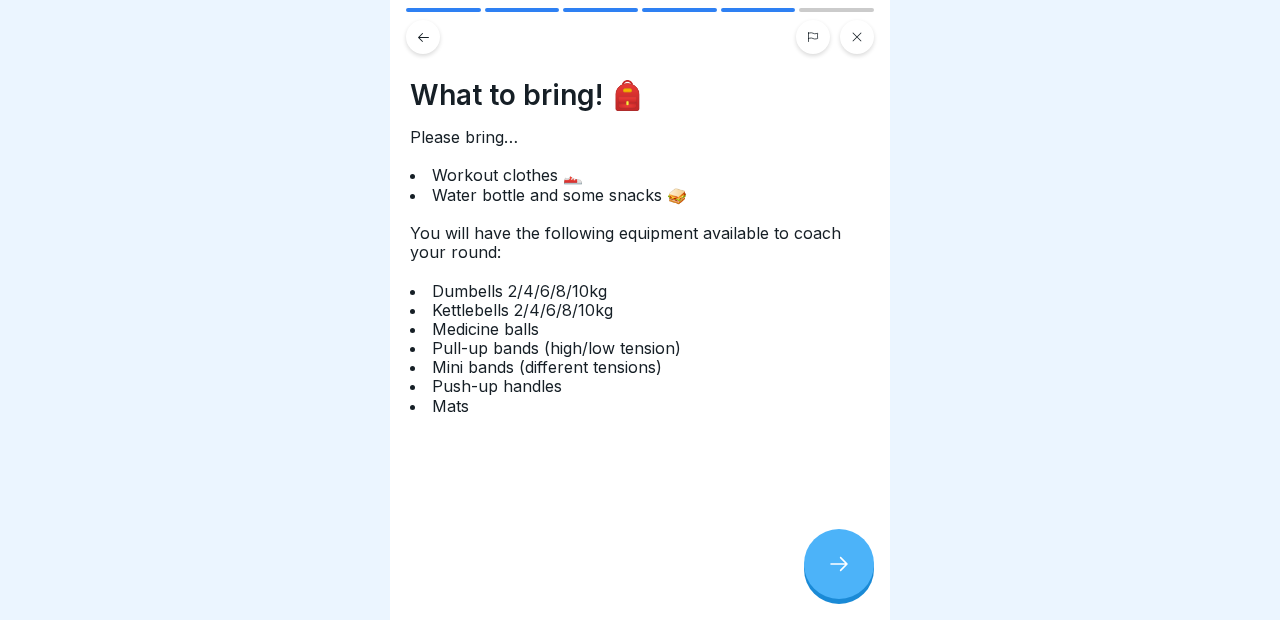 click at bounding box center [839, 564] 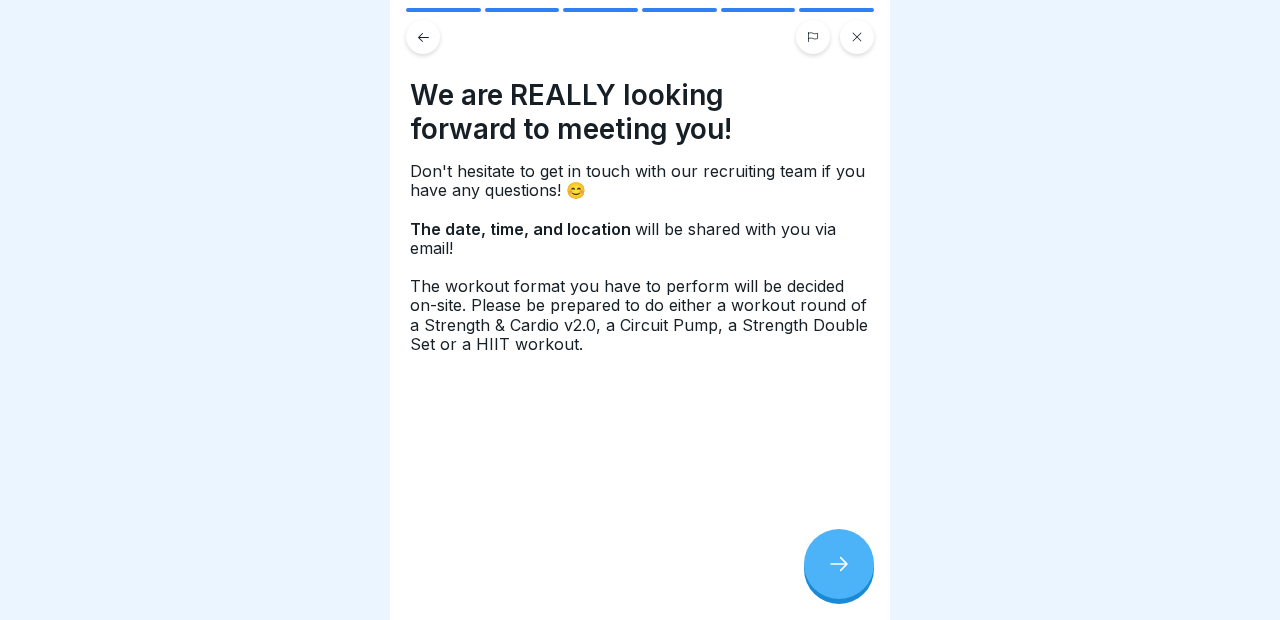 click at bounding box center [839, 564] 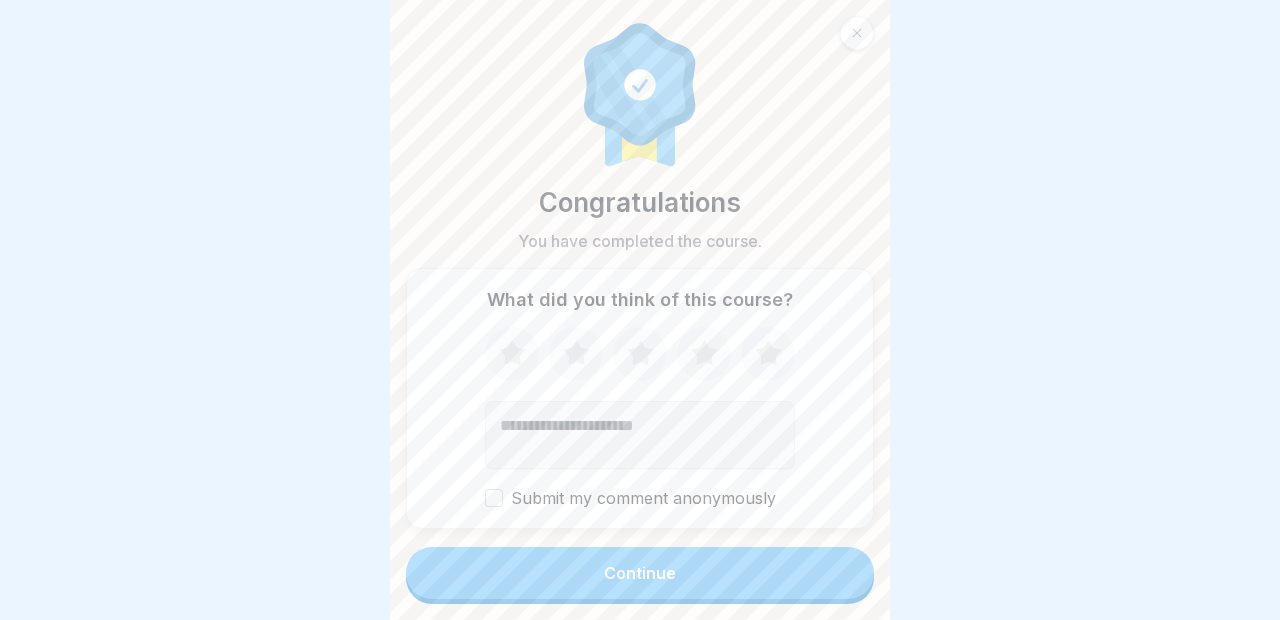 click on "Continue" at bounding box center (640, 573) 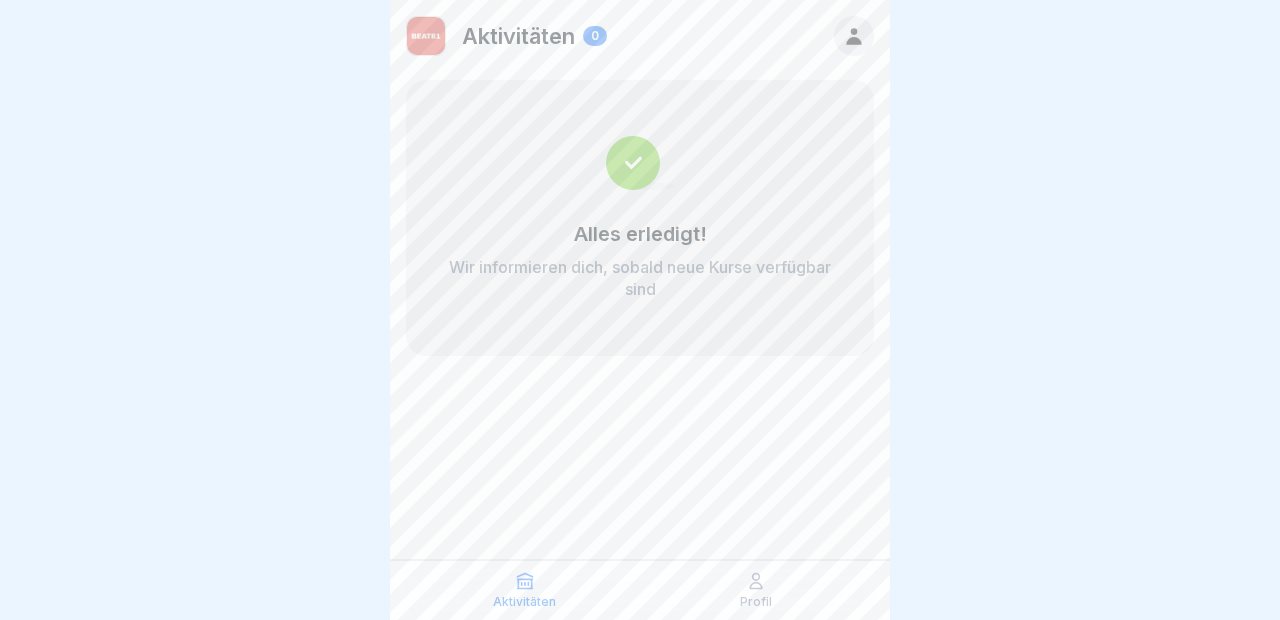 click on "Aktivitäten 0 Alles erledigt! Wir informieren dich, sobald neue Kurse verfügbar sind" at bounding box center [640, 310] 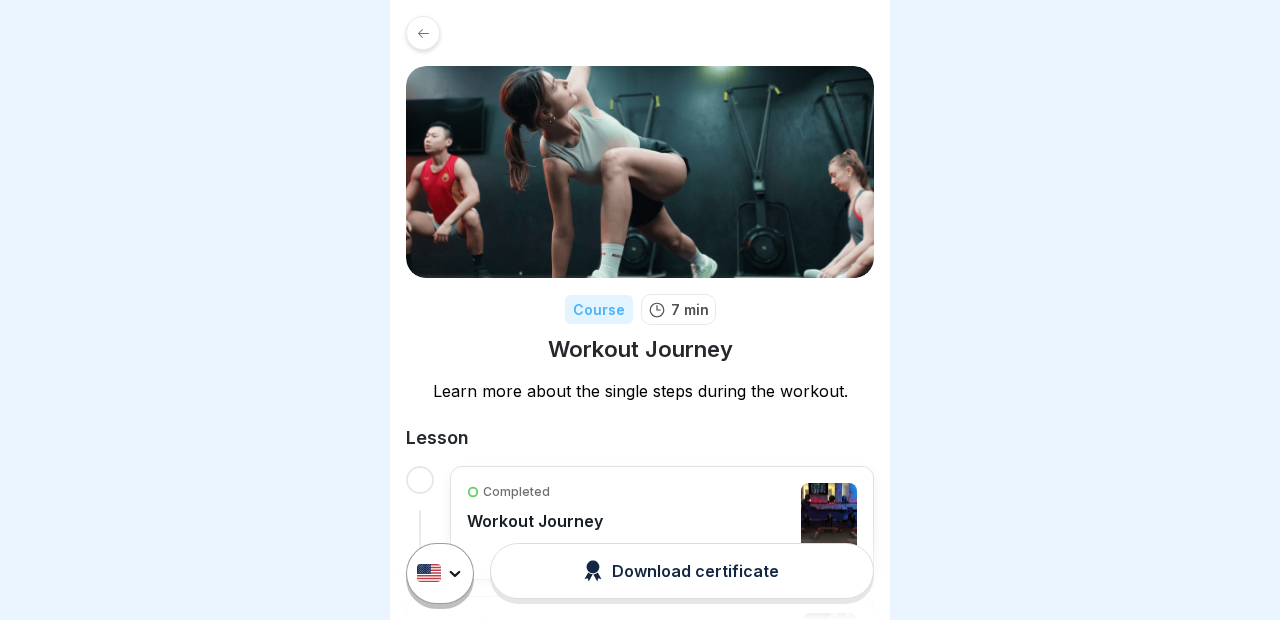 scroll, scrollTop: 0, scrollLeft: 0, axis: both 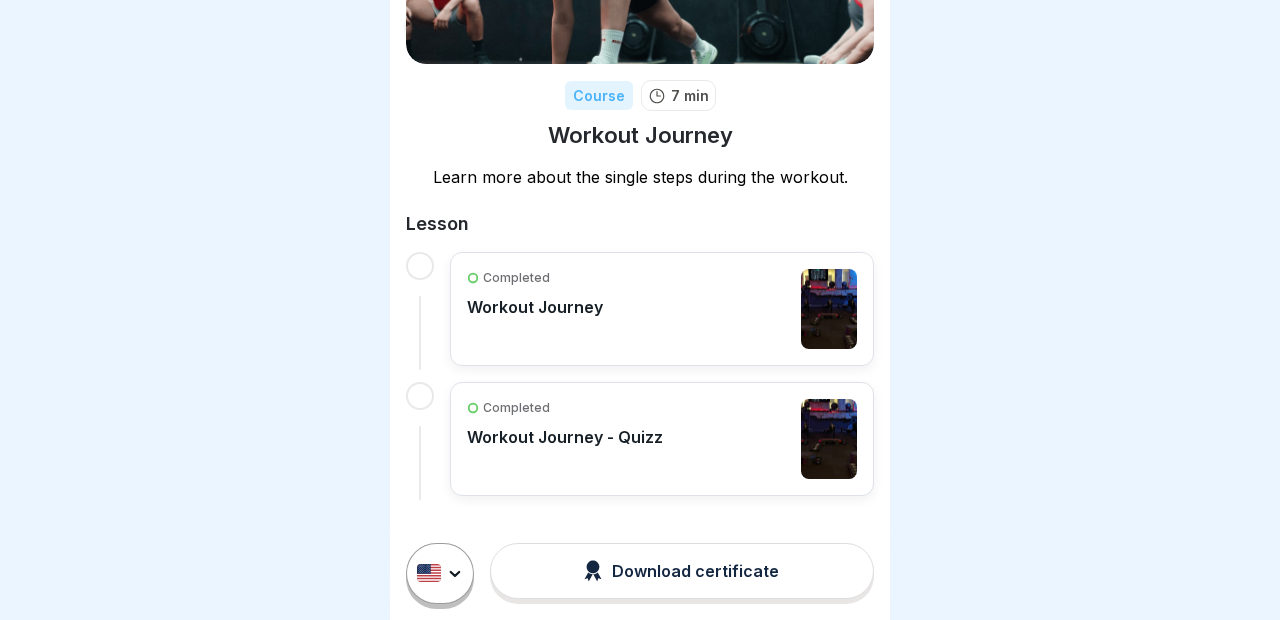 click on "Completed Workout Journey" at bounding box center (662, 309) 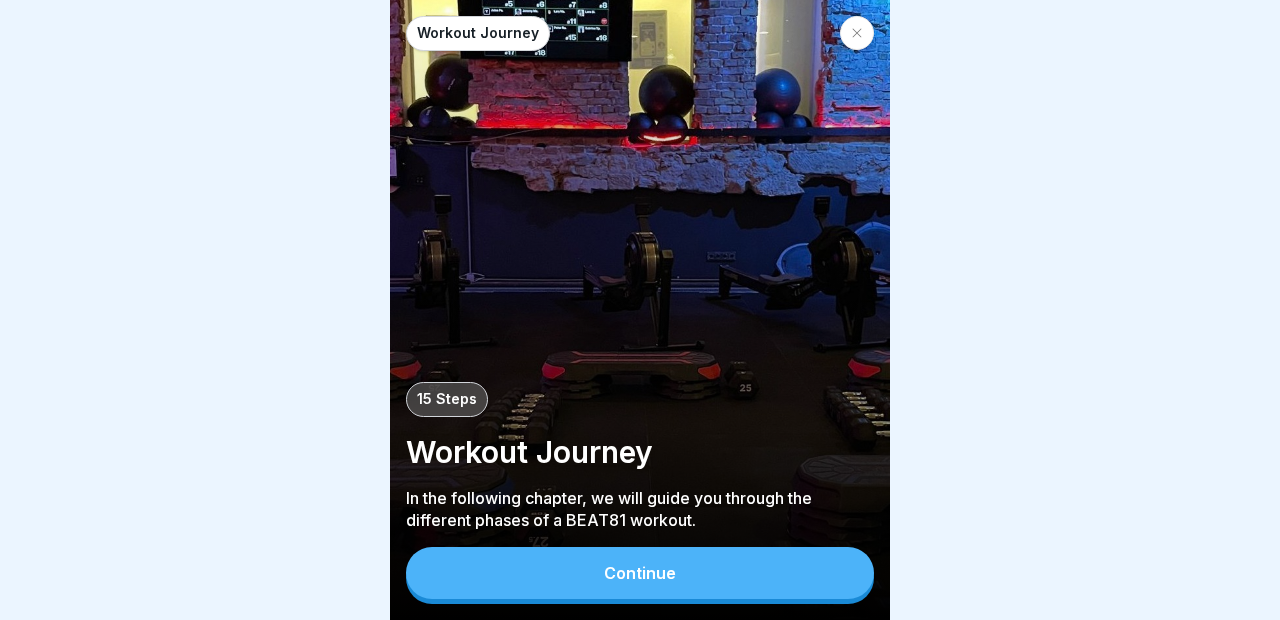 scroll, scrollTop: 0, scrollLeft: 0, axis: both 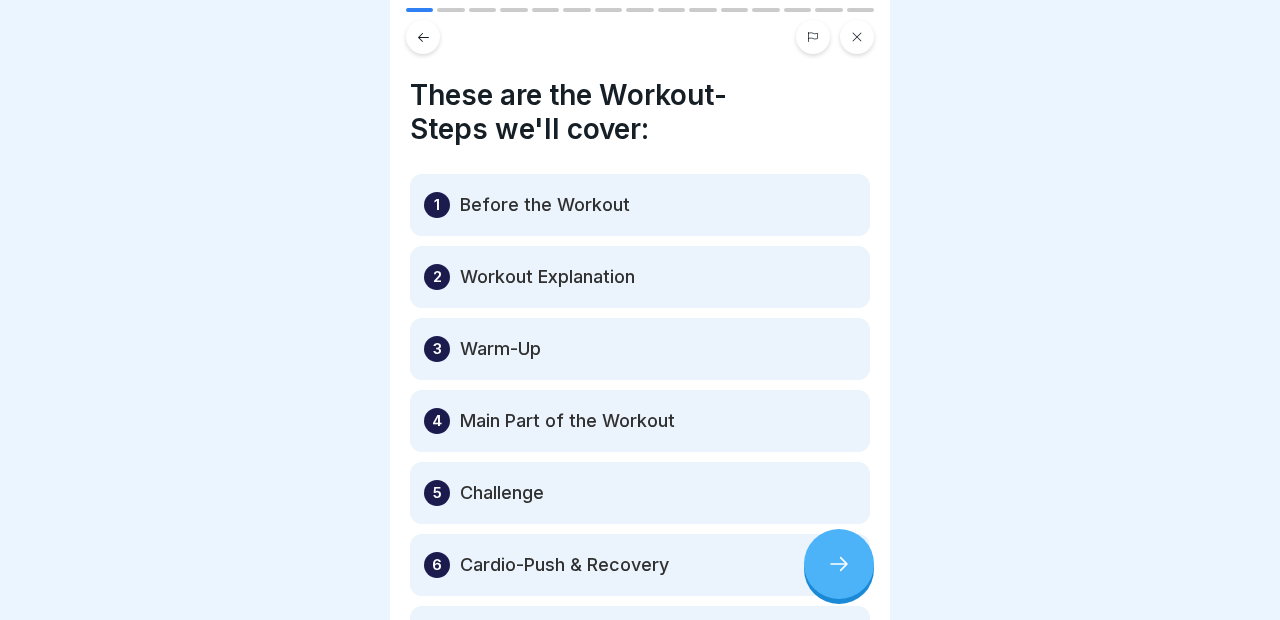 click on "3 Warm-Up" at bounding box center [640, 349] 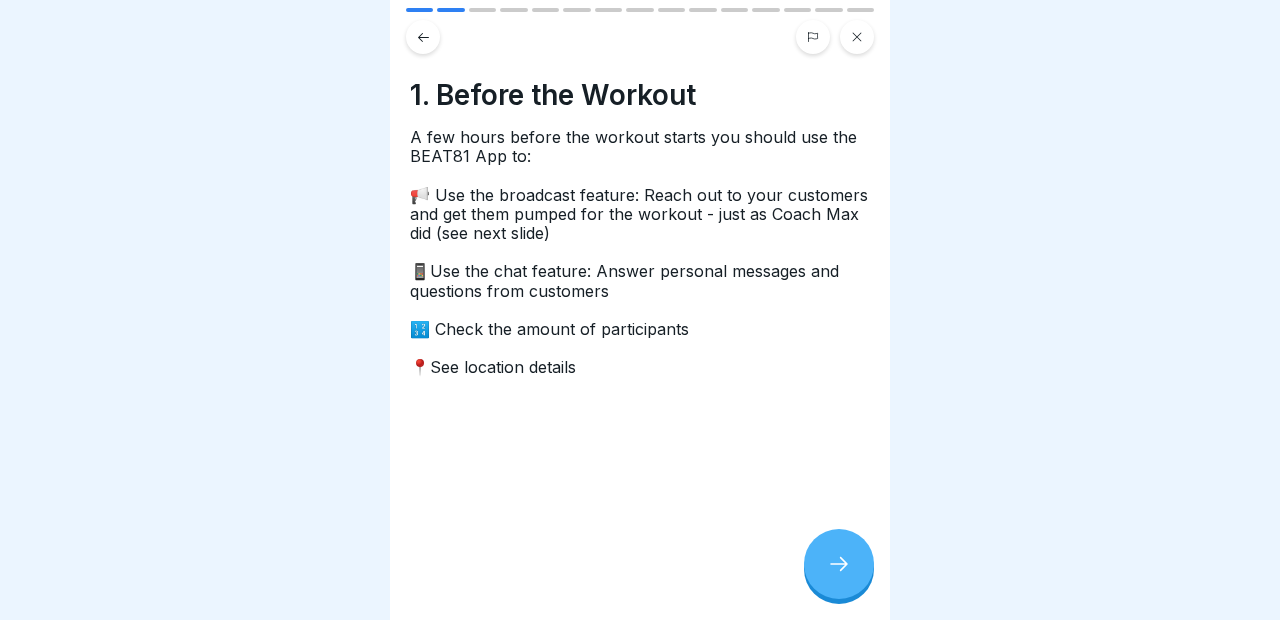 click 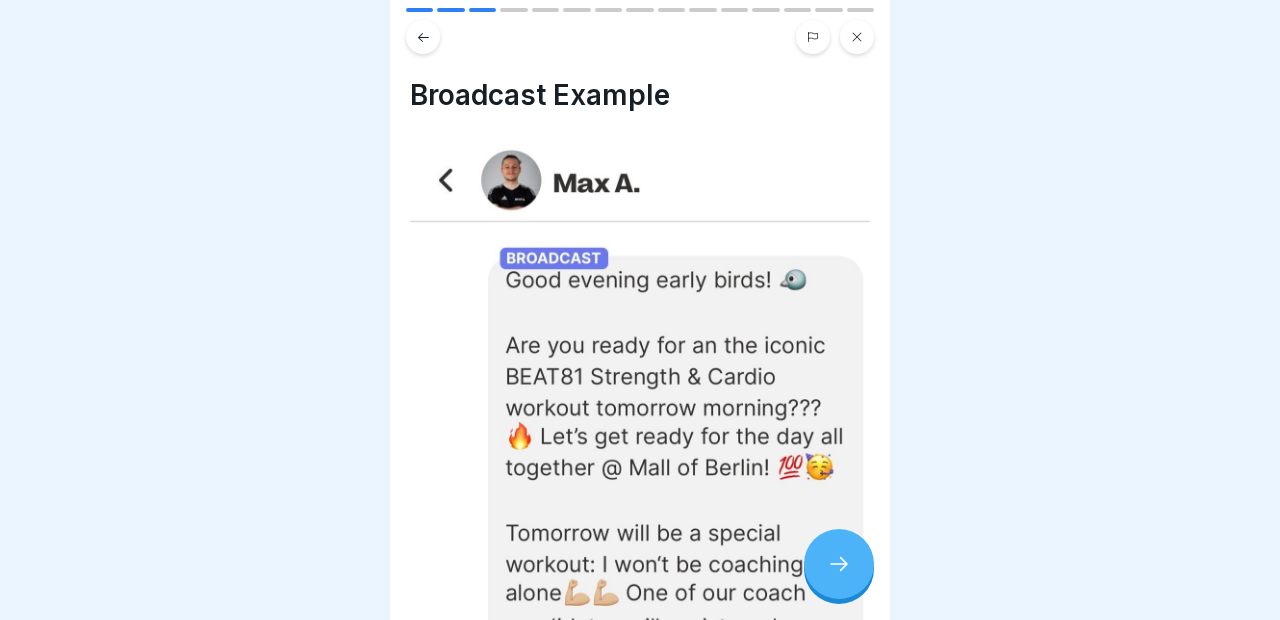 click 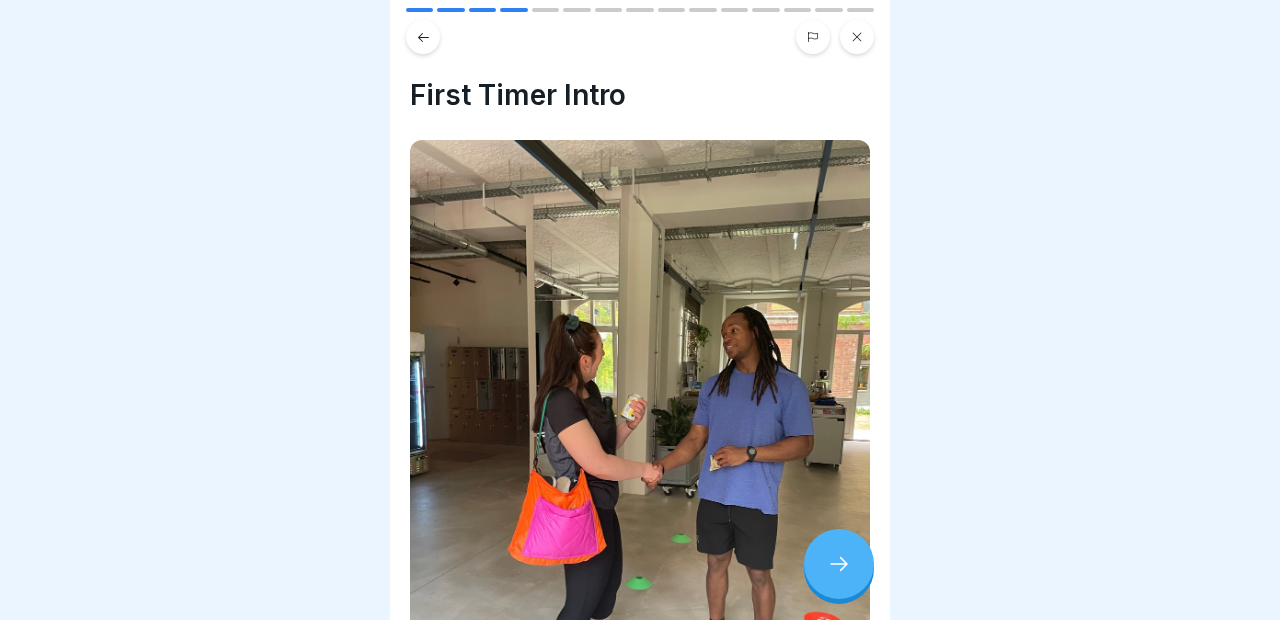 click 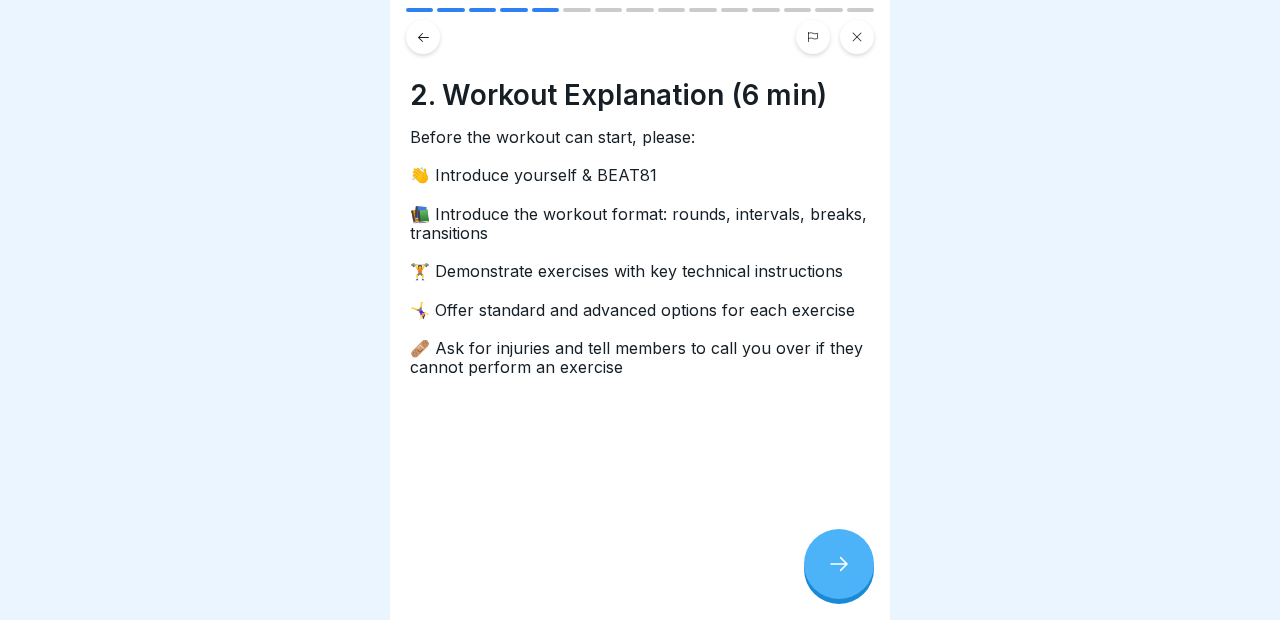 click 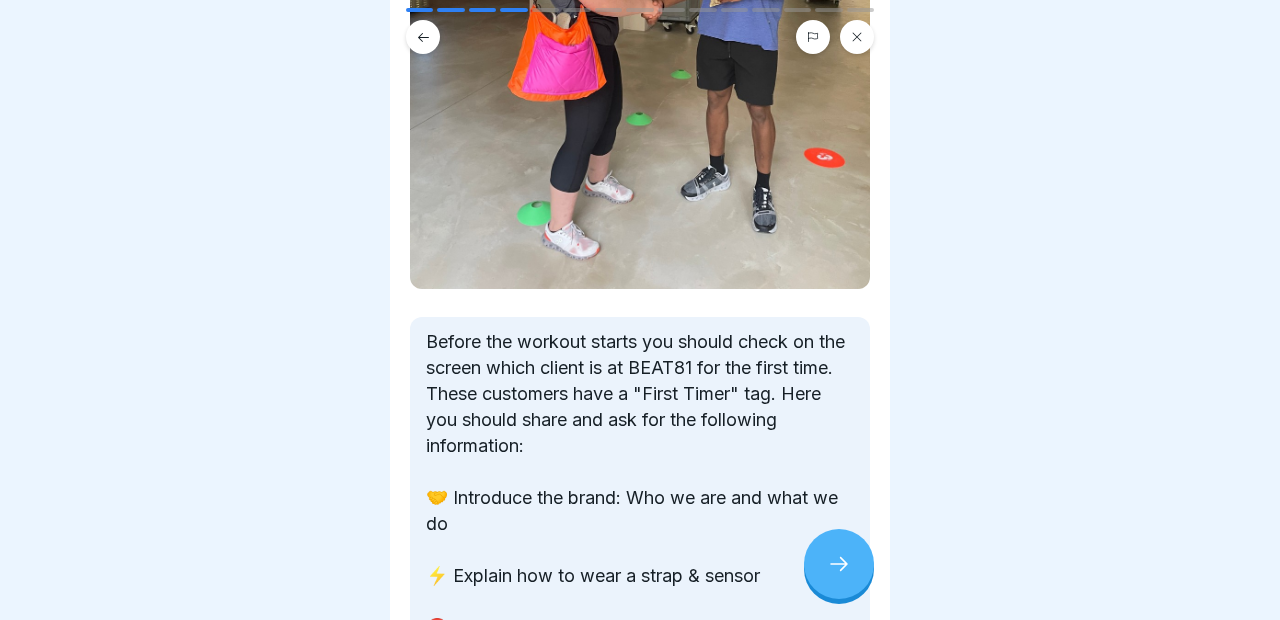 scroll, scrollTop: 652, scrollLeft: 0, axis: vertical 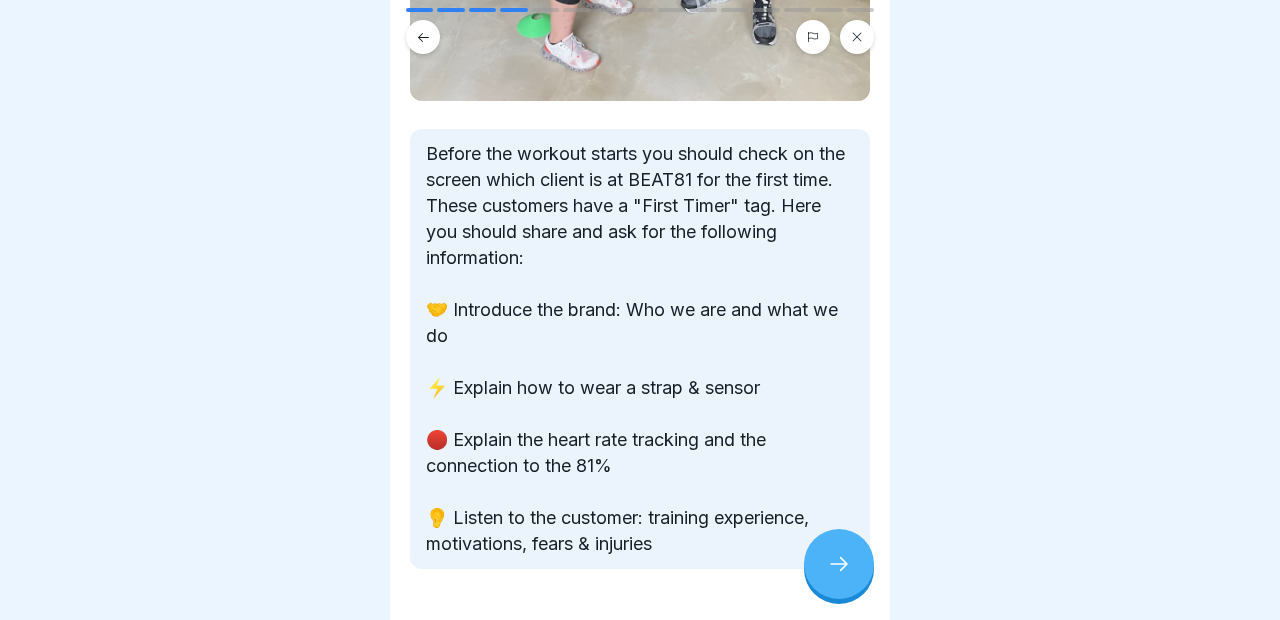 click at bounding box center (423, 37) 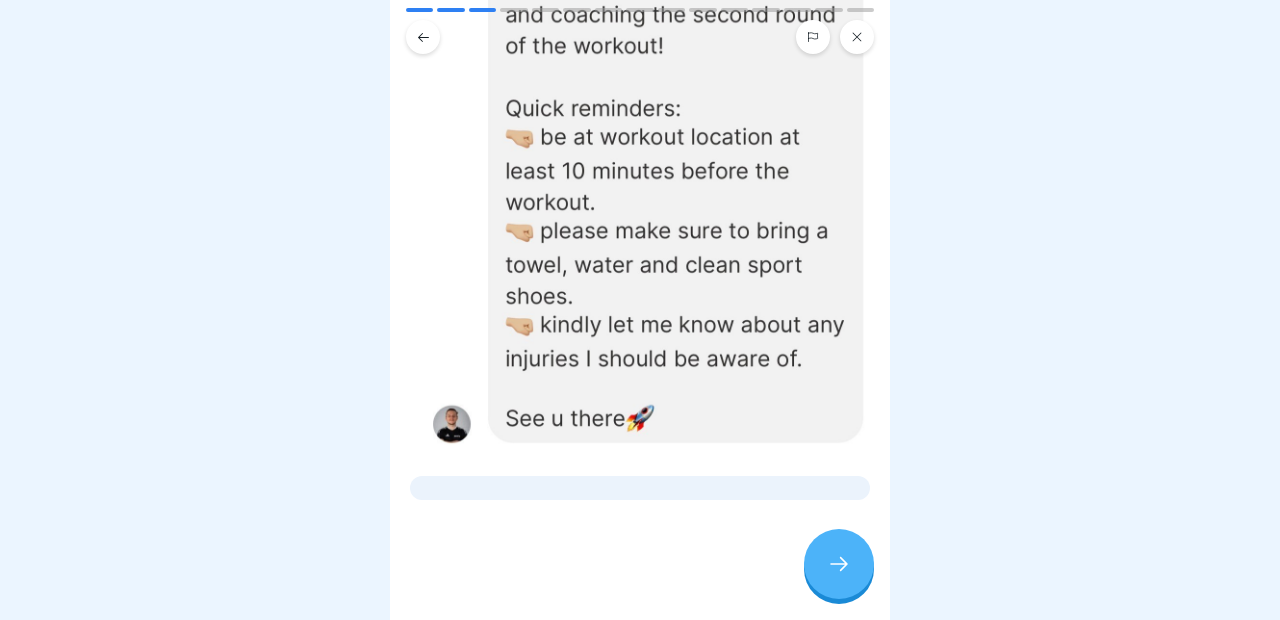 scroll, scrollTop: 675, scrollLeft: 0, axis: vertical 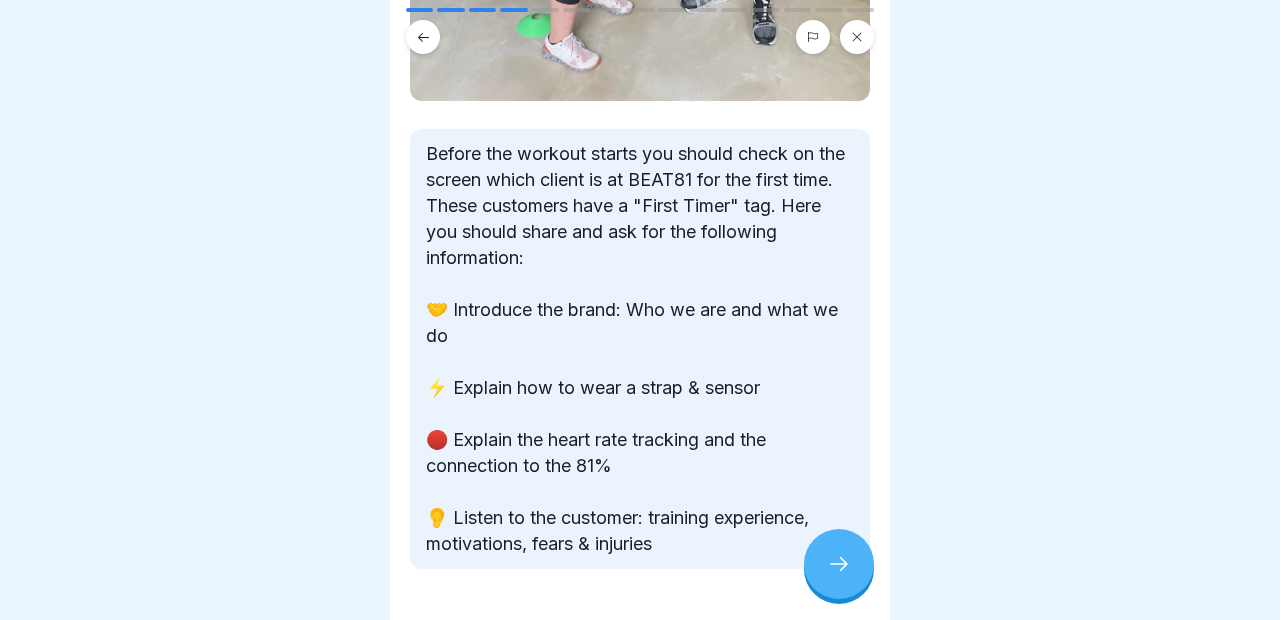 click 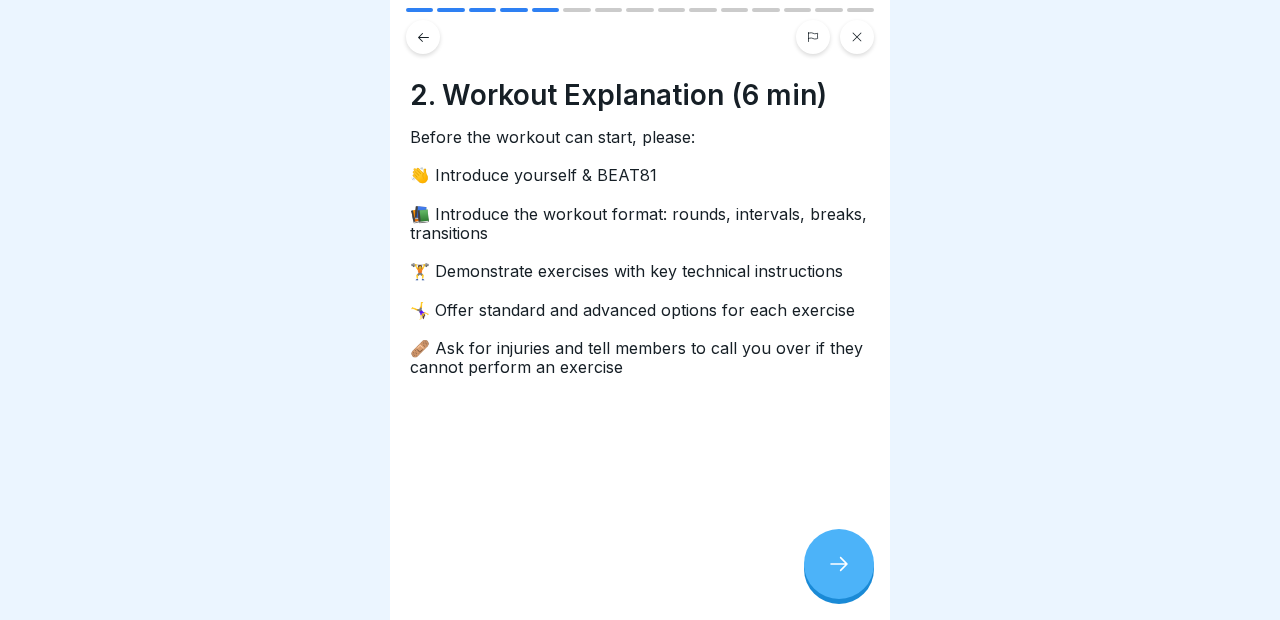click 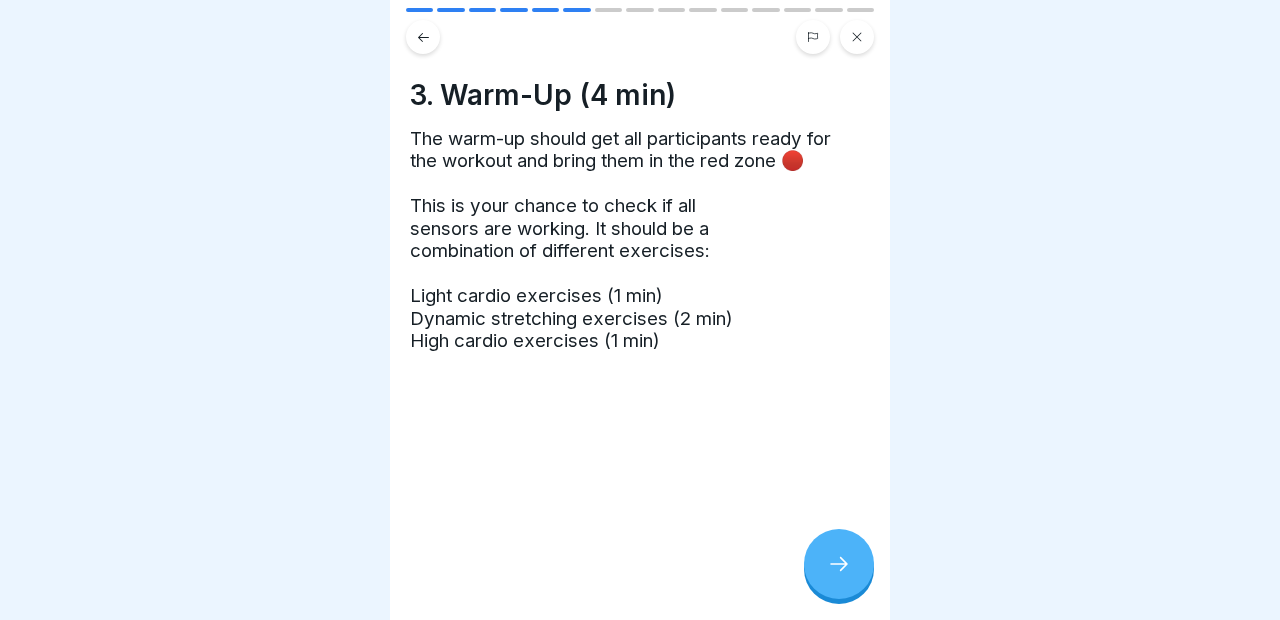 click 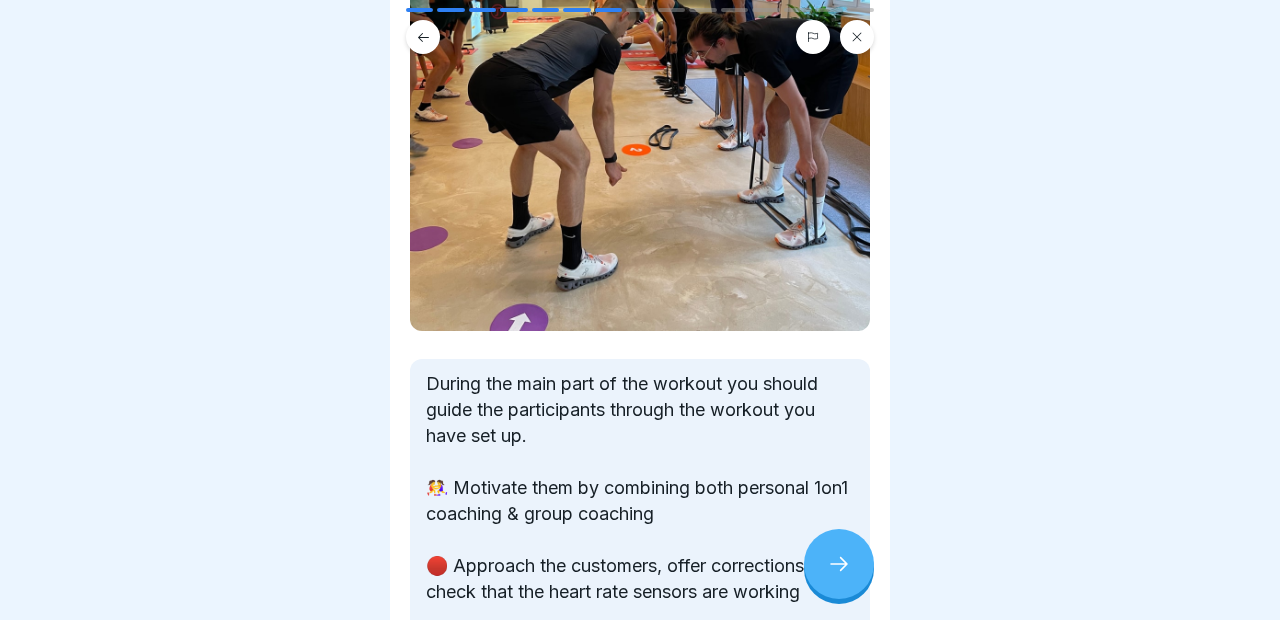 scroll, scrollTop: 220, scrollLeft: 0, axis: vertical 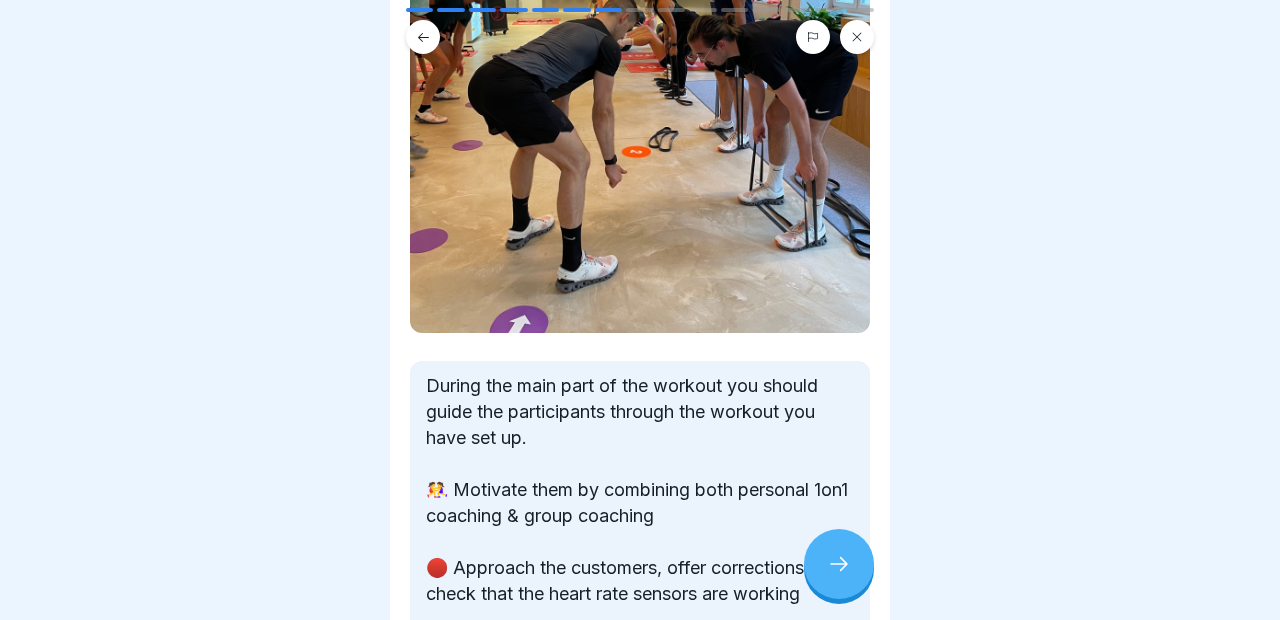 click on "During the main part of the workout you should guide the participants through the workout you have set up.
🤼‍♀️ Motivate them by combining both personal 1on1 coaching & group coaching
🔴 Approach the customers, offer corrections and check that the heart rate sensors are working
🤝 Build a comfortable and sporty atmosphere" at bounding box center (640, 516) 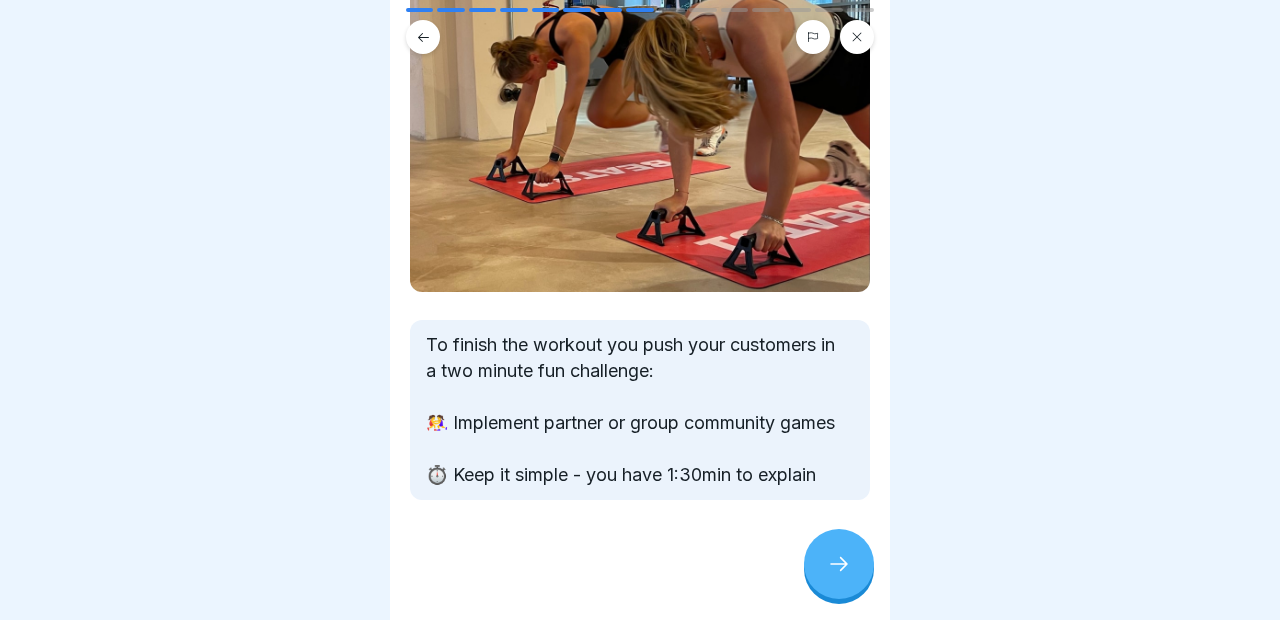 scroll, scrollTop: 169, scrollLeft: 0, axis: vertical 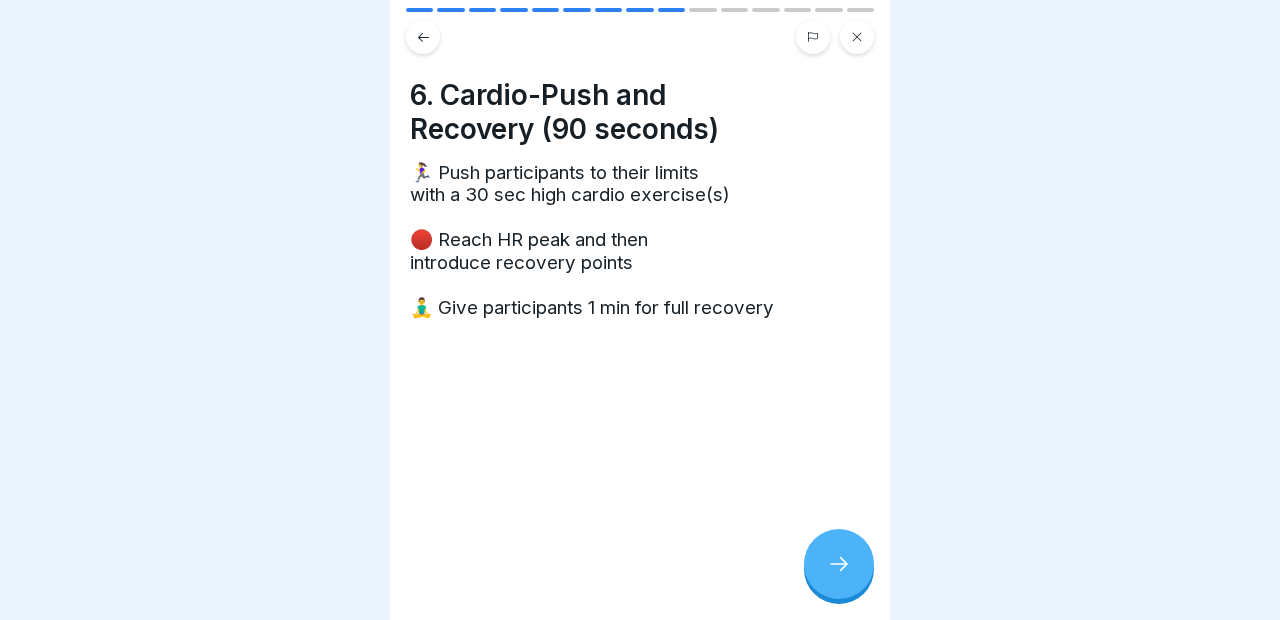 click 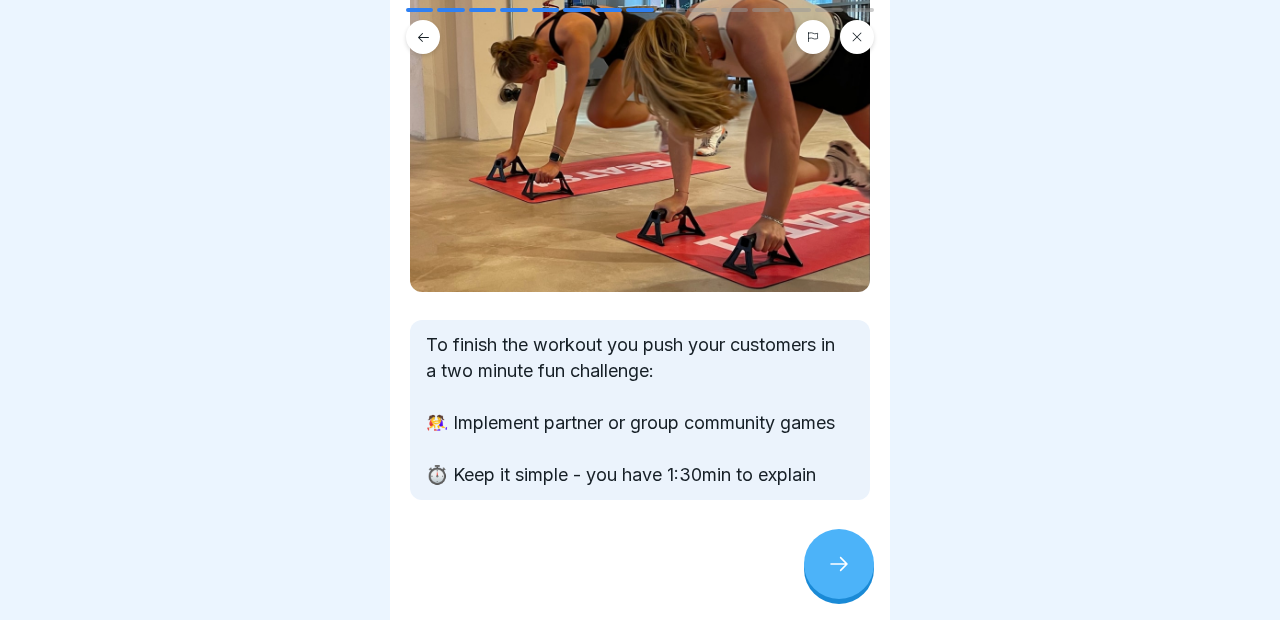 scroll, scrollTop: 169, scrollLeft: 0, axis: vertical 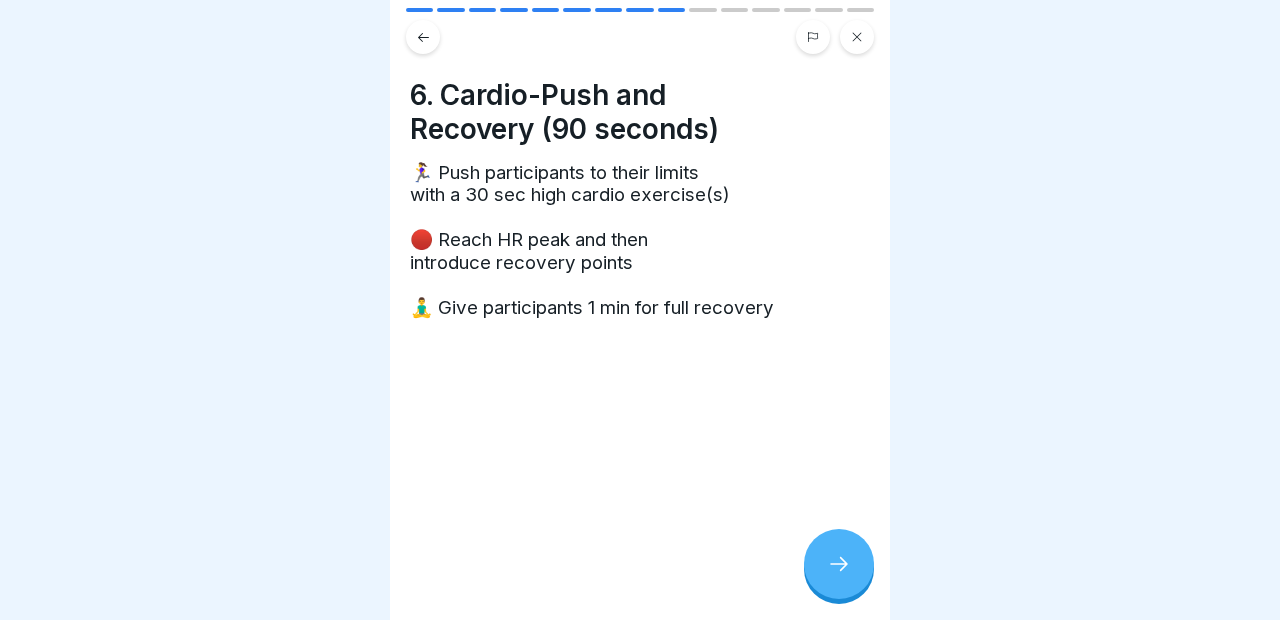 click 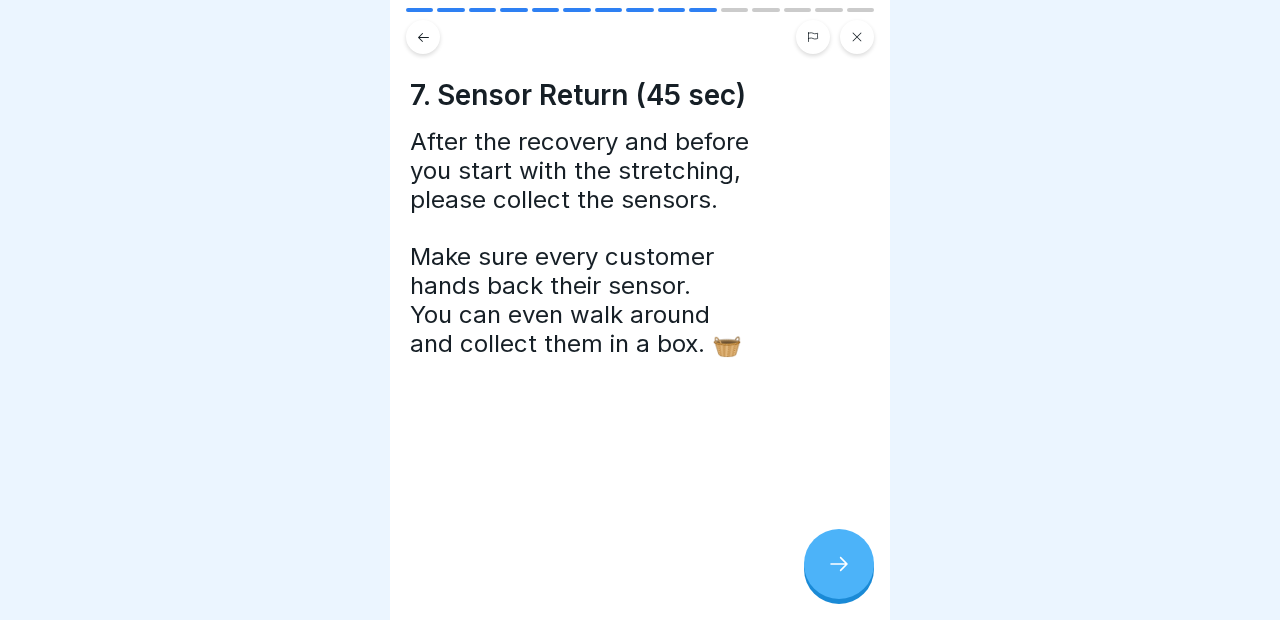 click 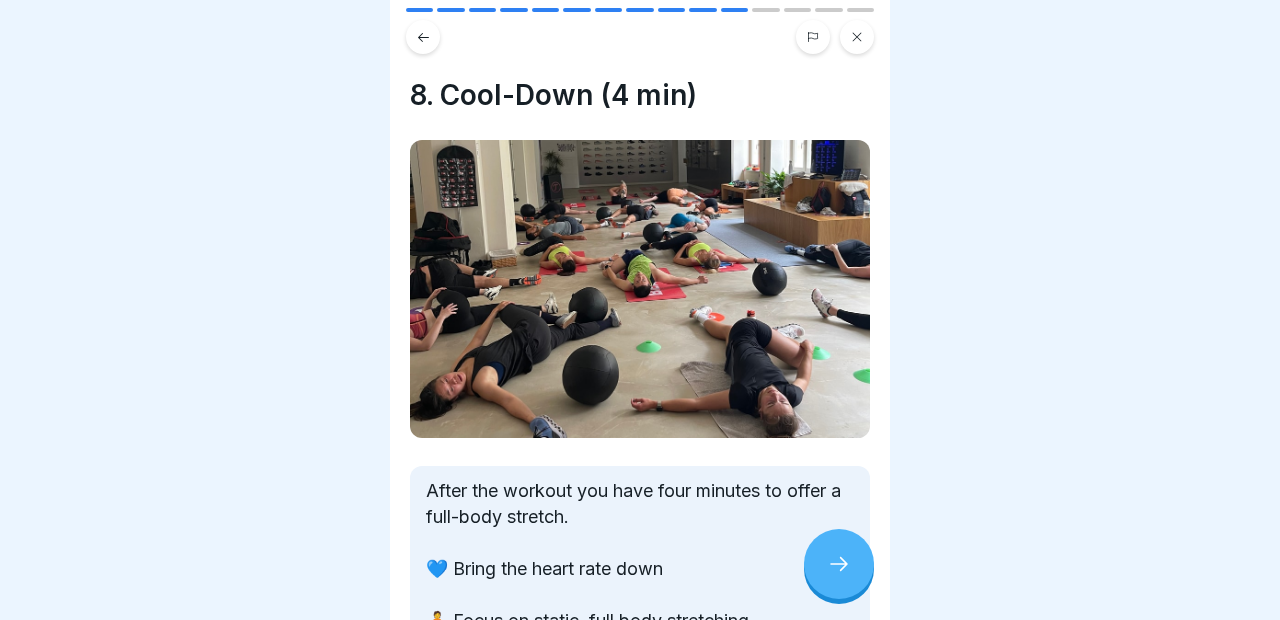 click at bounding box center (640, 289) 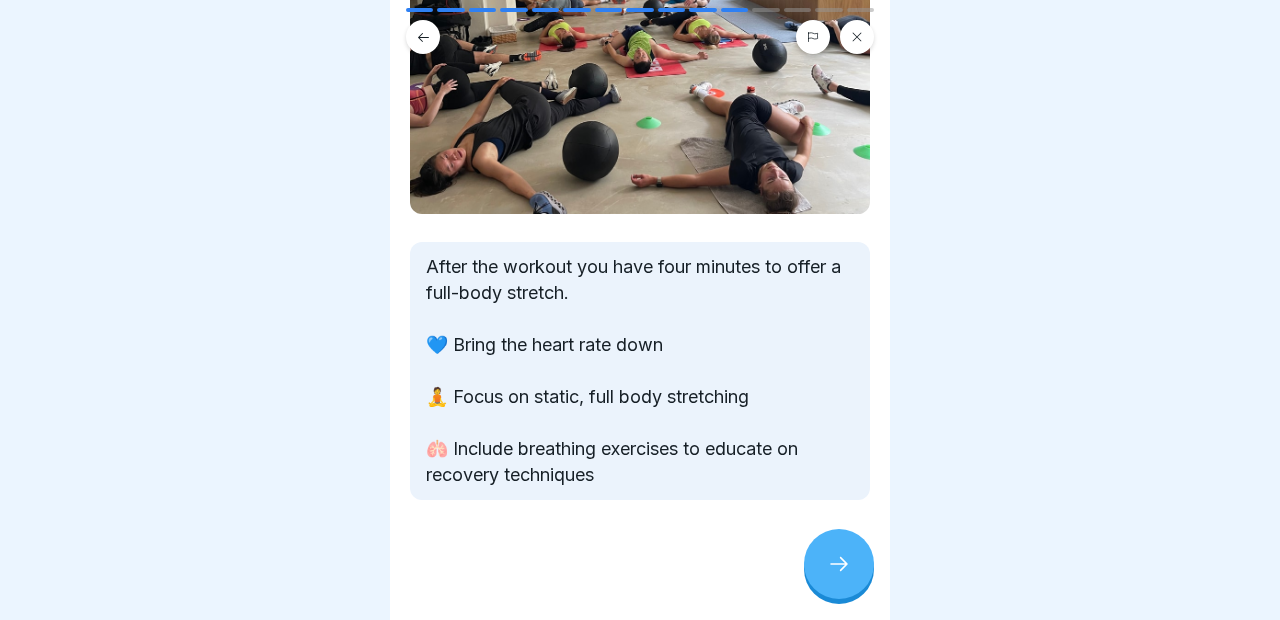scroll, scrollTop: 224, scrollLeft: 0, axis: vertical 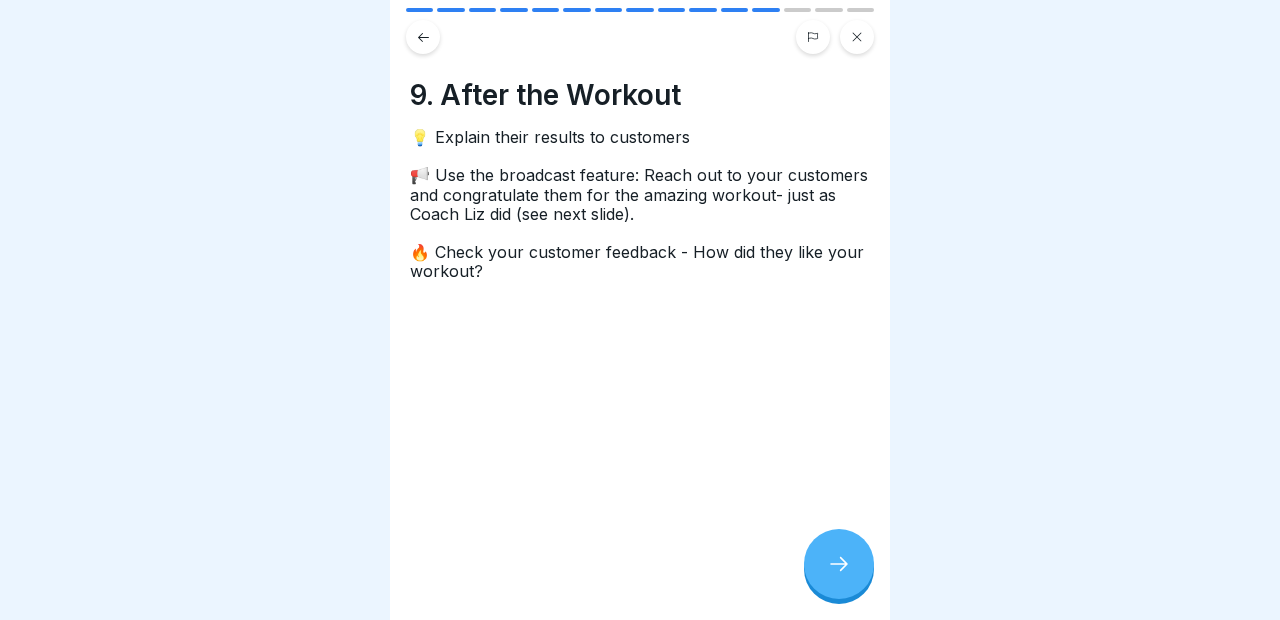 click at bounding box center [839, 564] 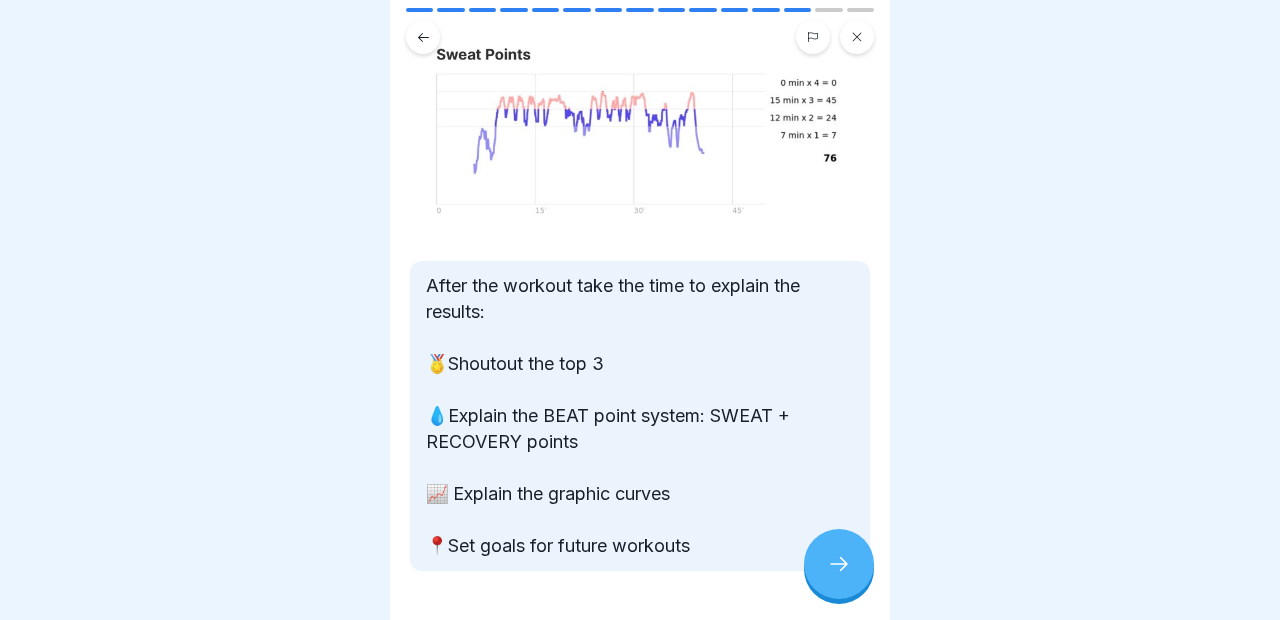 scroll, scrollTop: 243, scrollLeft: 0, axis: vertical 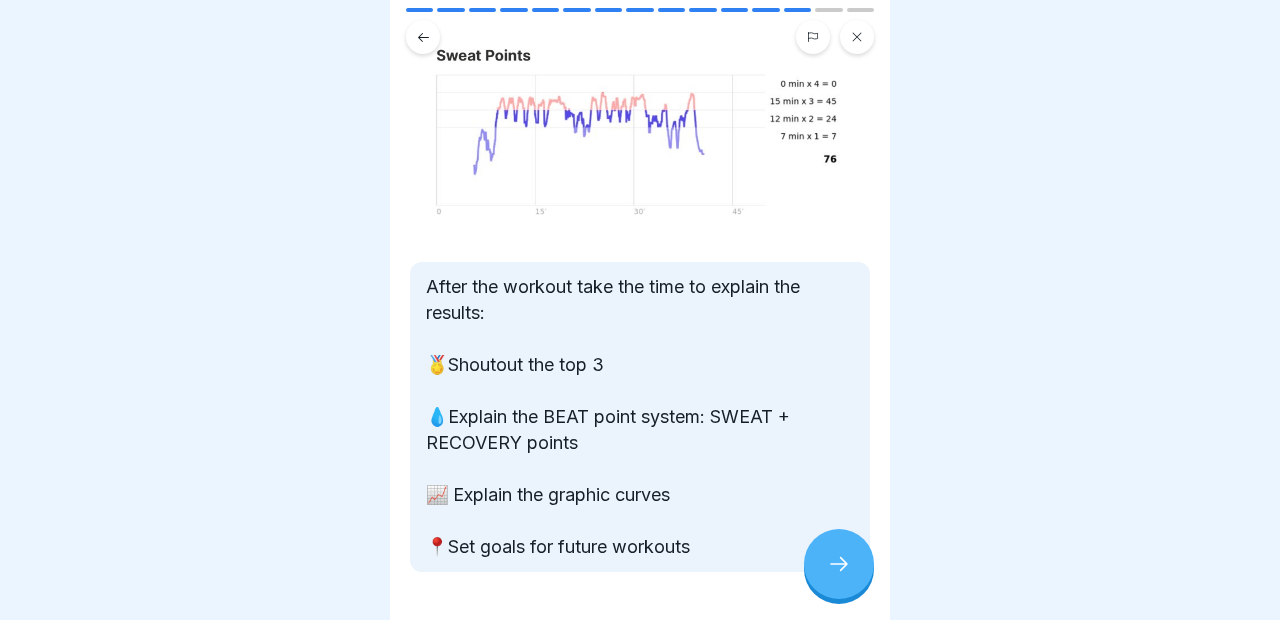 click 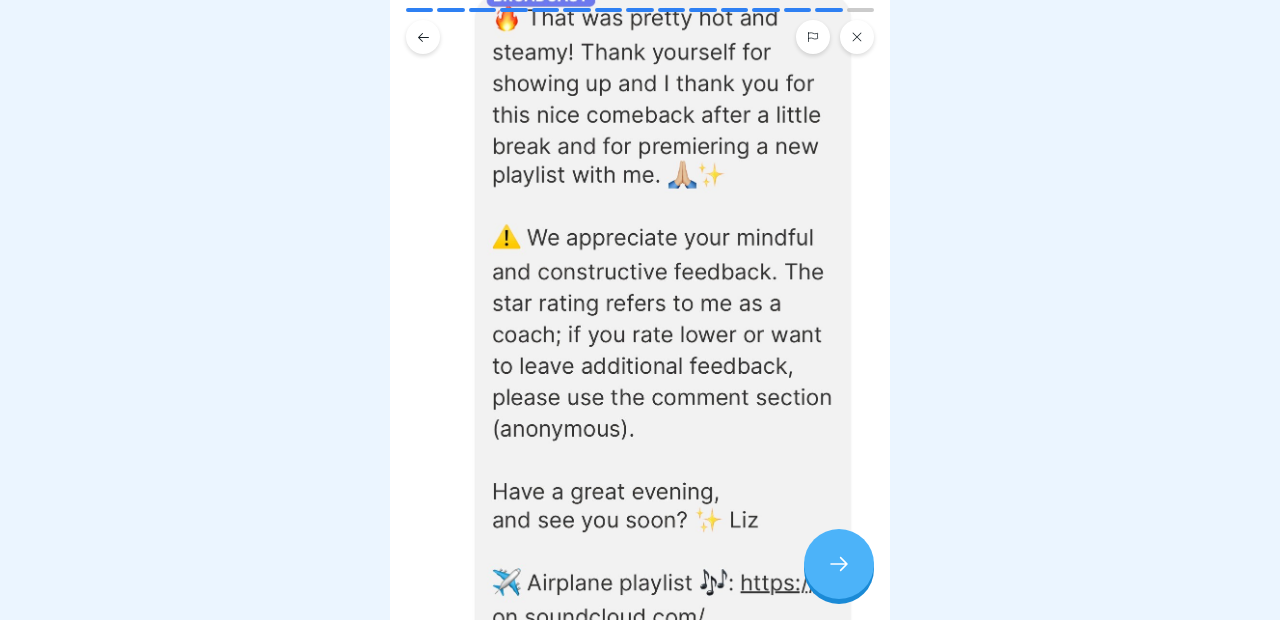 scroll, scrollTop: 261, scrollLeft: 0, axis: vertical 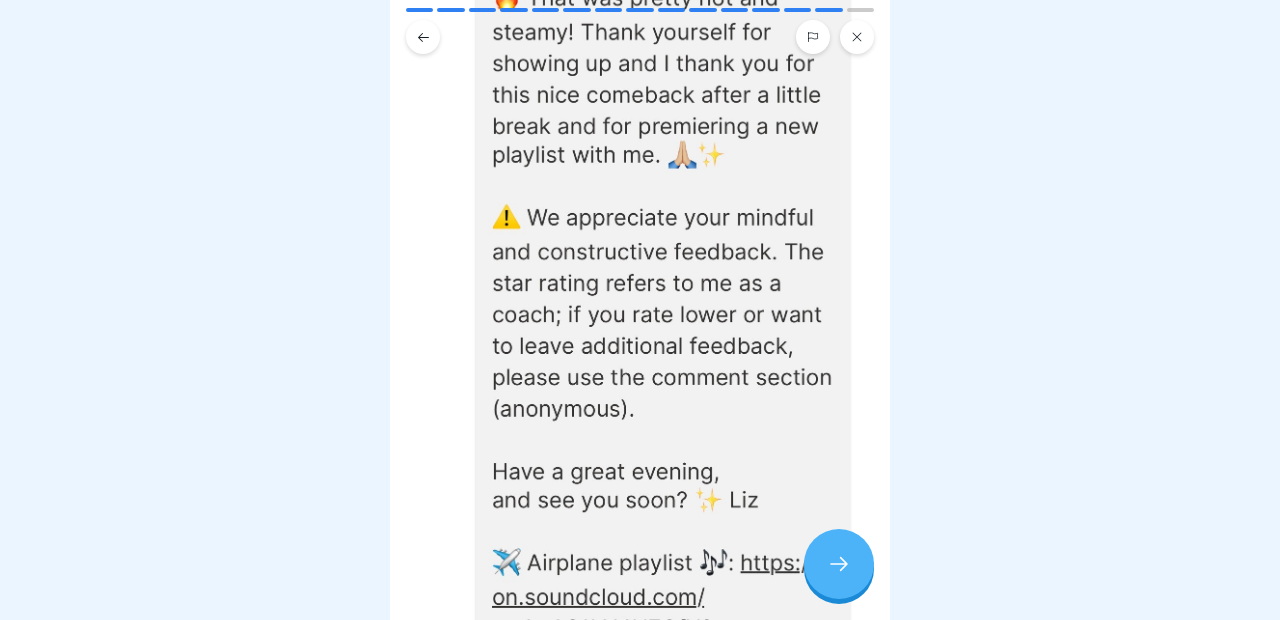 click at bounding box center [839, 564] 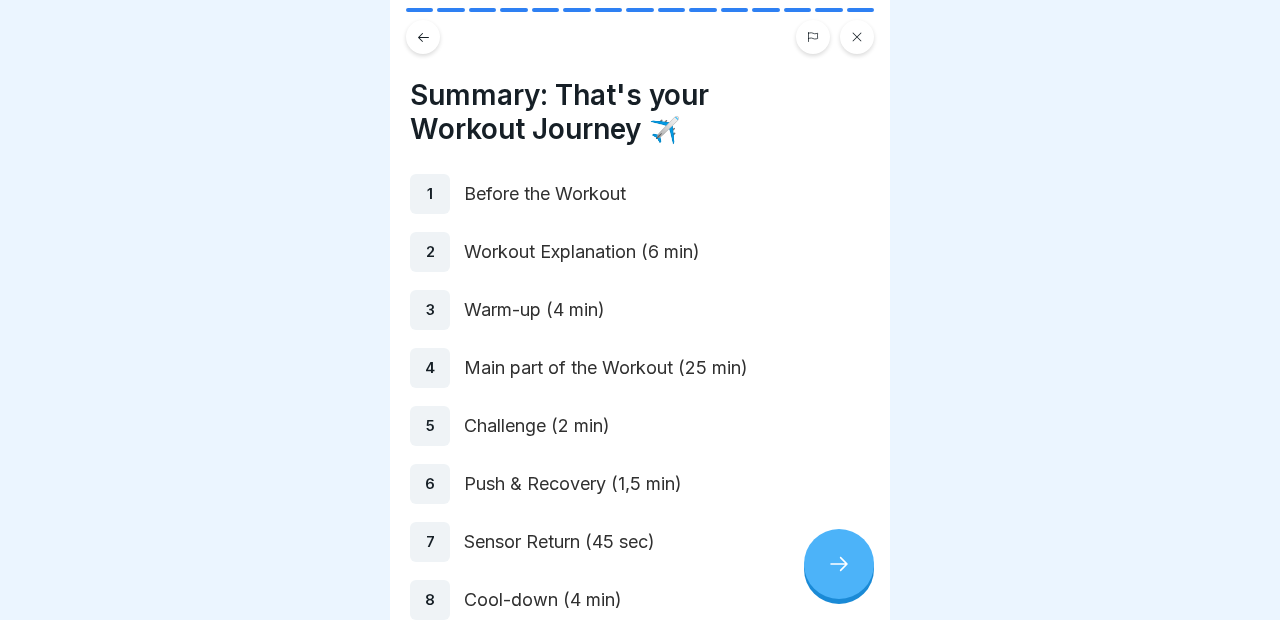 click at bounding box center [839, 564] 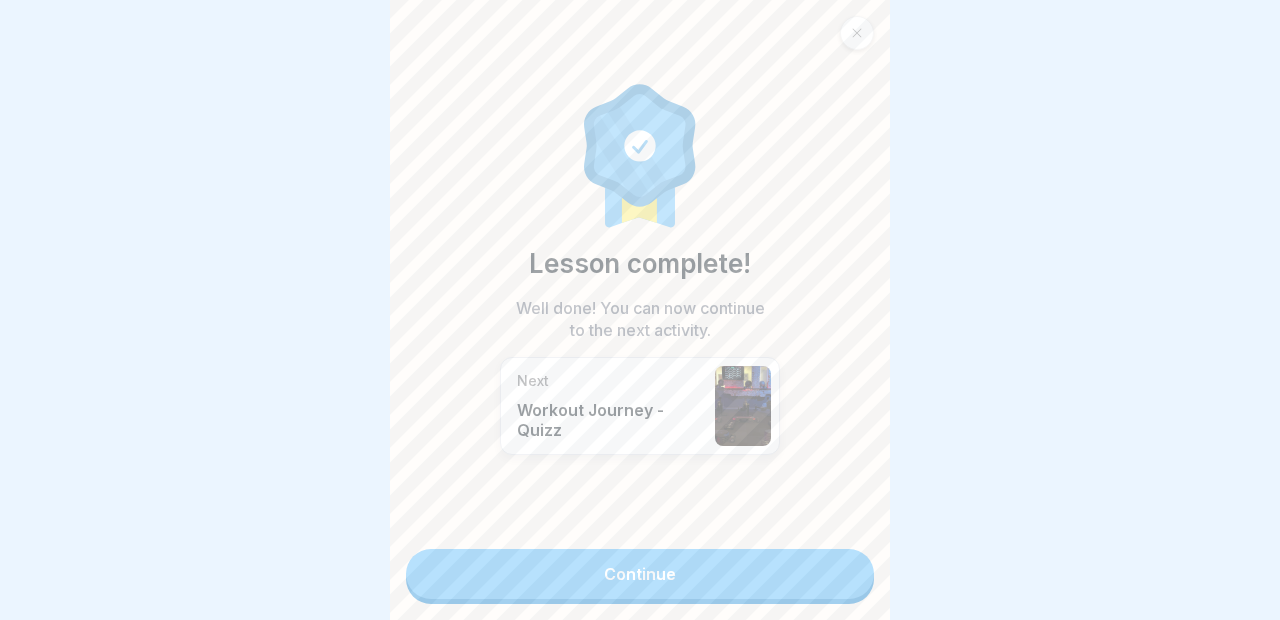 click on "Lesson complete! Well done! You can now continue to the next activity. Next Workout Journey - Quizz  Continue" at bounding box center (640, 310) 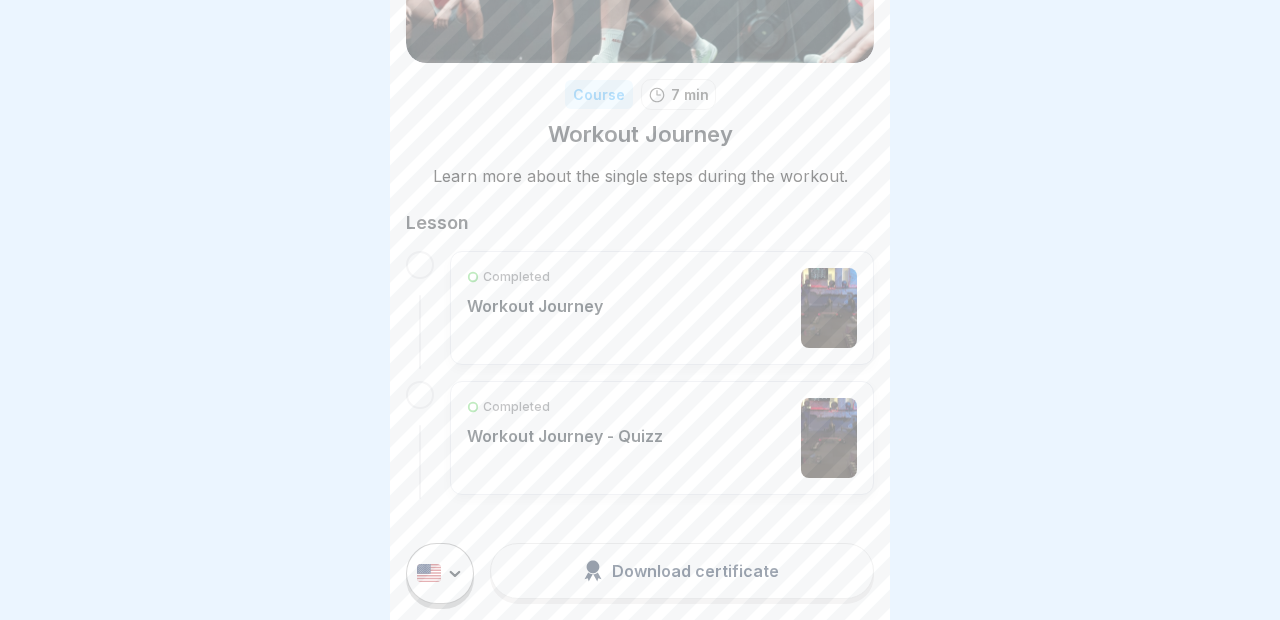 scroll, scrollTop: 214, scrollLeft: 0, axis: vertical 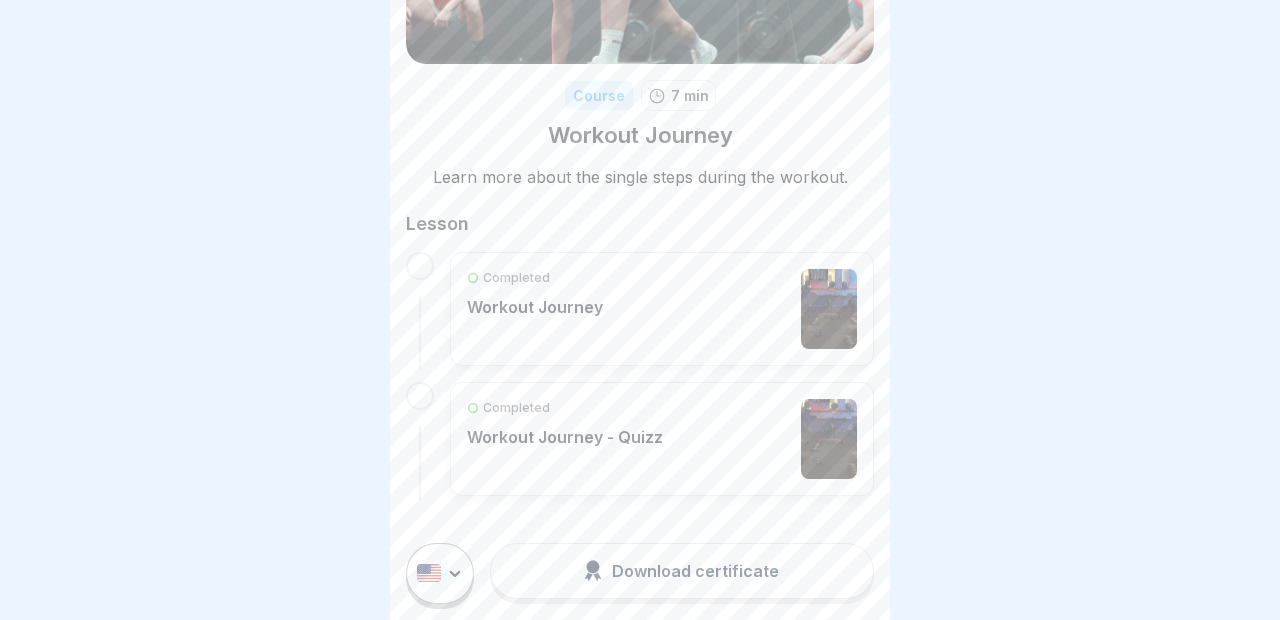 click on "Completed" at bounding box center (516, 278) 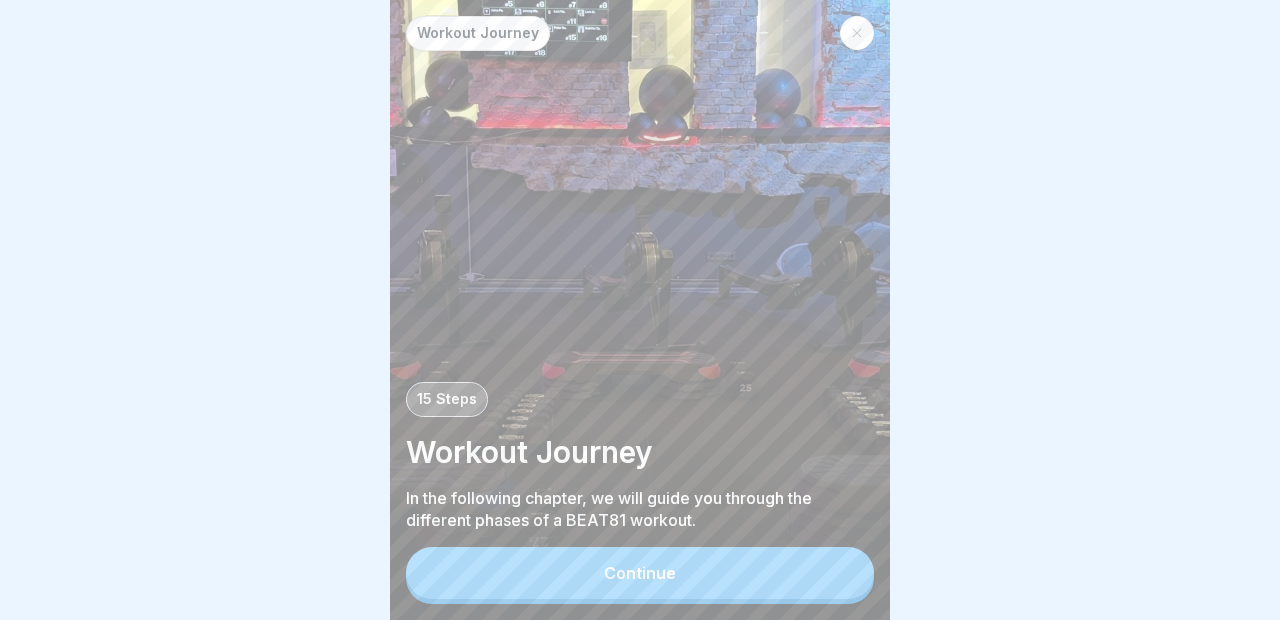 scroll, scrollTop: 0, scrollLeft: 0, axis: both 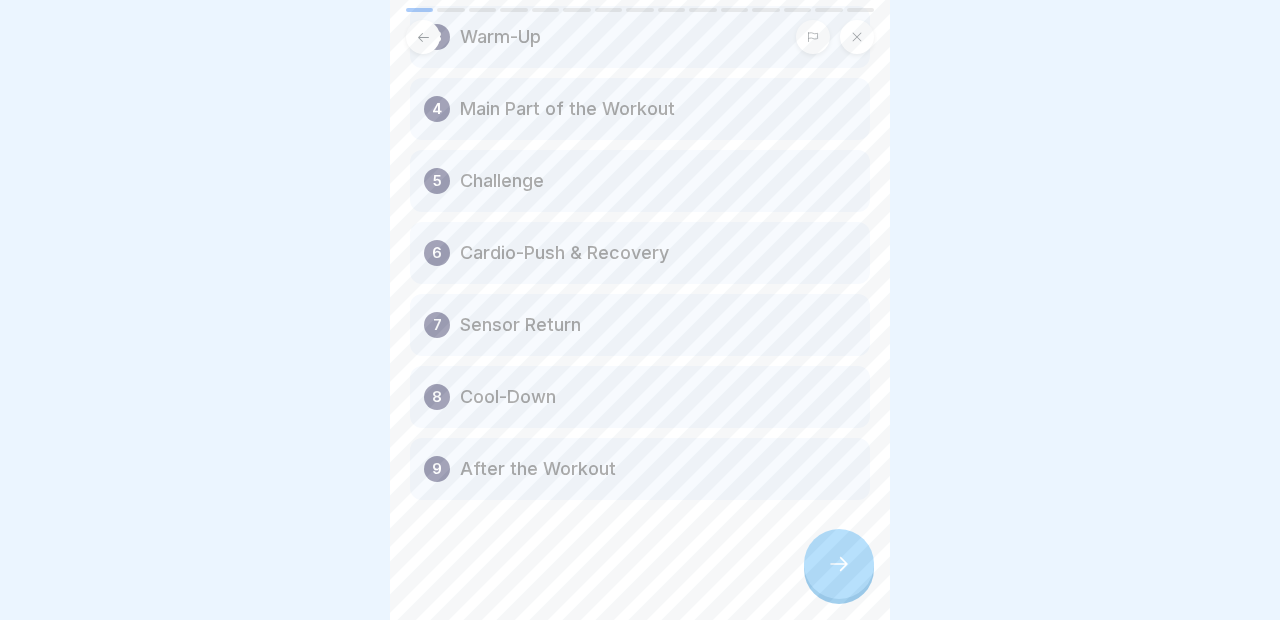 click on "9 After the Workout" at bounding box center [640, 469] 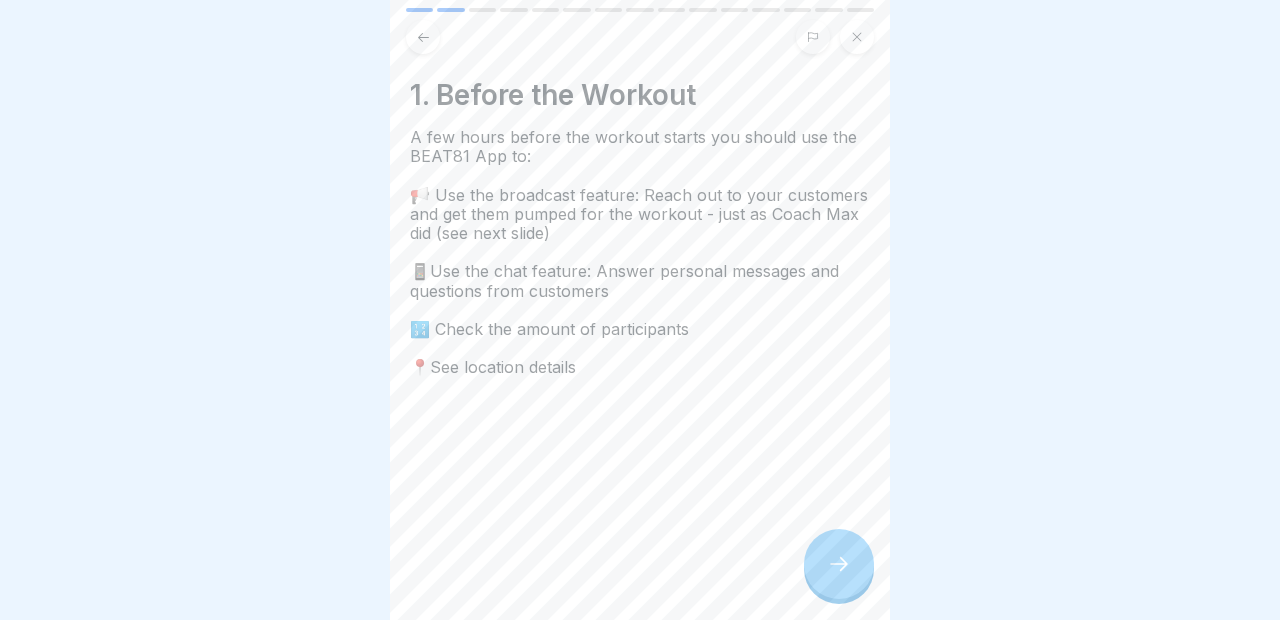 click 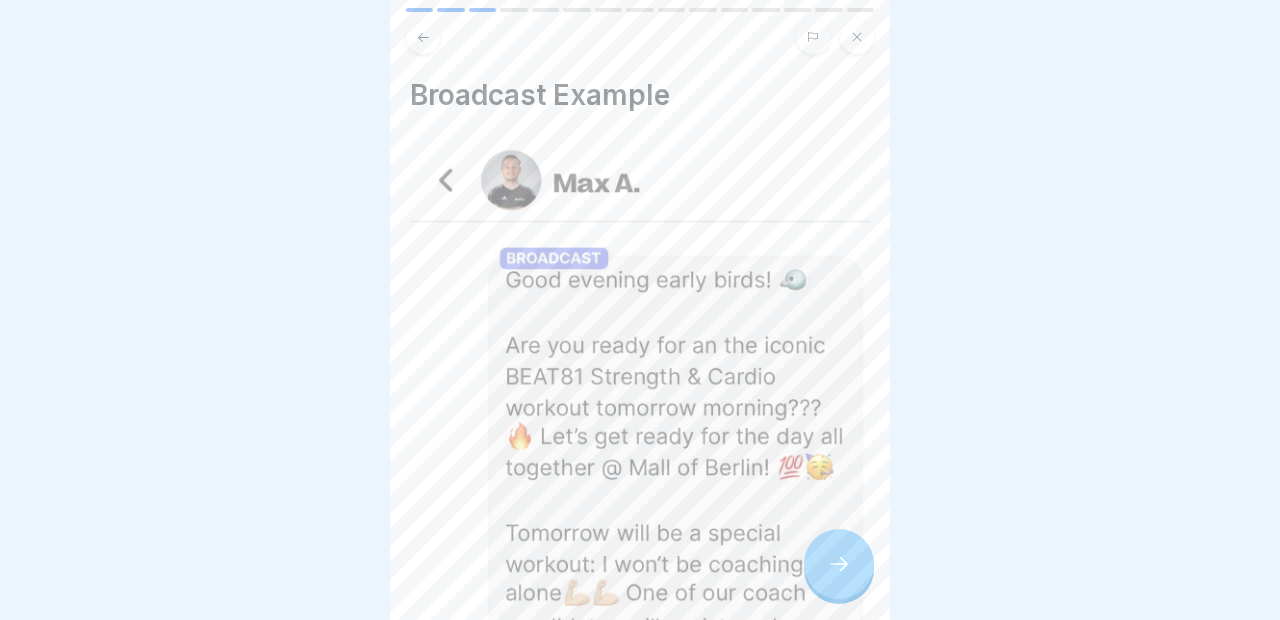 click 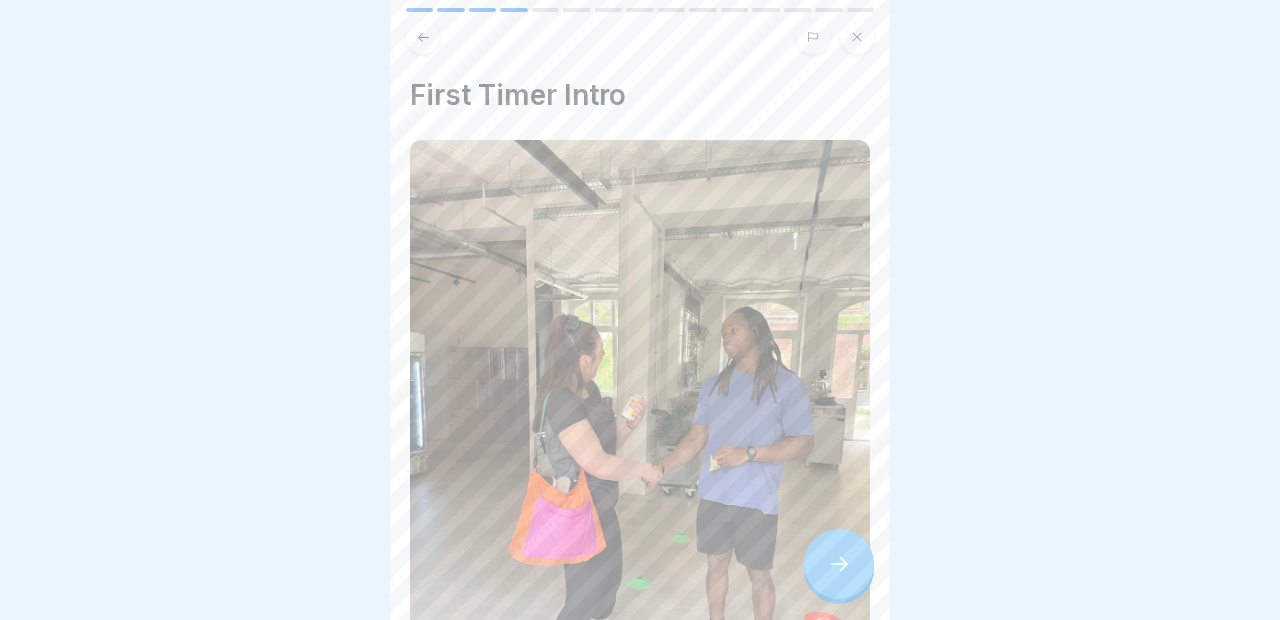 click 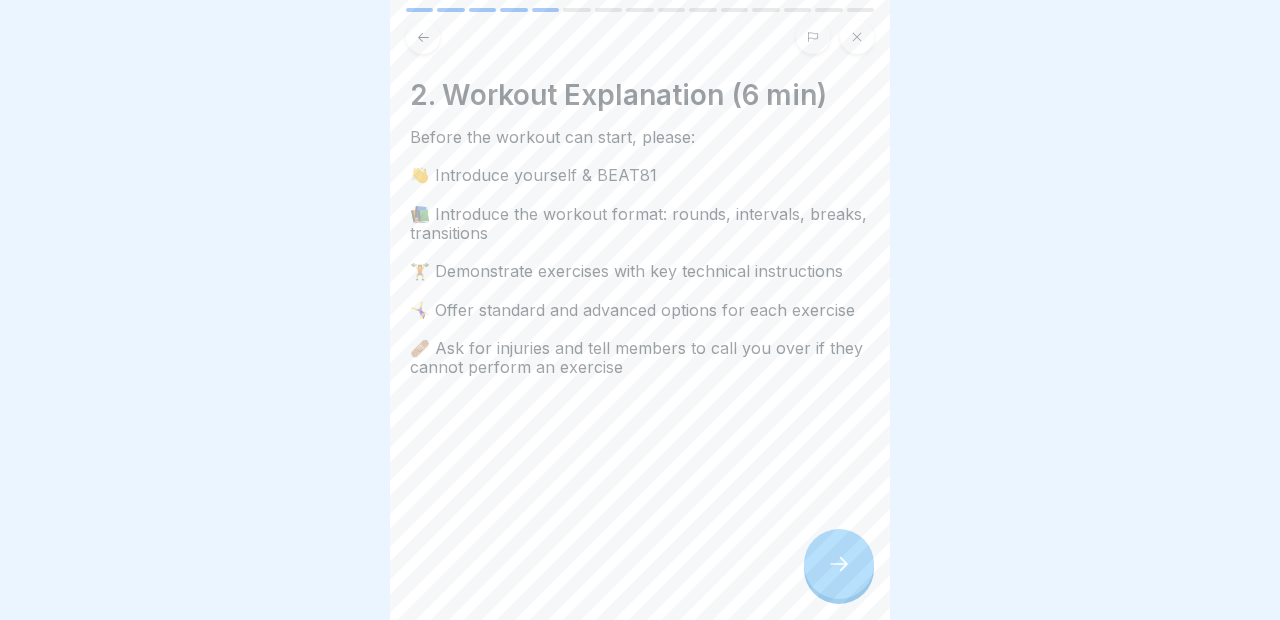 click 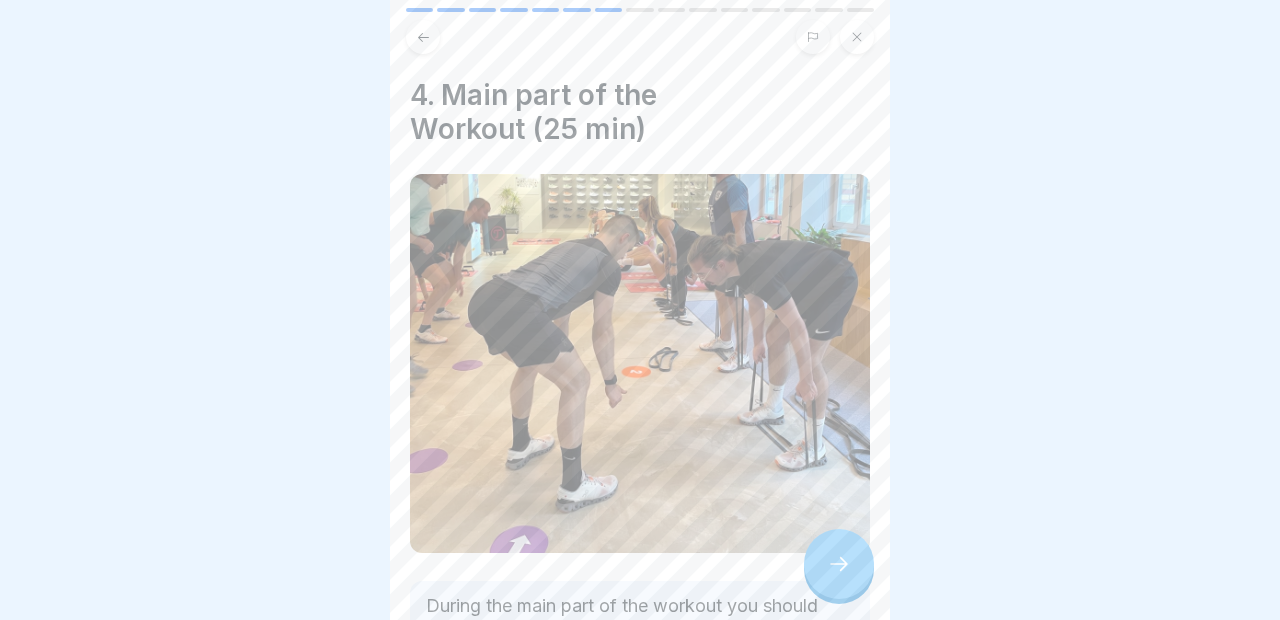 click 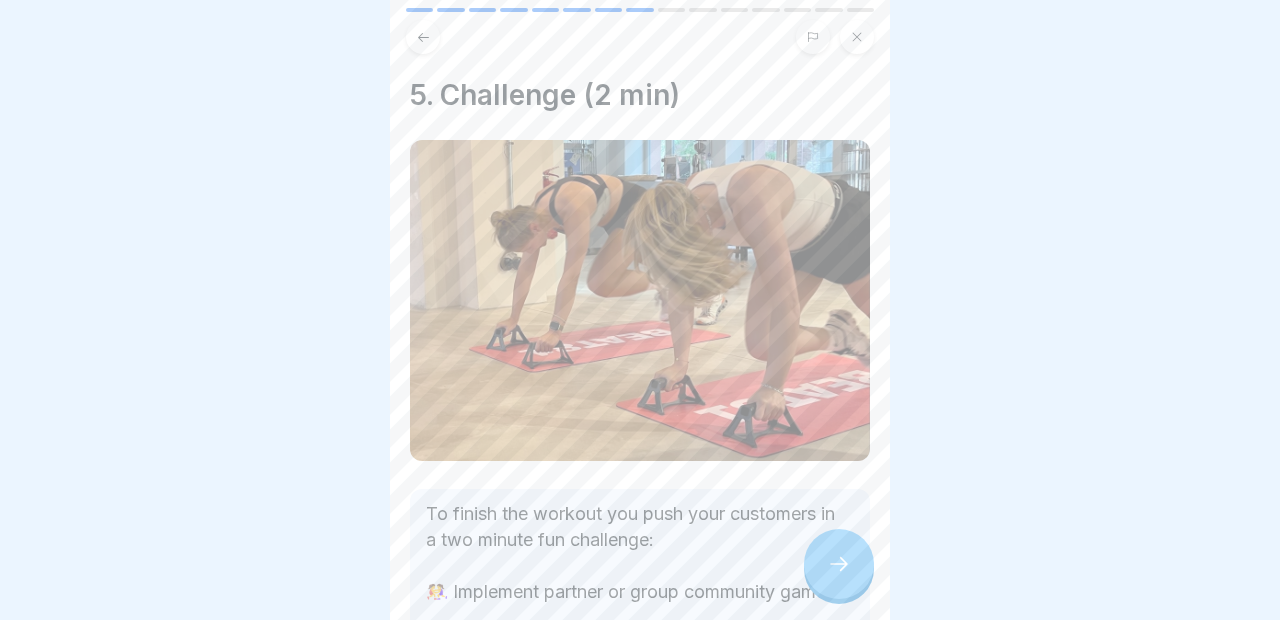 click 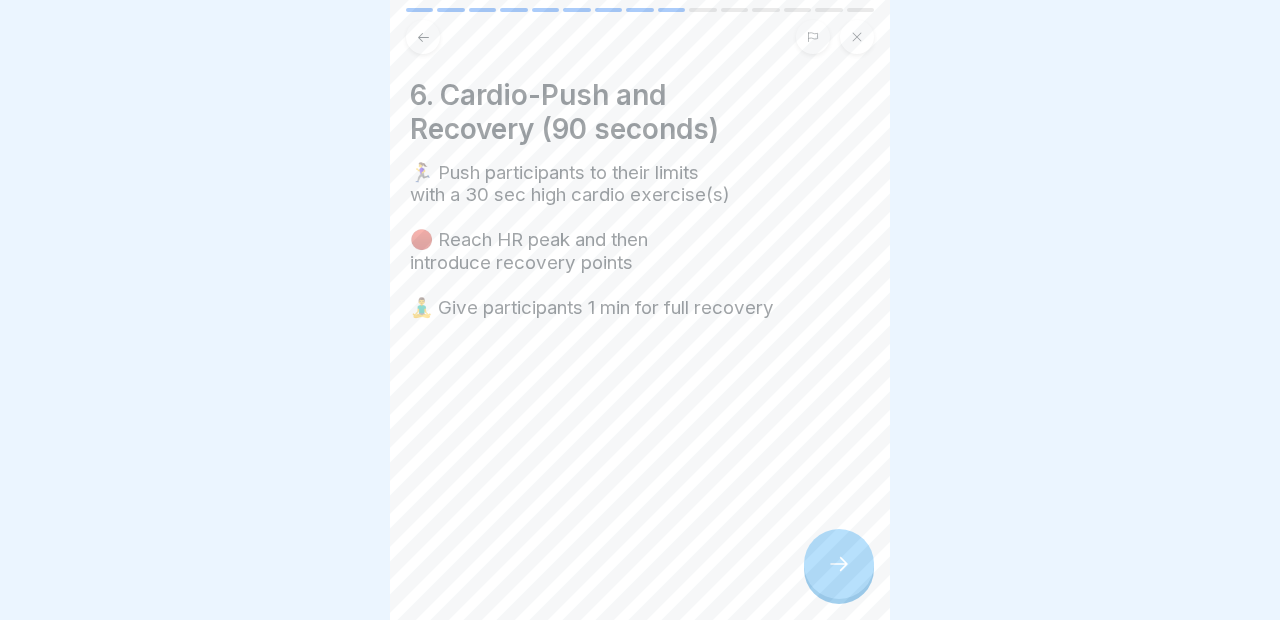 click 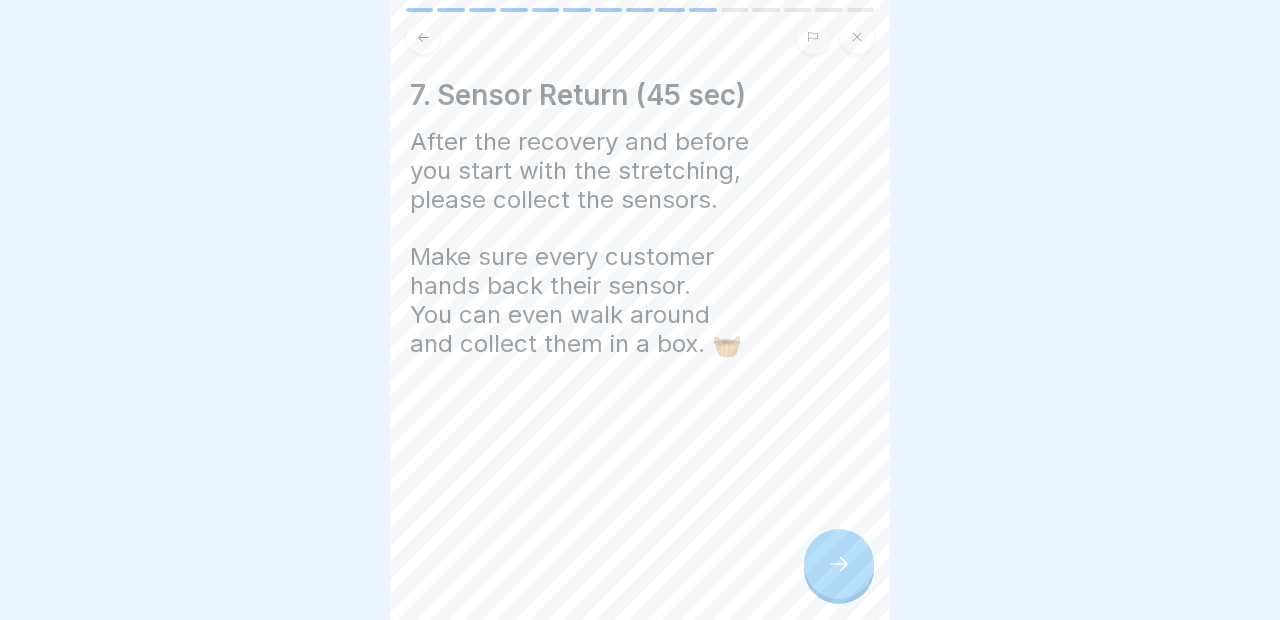 click 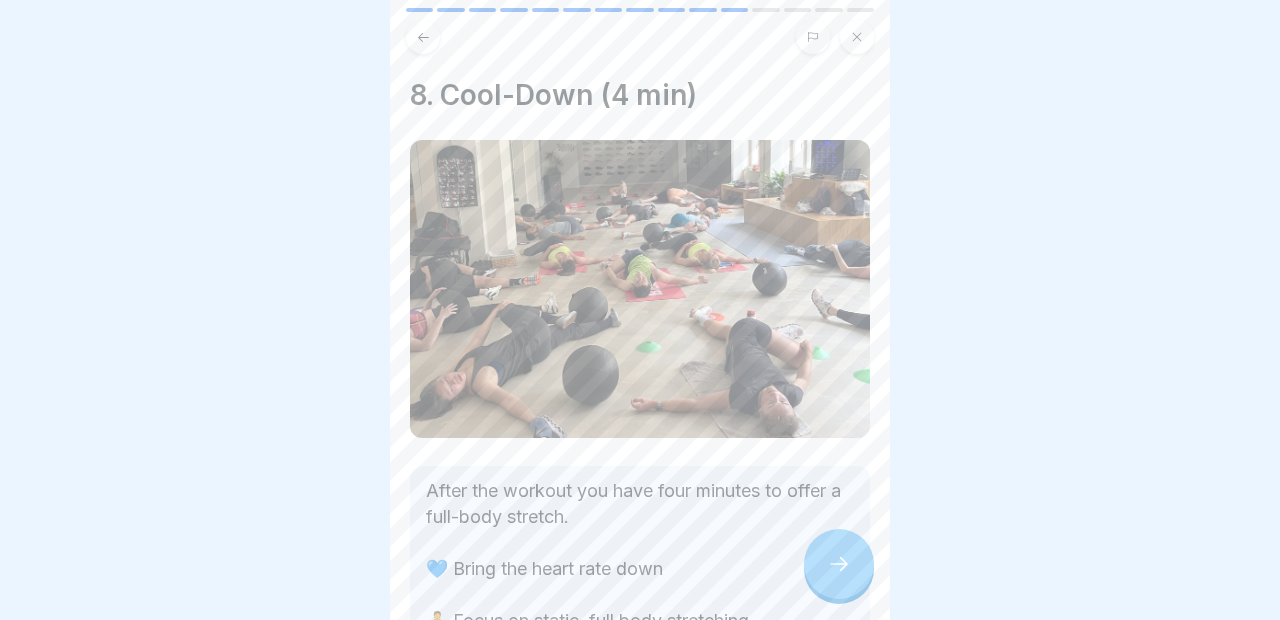 click 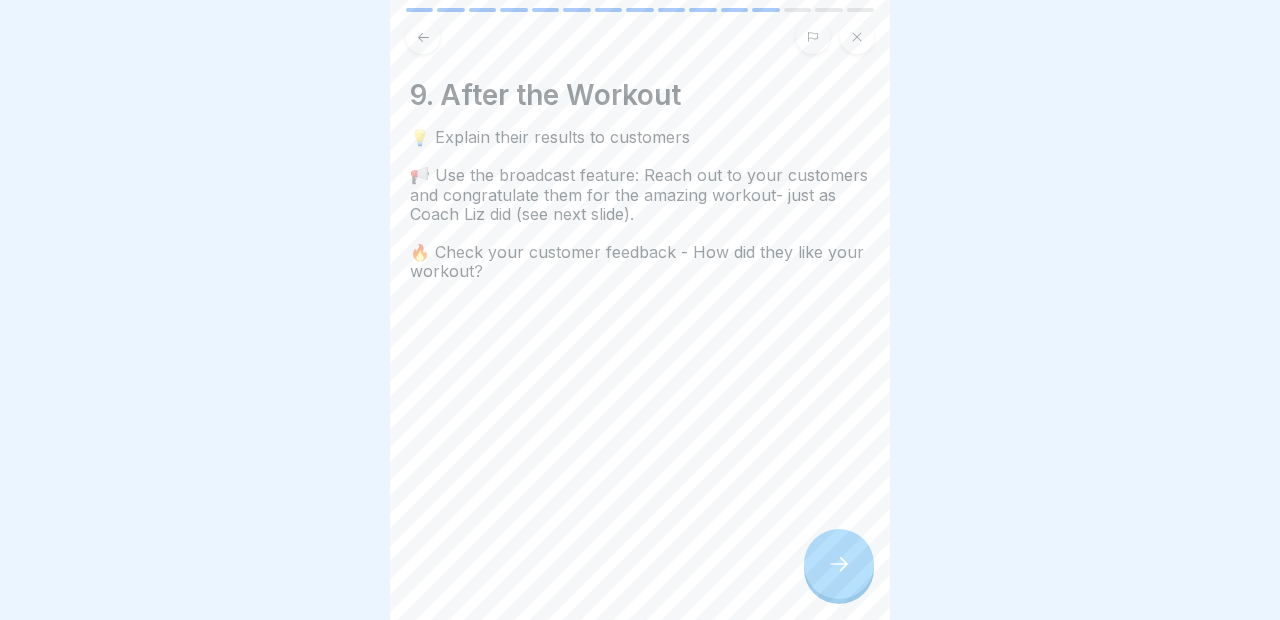 click 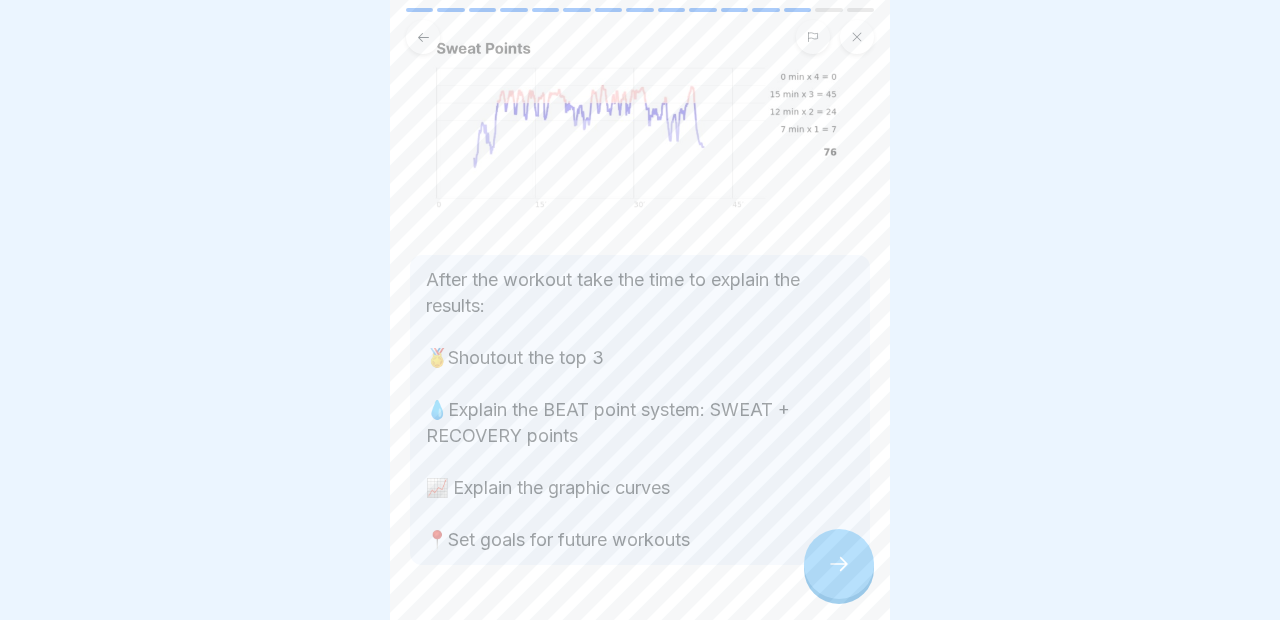 scroll, scrollTop: 251, scrollLeft: 0, axis: vertical 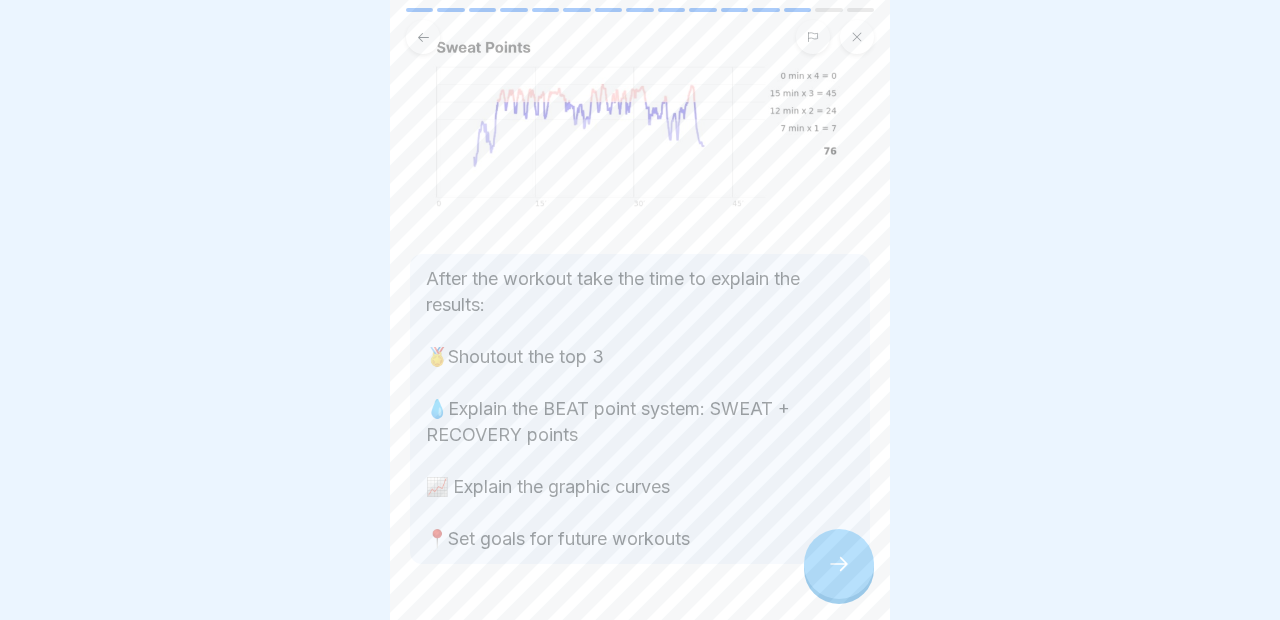 click 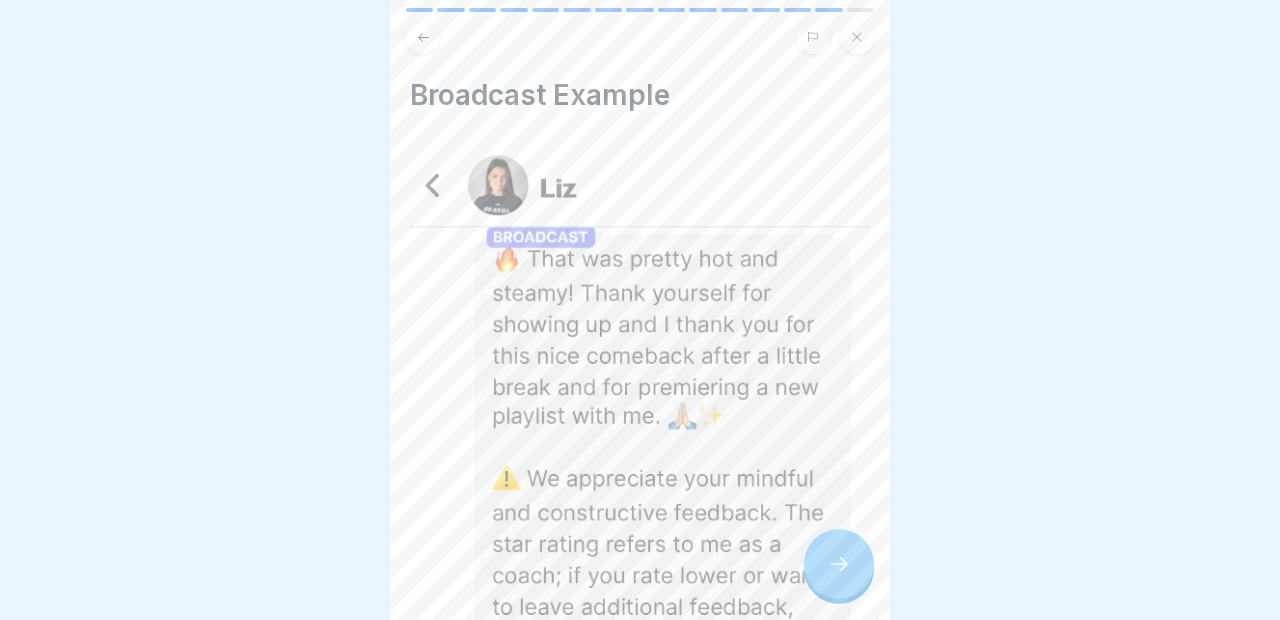 click at bounding box center [839, 564] 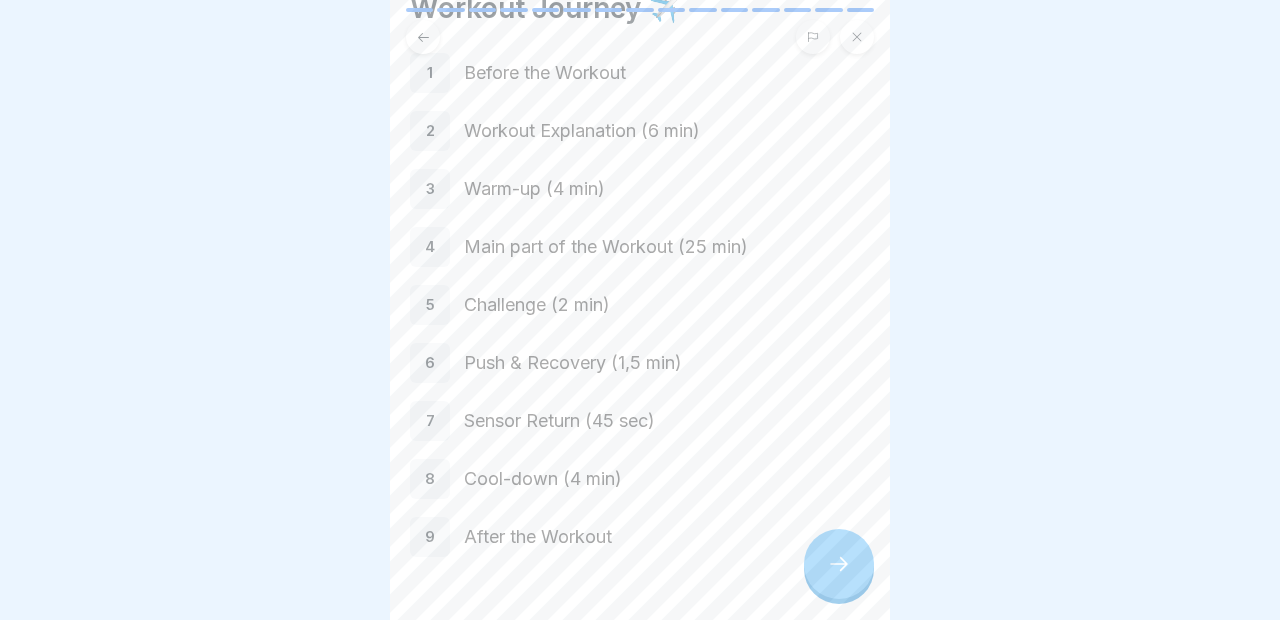 scroll, scrollTop: 117, scrollLeft: 0, axis: vertical 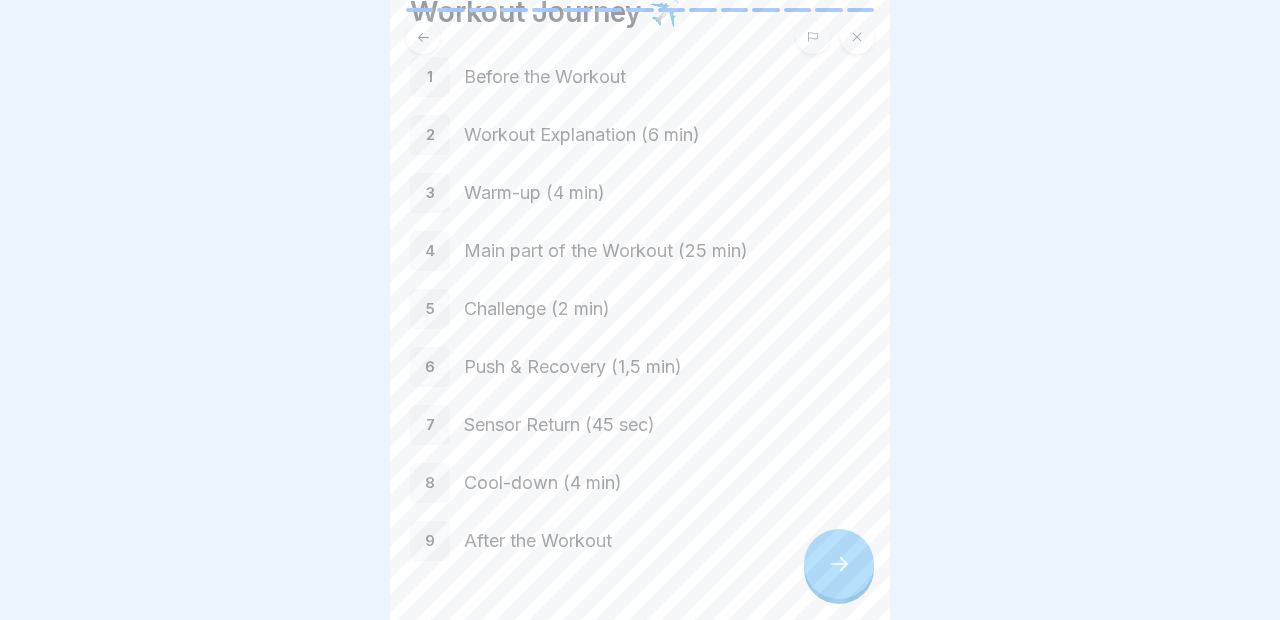click 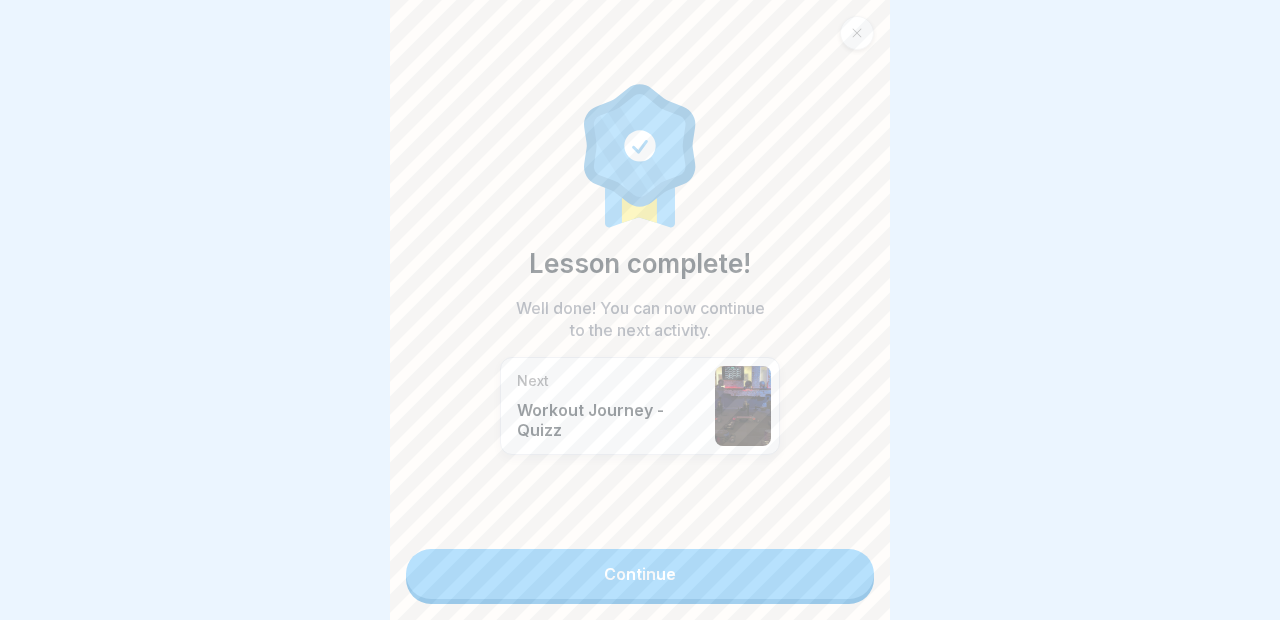 click at bounding box center [857, 33] 